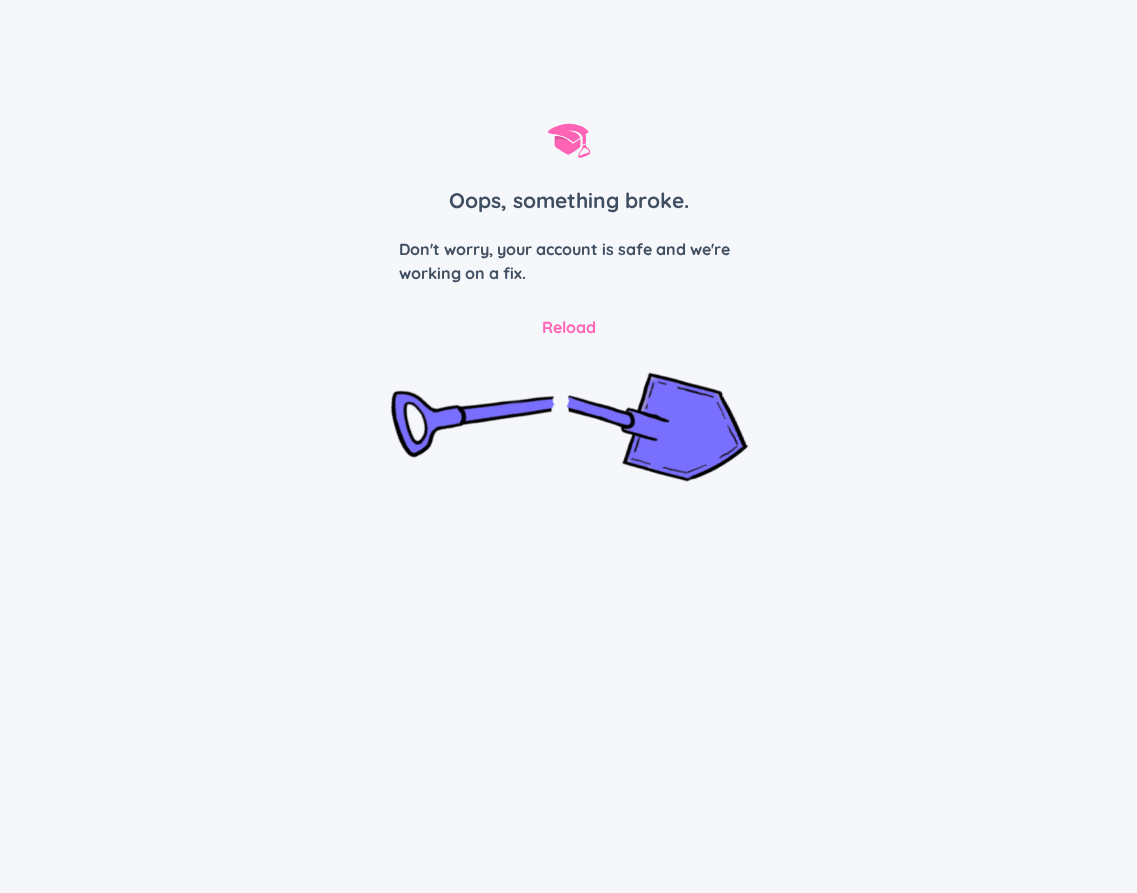 scroll, scrollTop: 0, scrollLeft: 0, axis: both 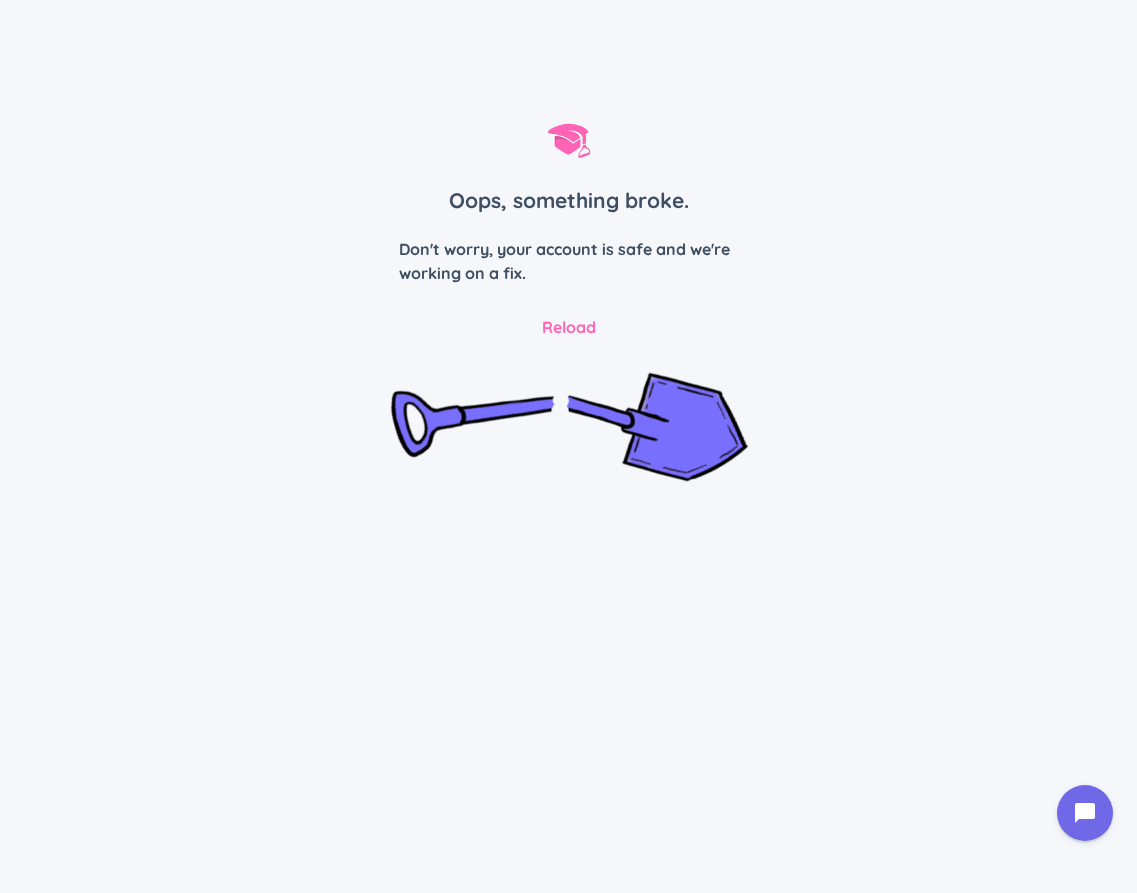 click on "Reload" at bounding box center (569, 327) 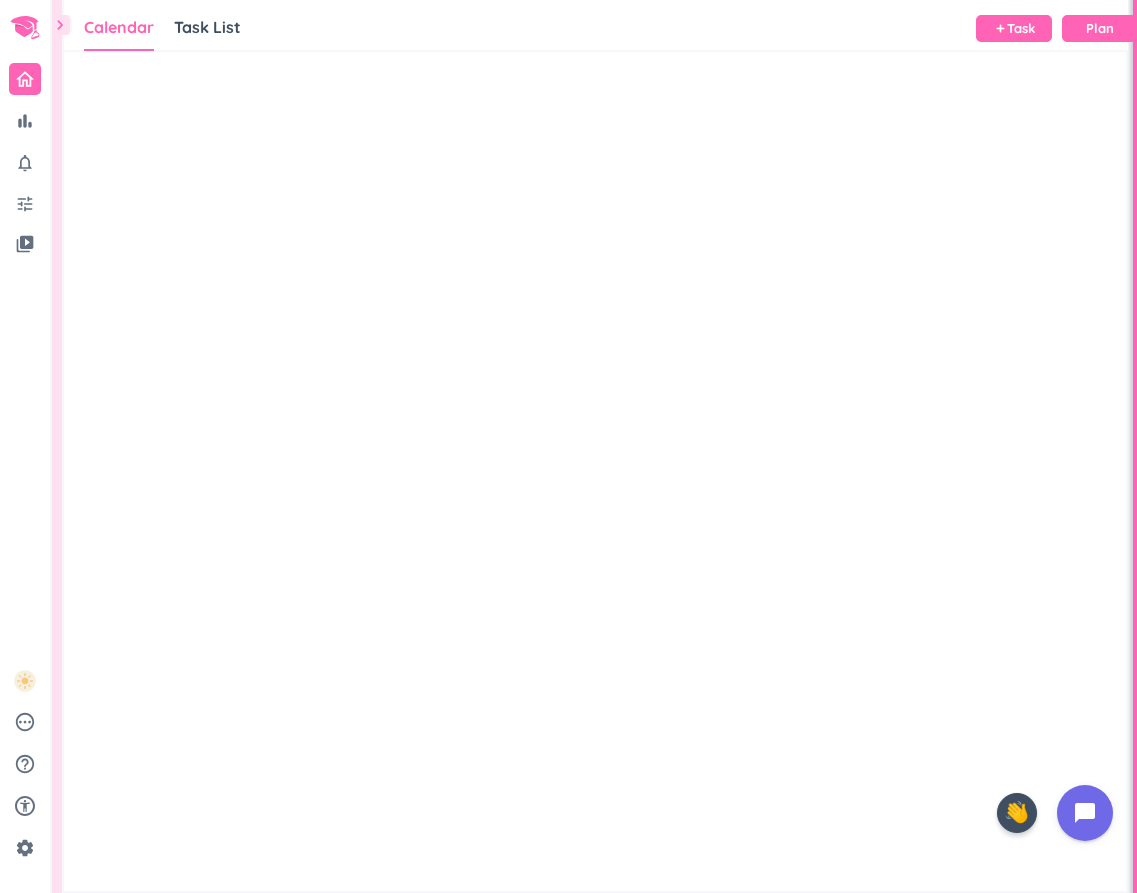scroll, scrollTop: 1, scrollLeft: 1, axis: both 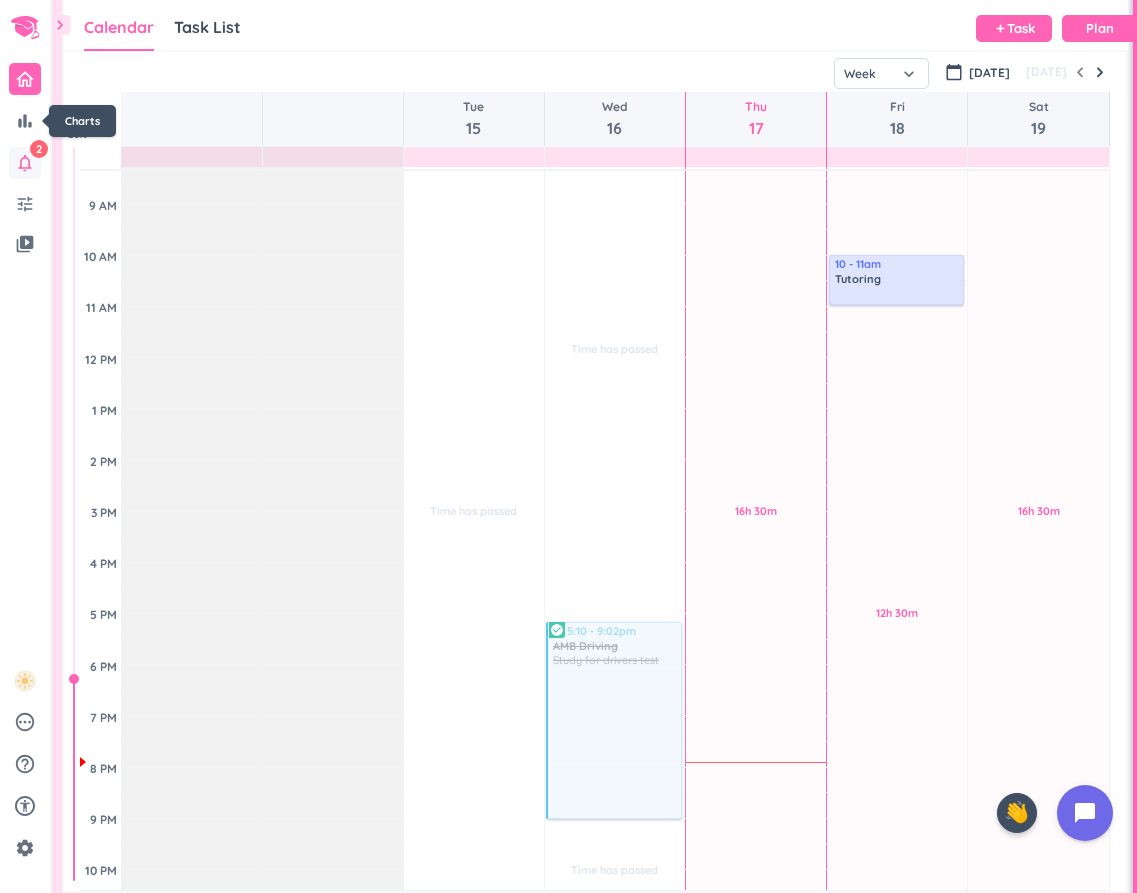 click on "notifications_none" at bounding box center (25, 163) 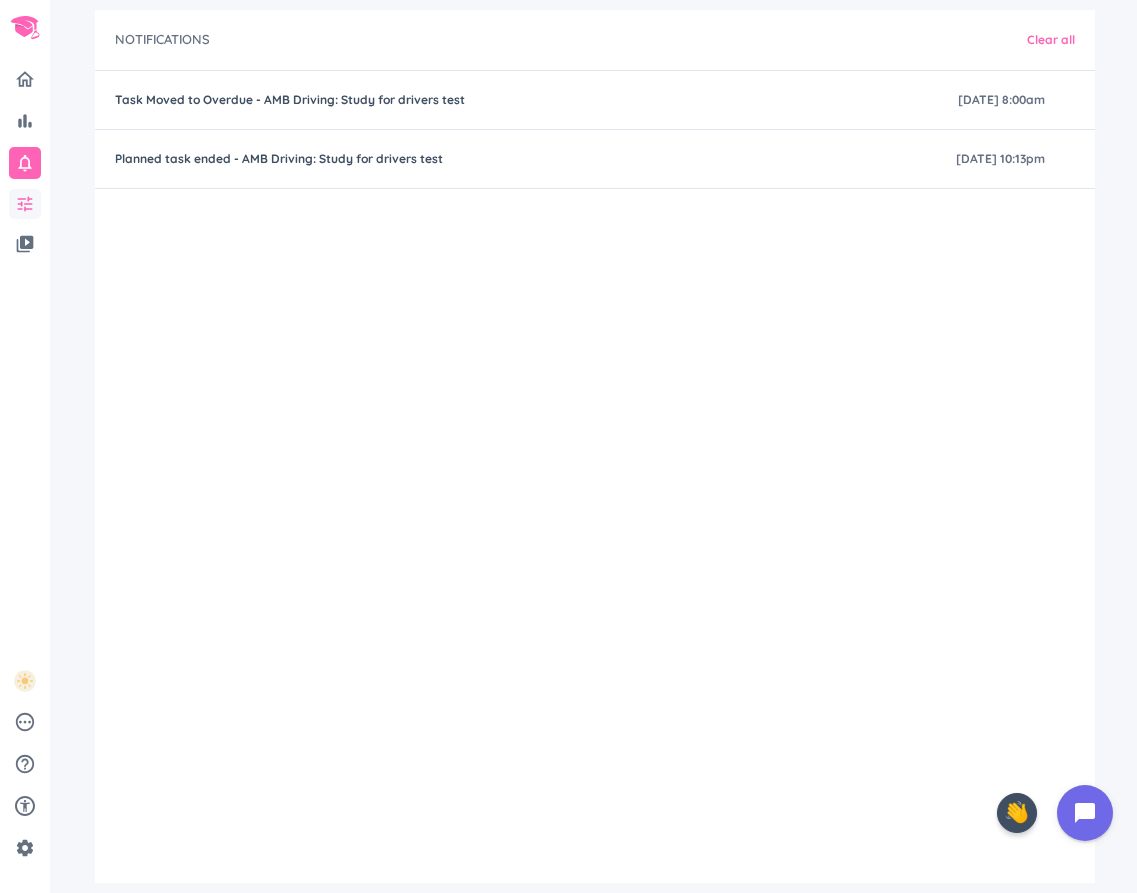 click on "tune" at bounding box center (25, 204) 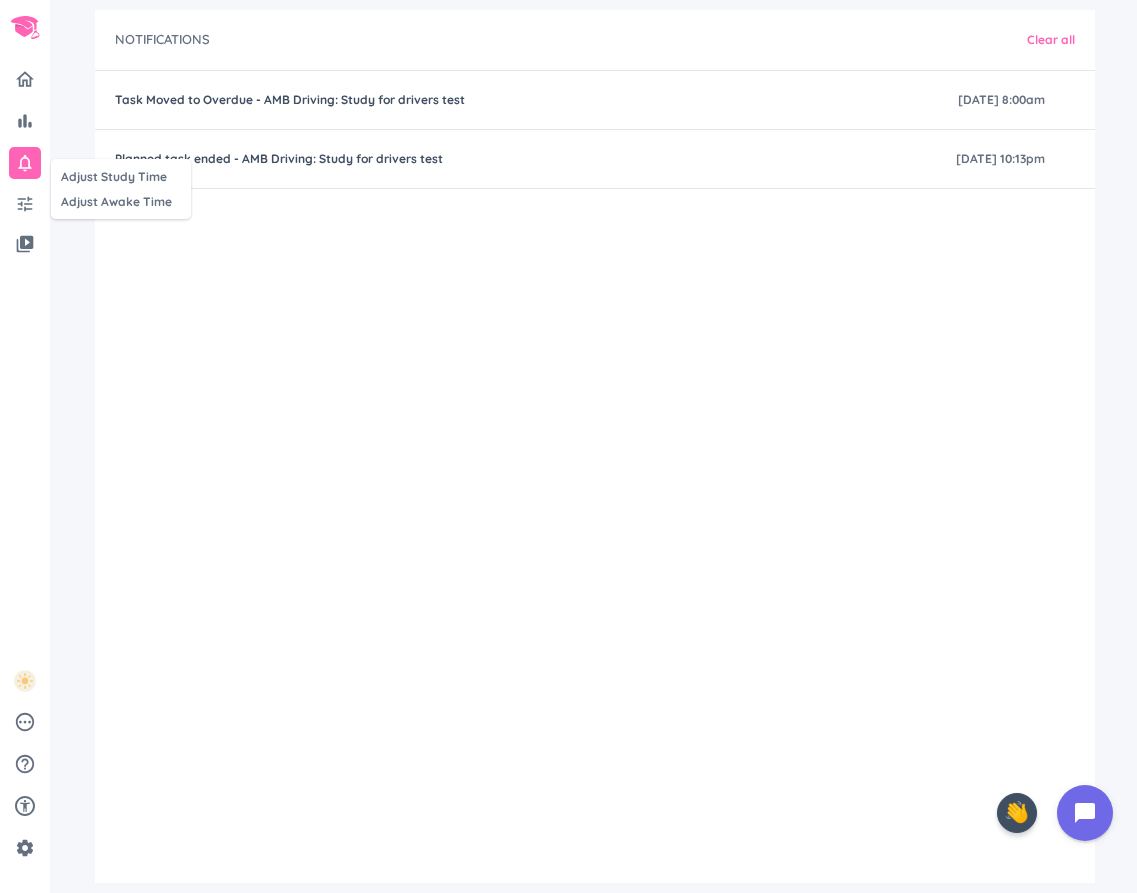 click at bounding box center (568, 446) 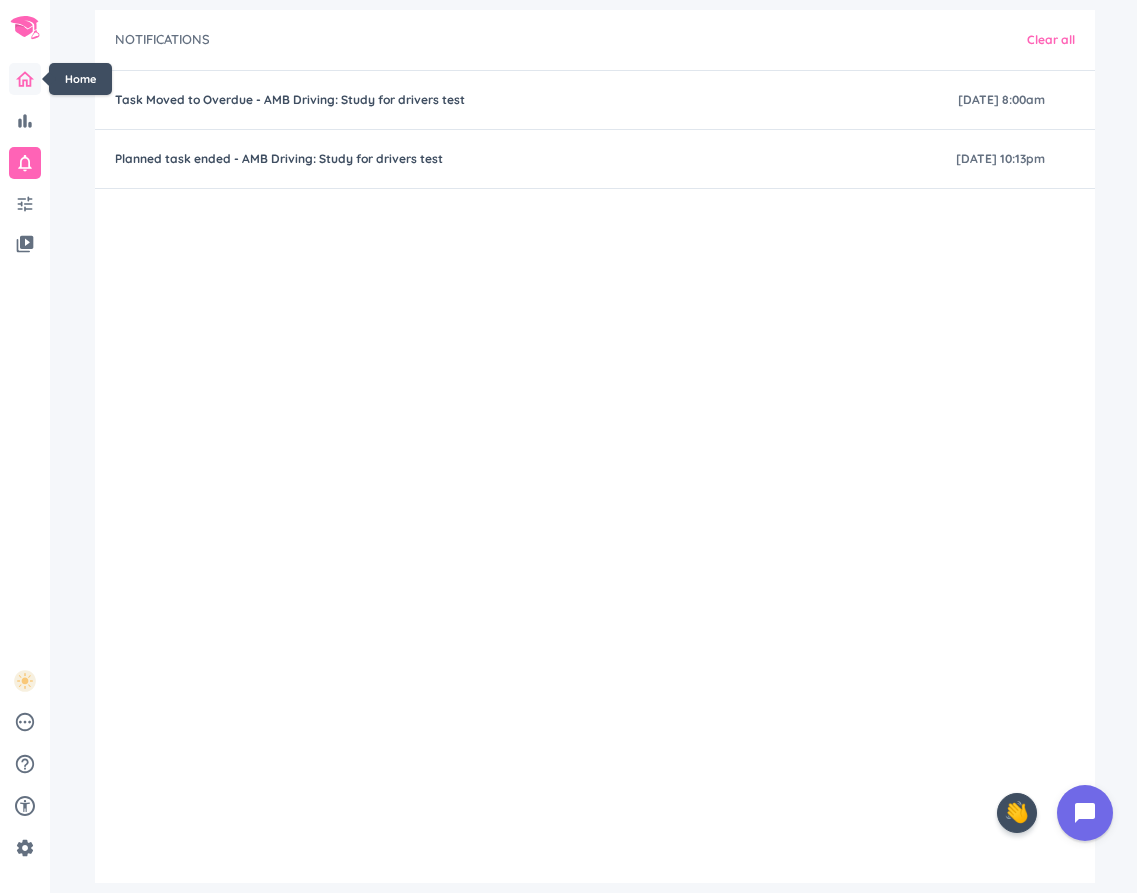 click at bounding box center [25, 79] 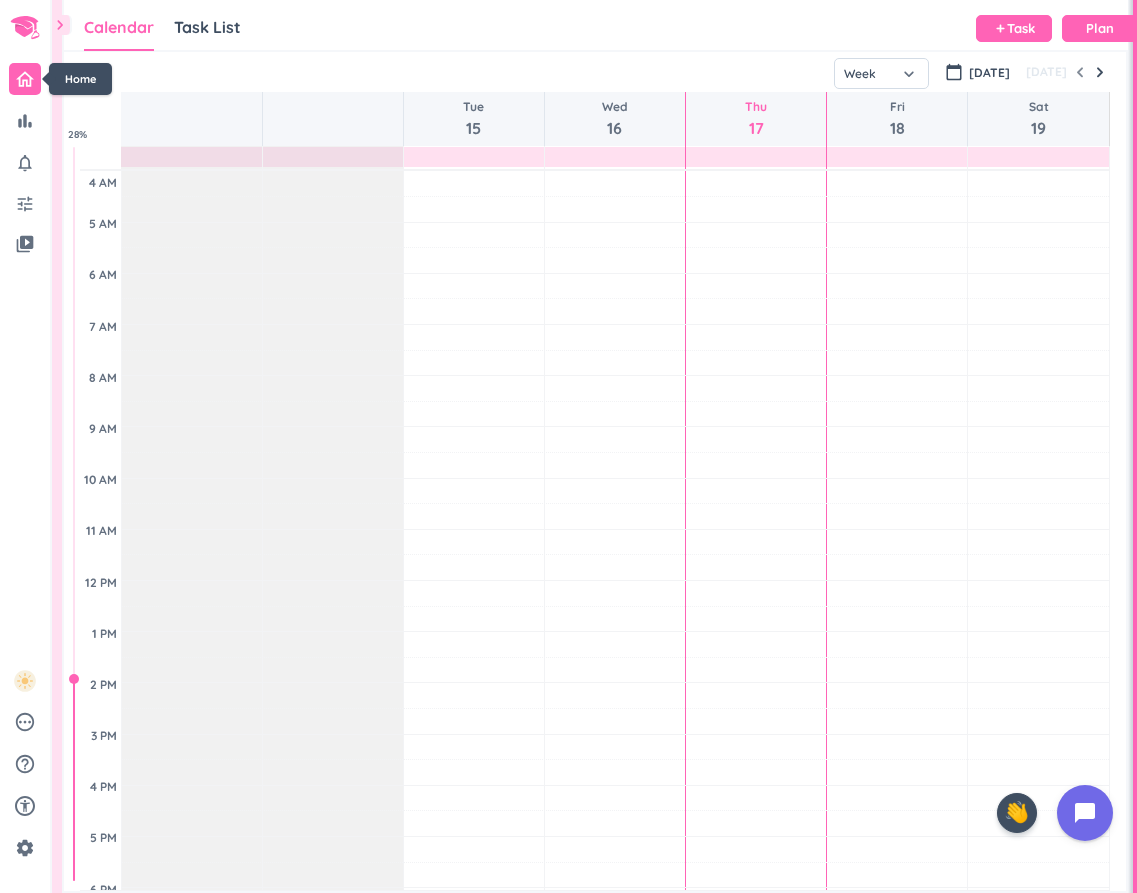 scroll, scrollTop: 1, scrollLeft: 1, axis: both 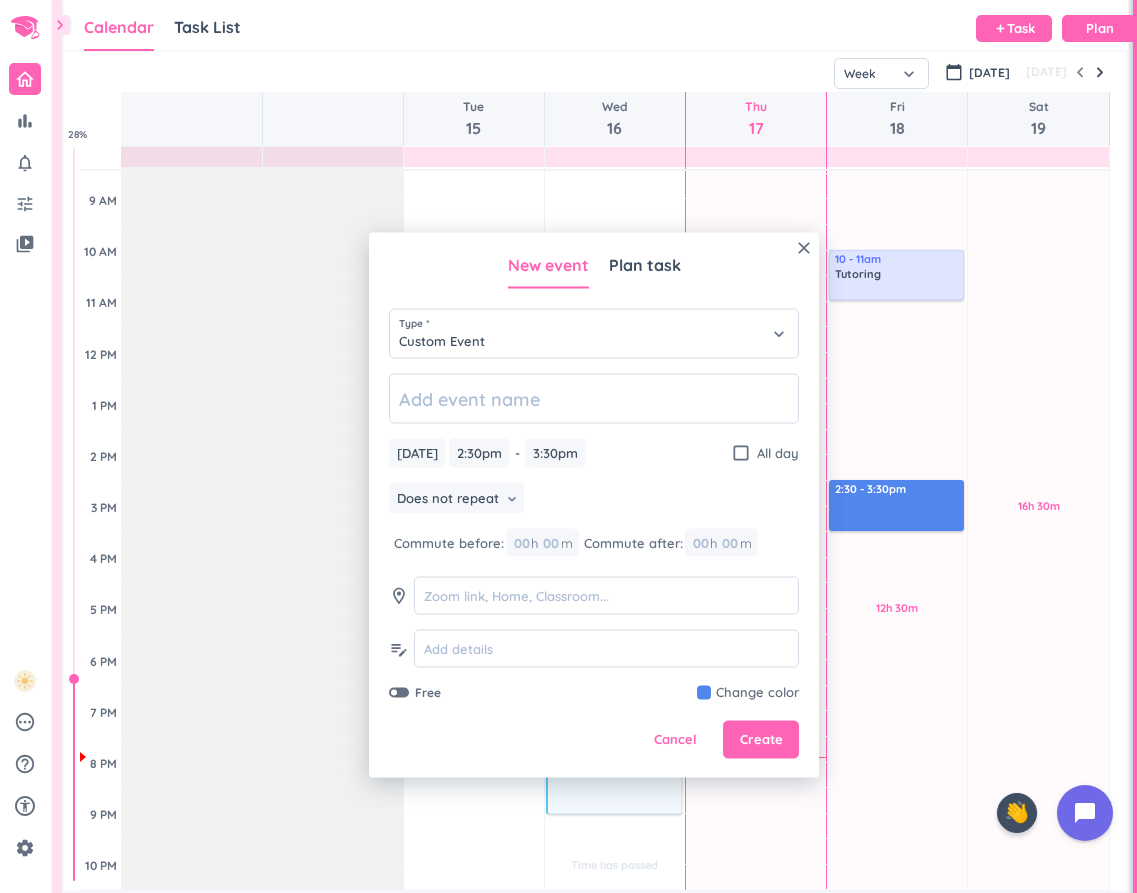 click on "close New event Plan task Type * Custom Event keyboard_arrow_down [DATE] [DATE]   2:30pm 2:30pm - 3:30pm 3:30pm check_box_outline_blank All day Does not repeat keyboard_arrow_down Commute before: 00 h 00 m Commute after: 00 h 00 m room edit_note Free Change color Cancel Create" at bounding box center [594, 505] 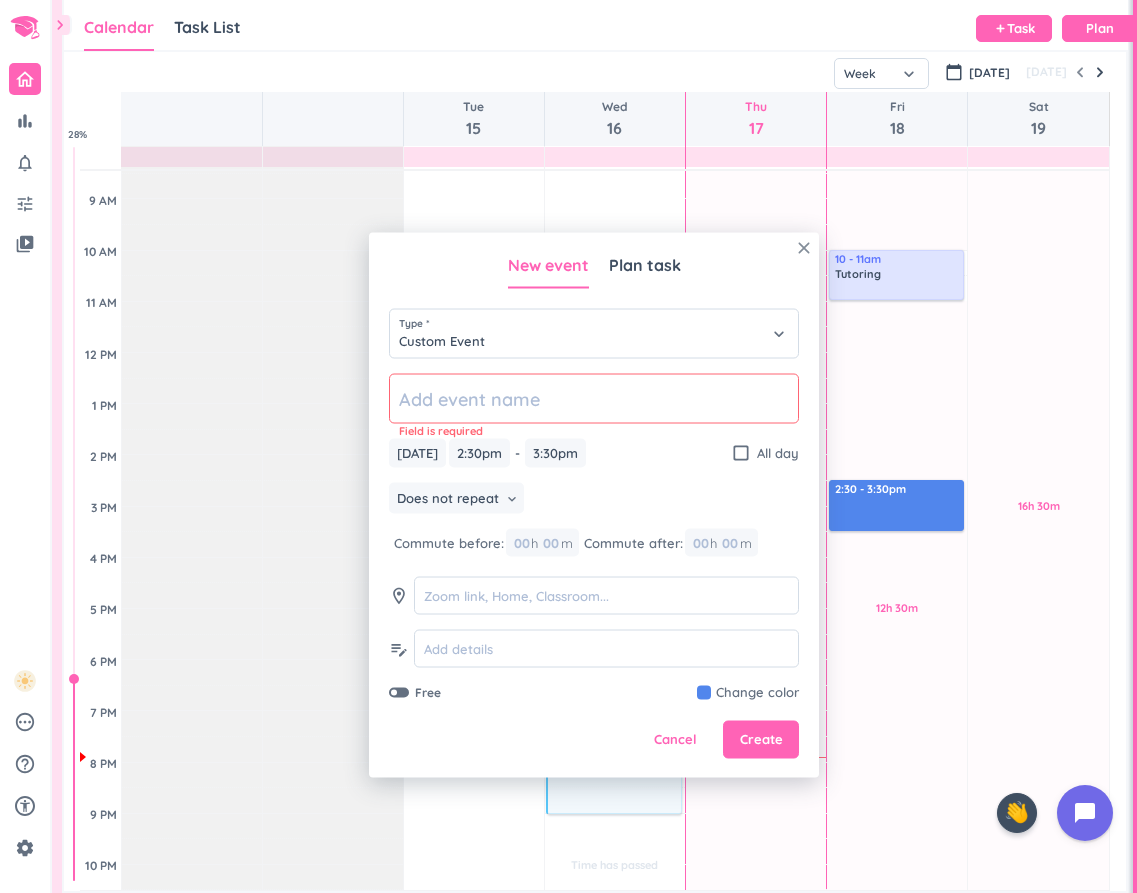 click on "close" at bounding box center (804, 248) 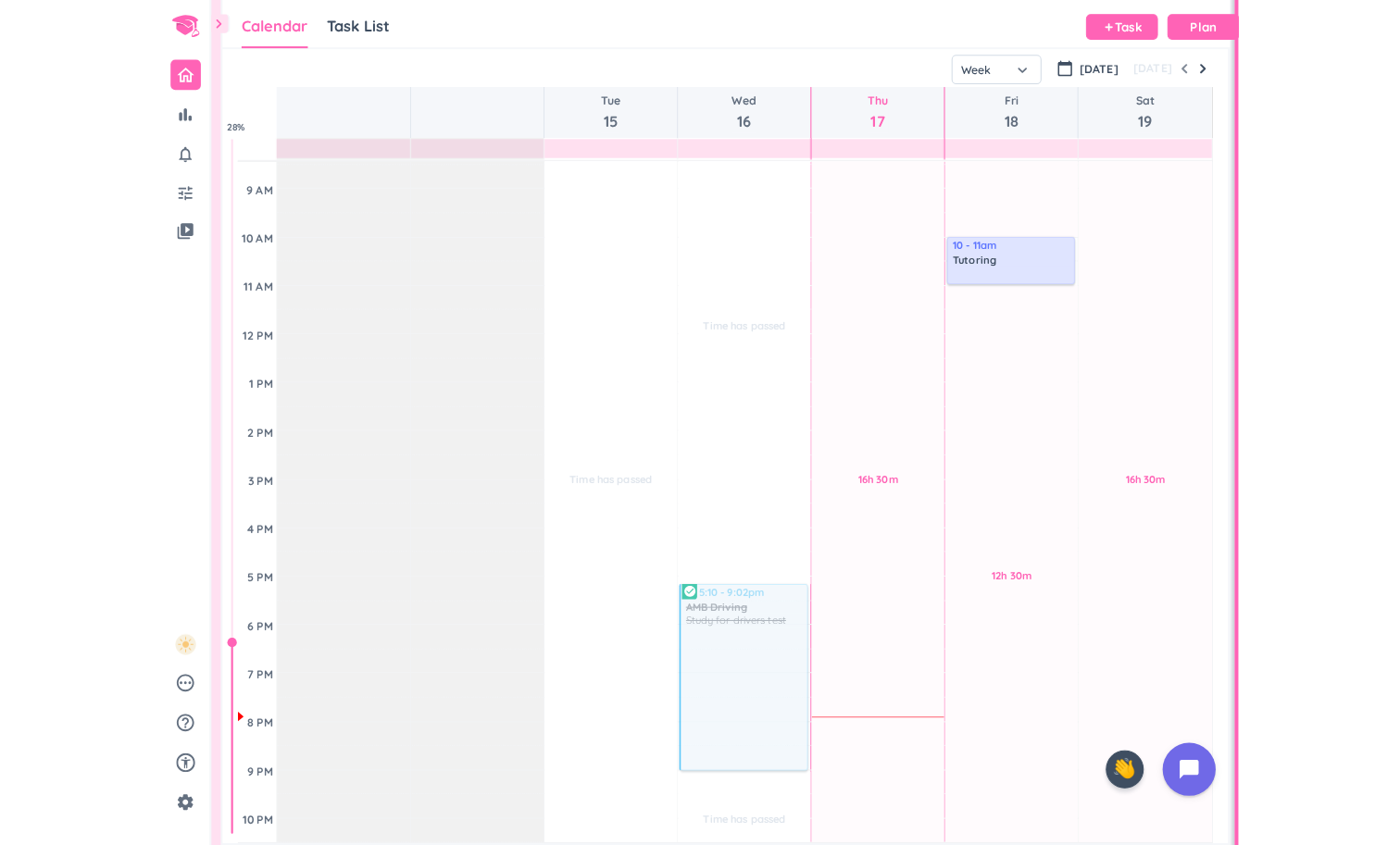 scroll, scrollTop: 1, scrollLeft: 1, axis: both 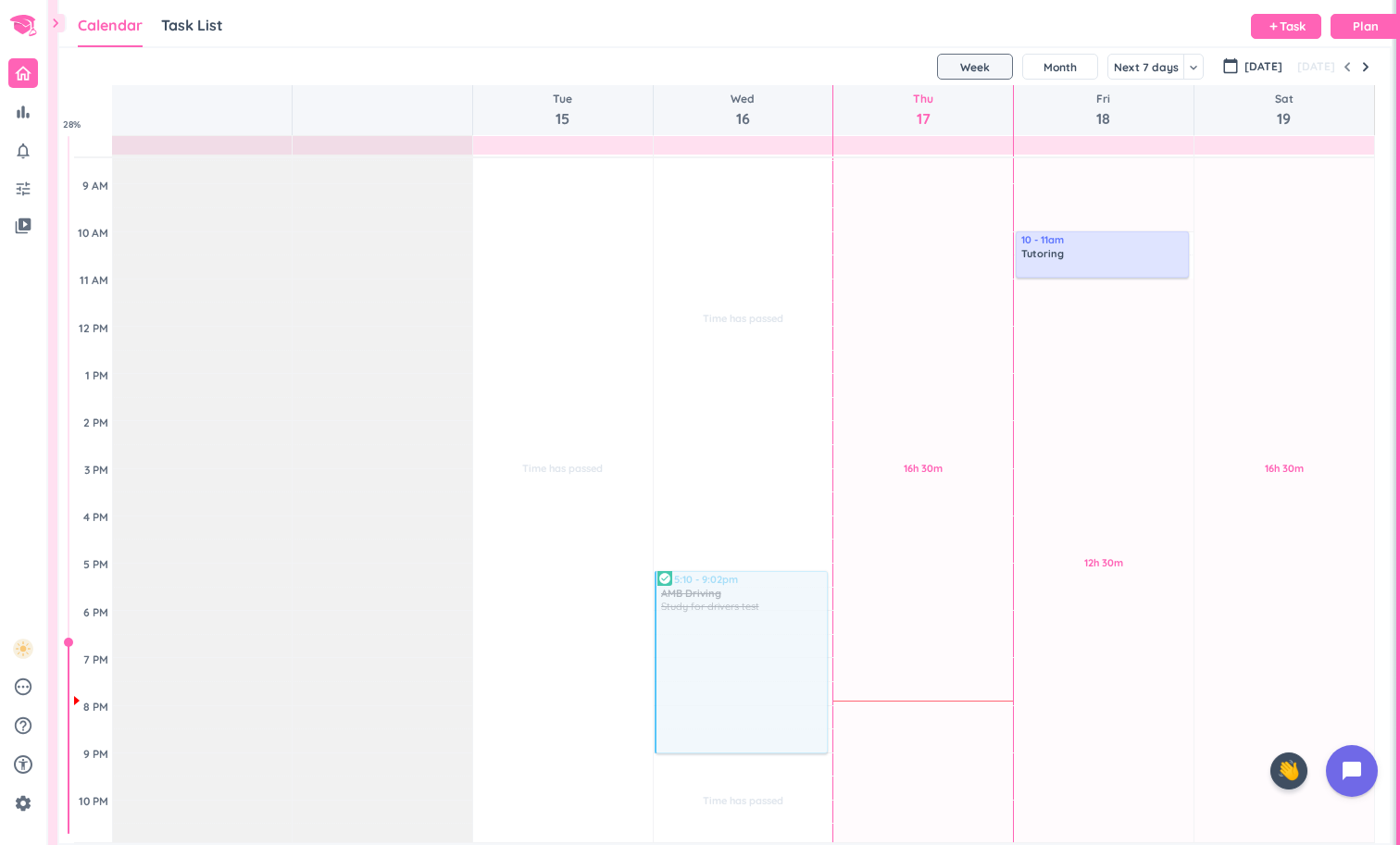 click on "chevron_right" at bounding box center [56, 23] 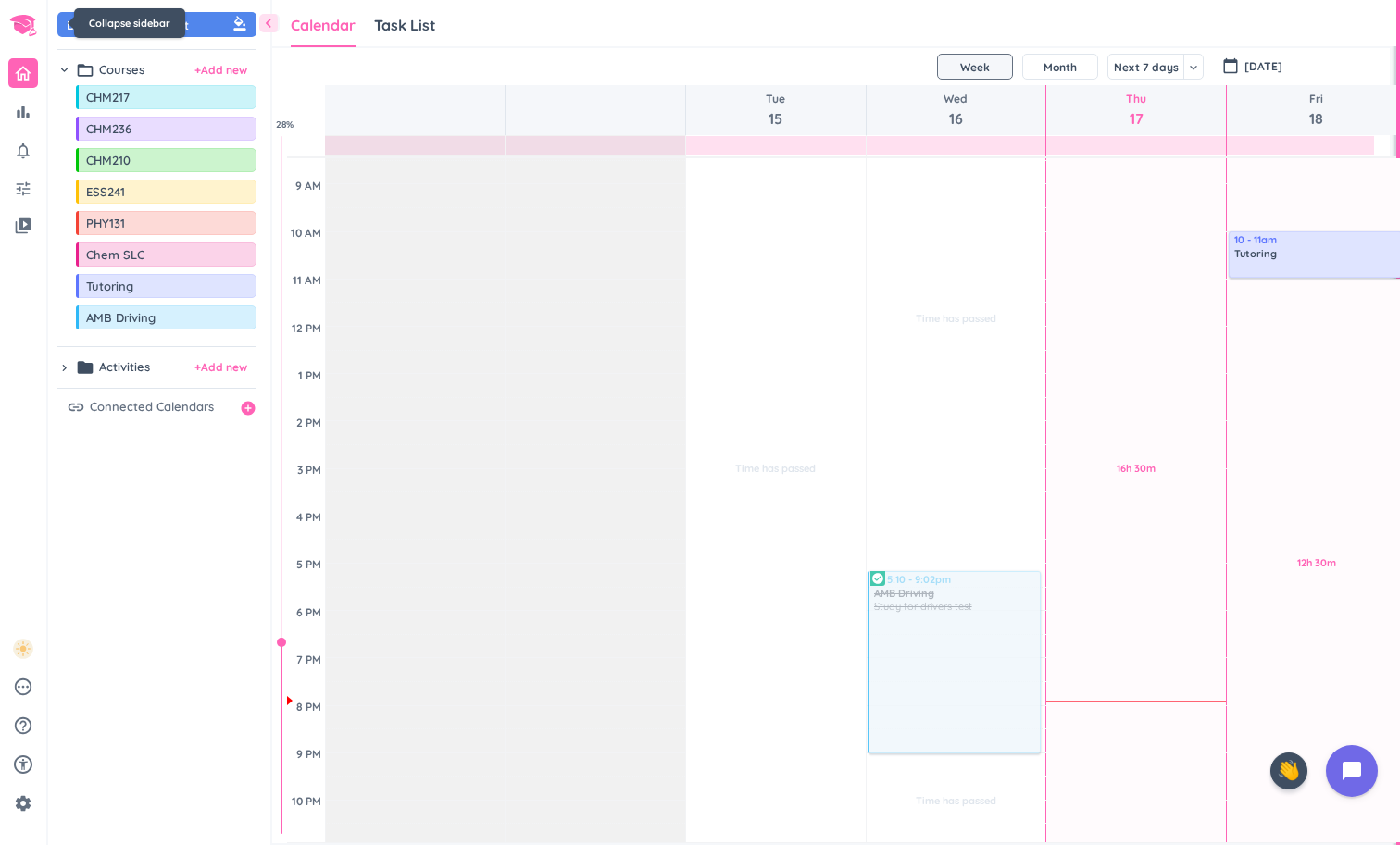 scroll, scrollTop: 46, scrollLeft: 1232, axis: both 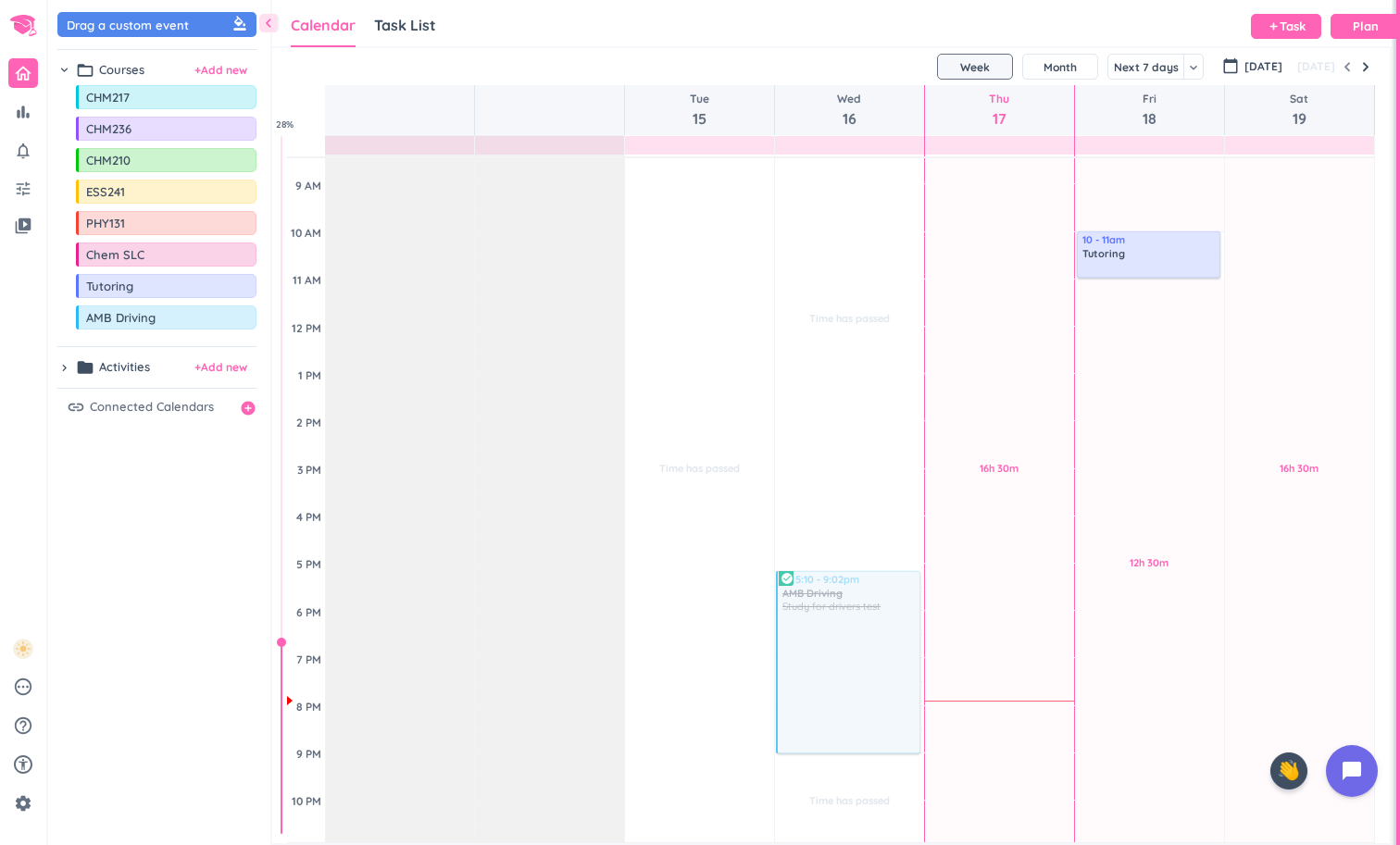 click on "chevron_right" at bounding box center (64, 367) 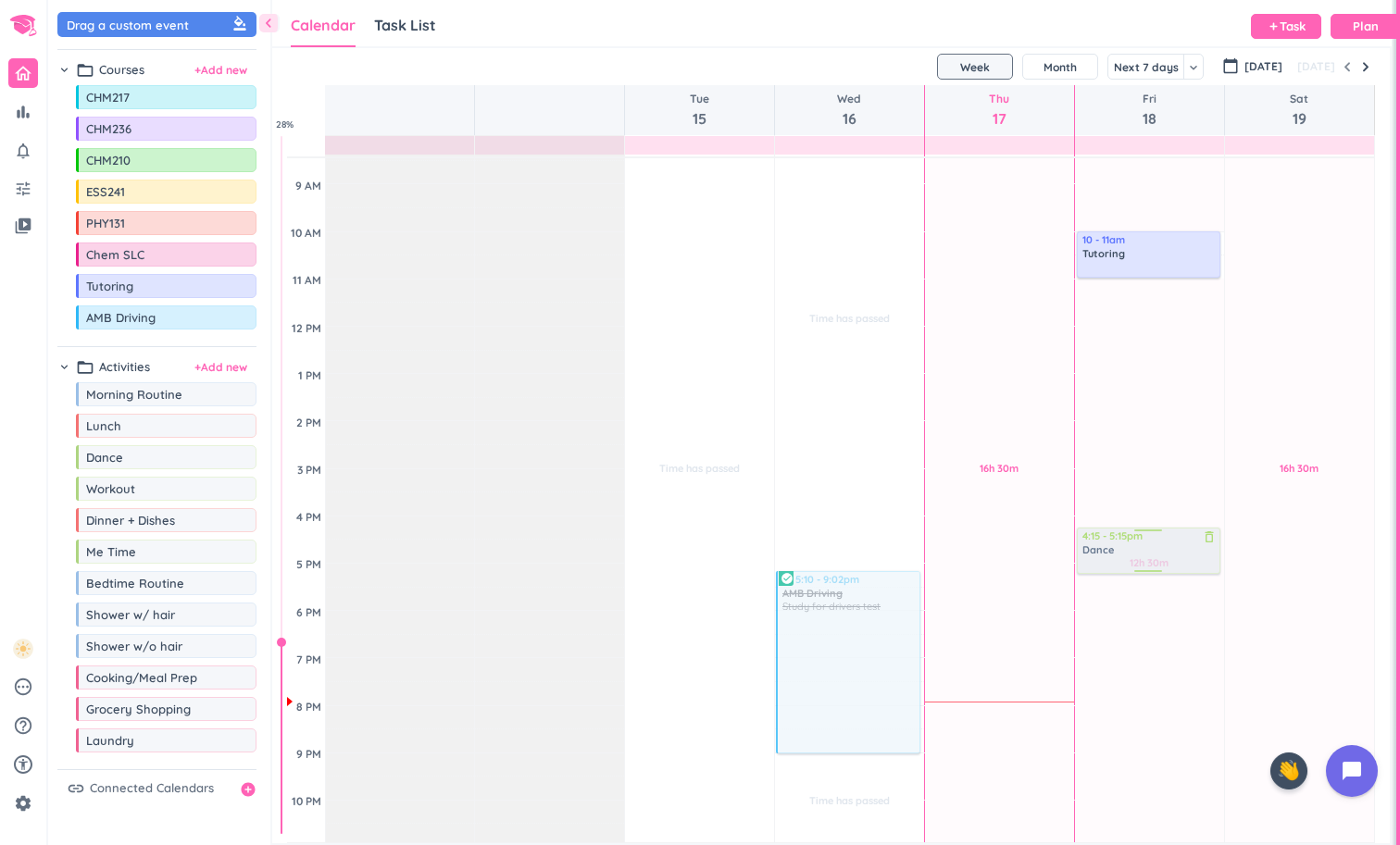 drag, startPoint x: 99, startPoint y: 470, endPoint x: 1124, endPoint y: 530, distance: 1026.7546 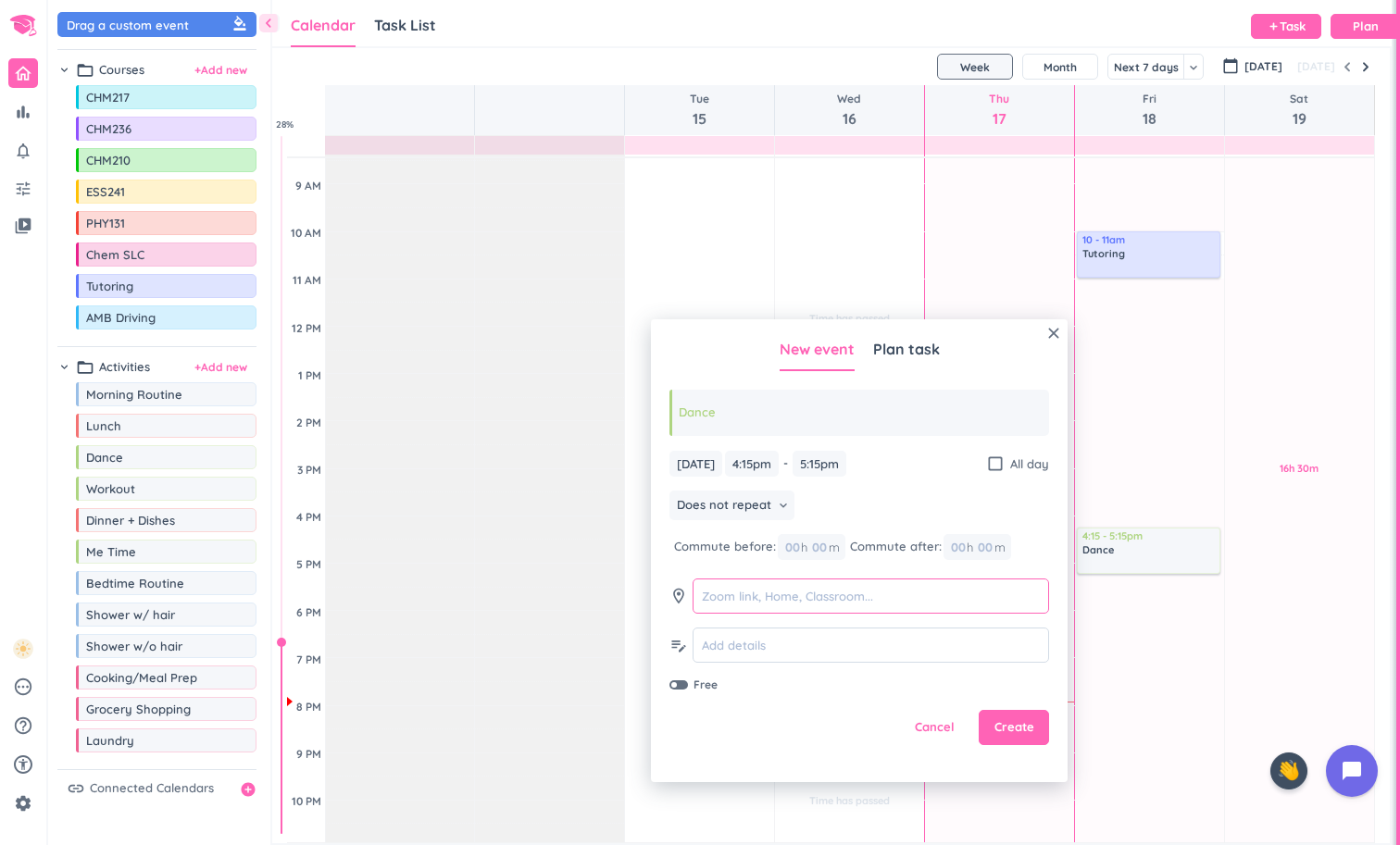click at bounding box center [870, 596] 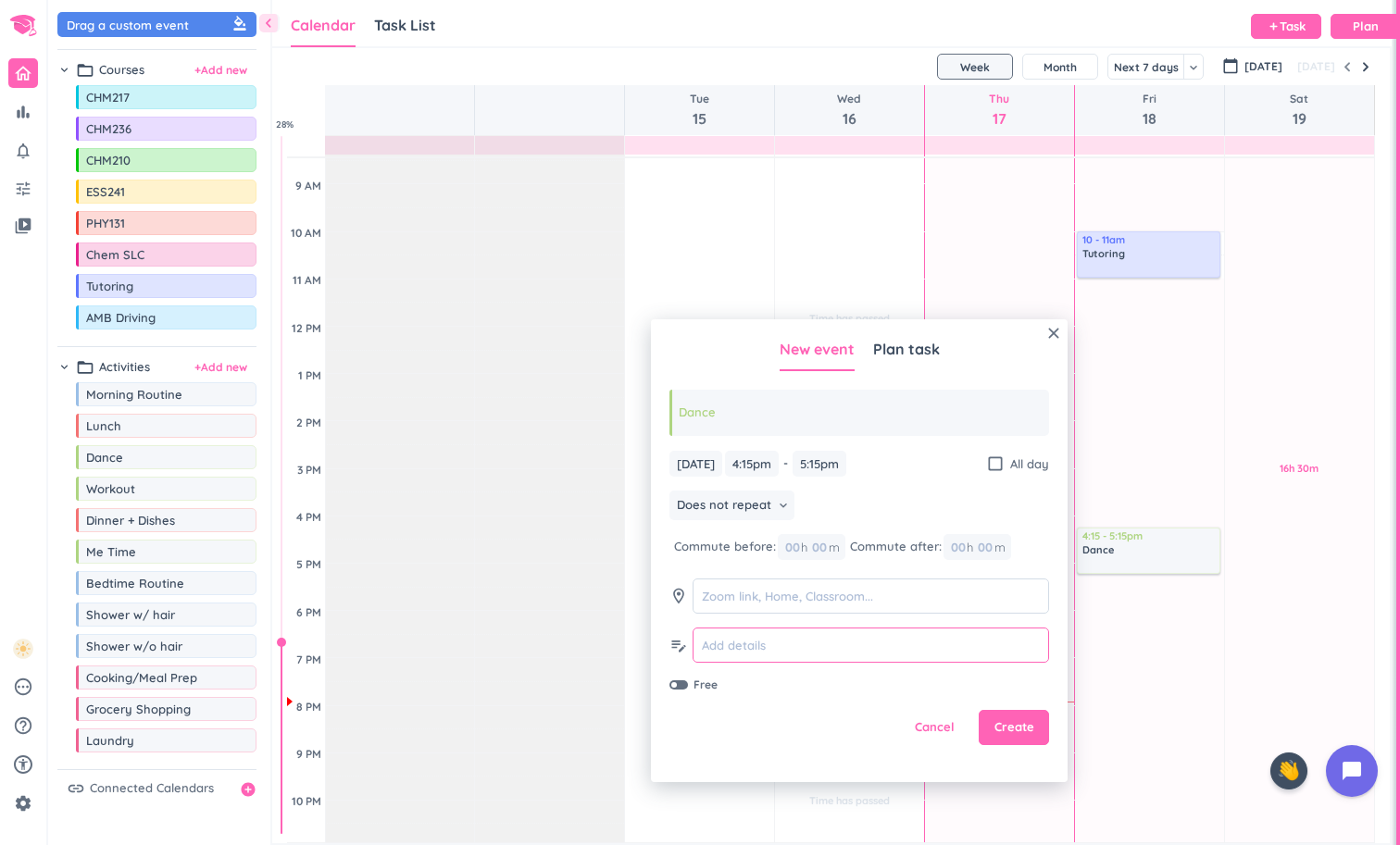 click at bounding box center [870, 645] 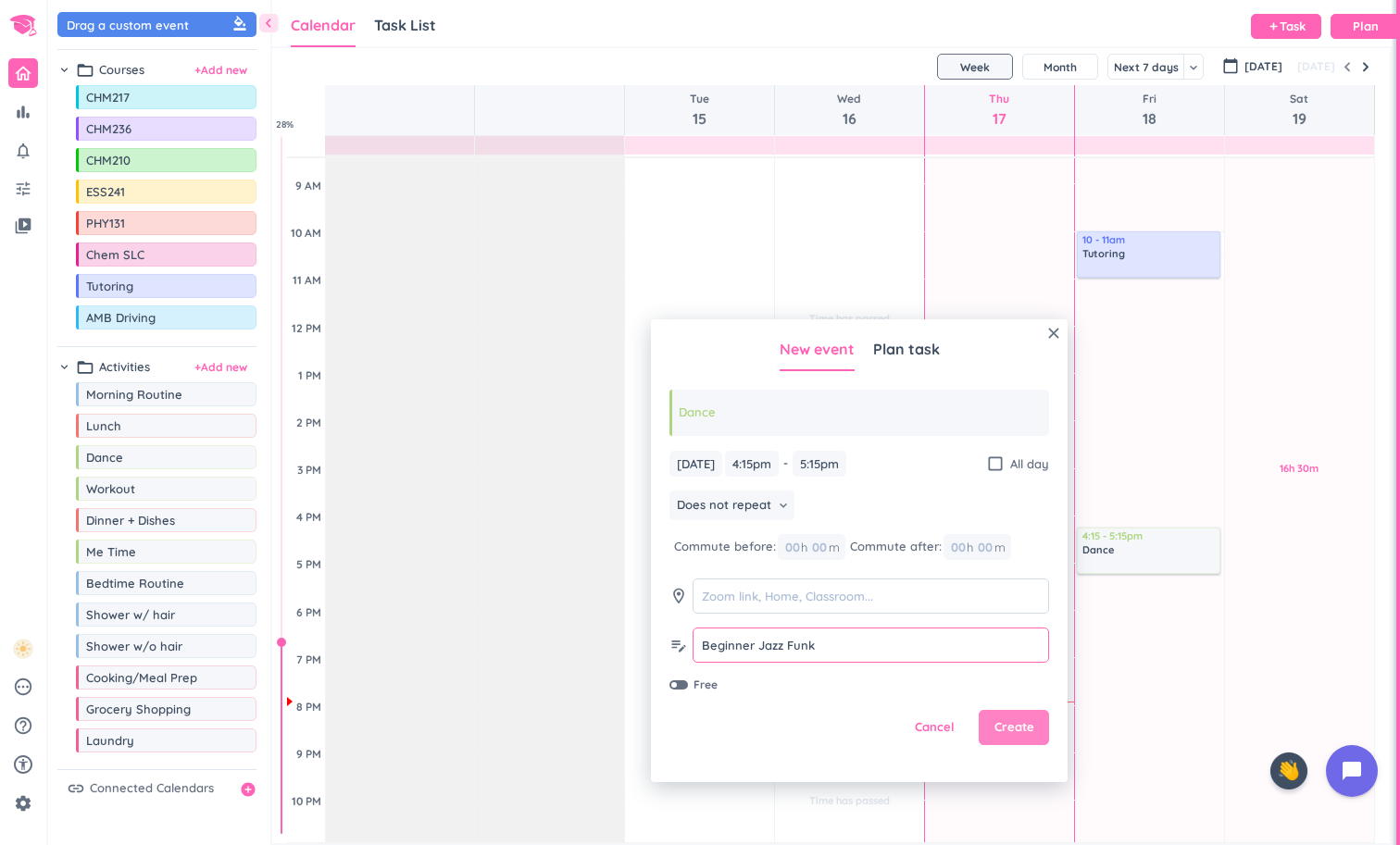 type on "Beginner Jazz Funk" 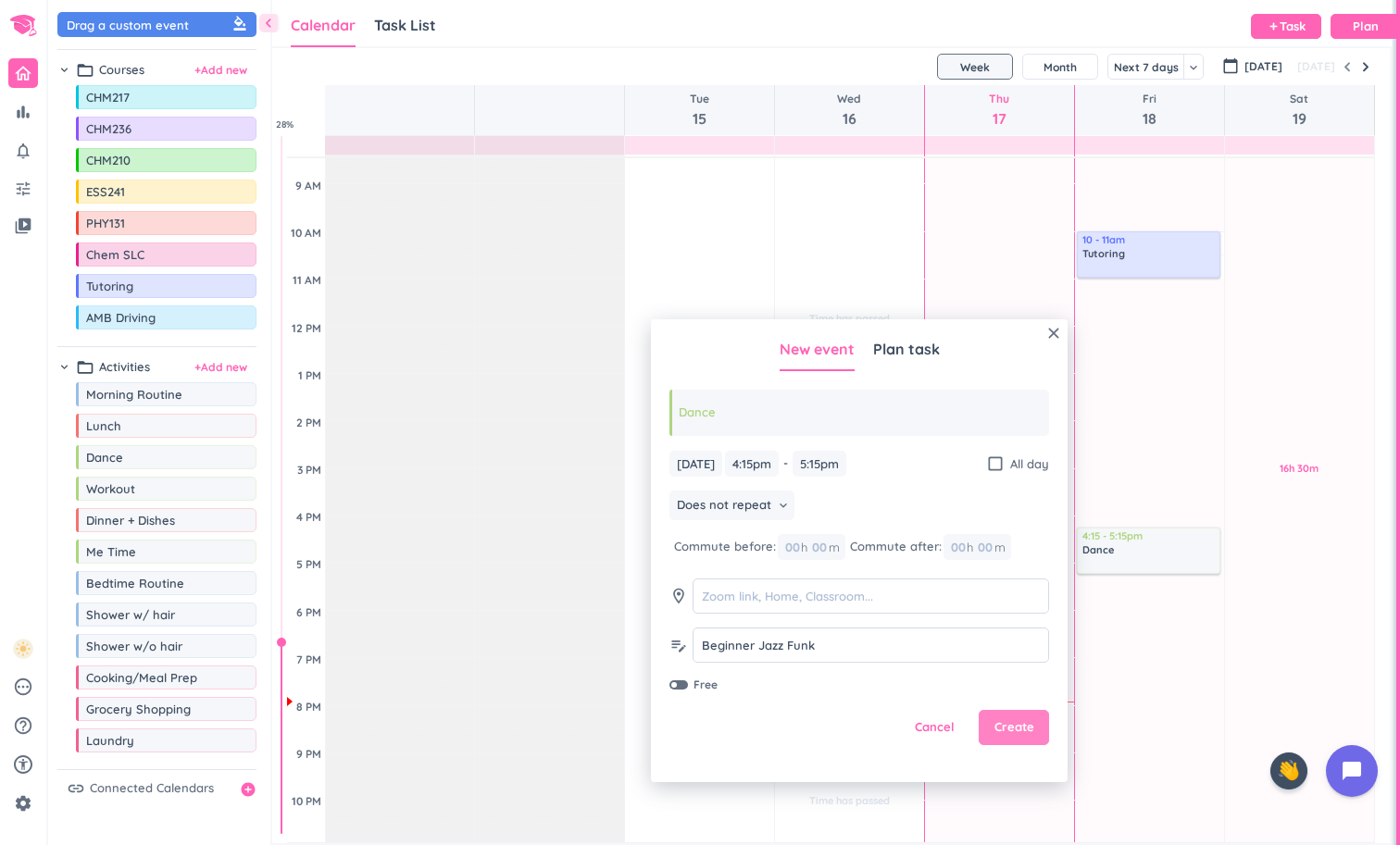 click on "Create" at bounding box center [1014, 727] 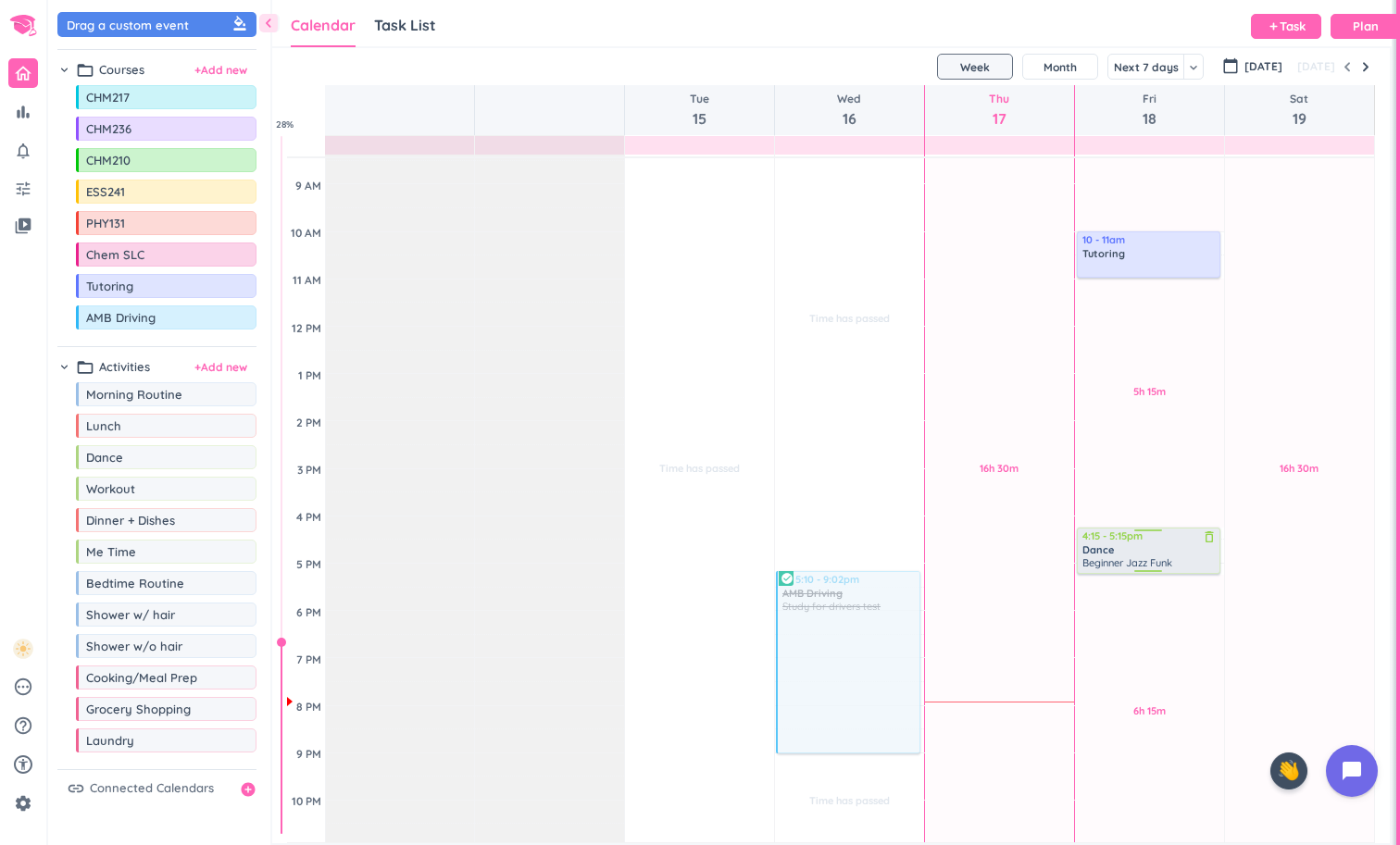 click on "Beginner Jazz Funk" at bounding box center [1127, 563] 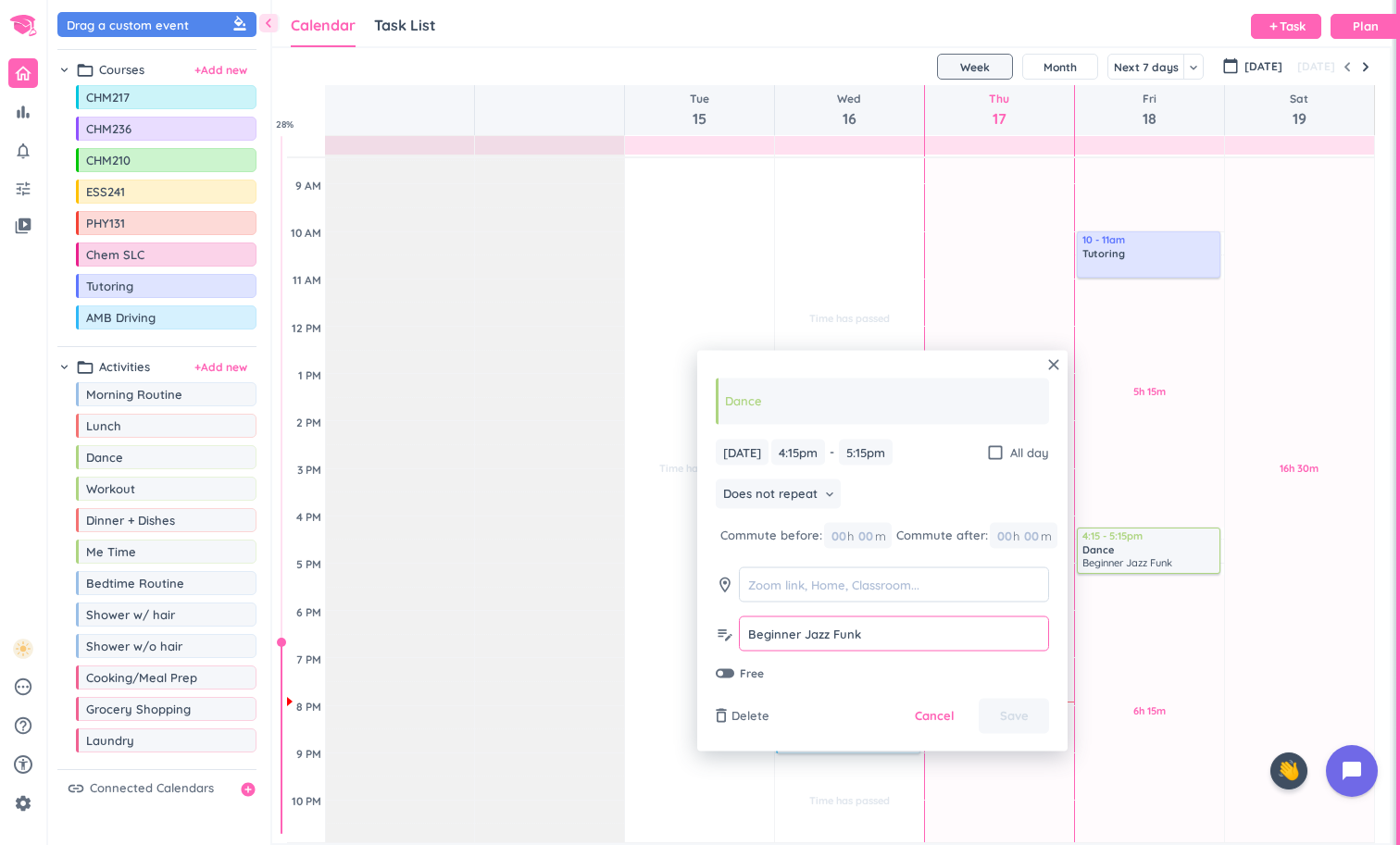 click on "Beginner Jazz Funk" at bounding box center [894, 633] 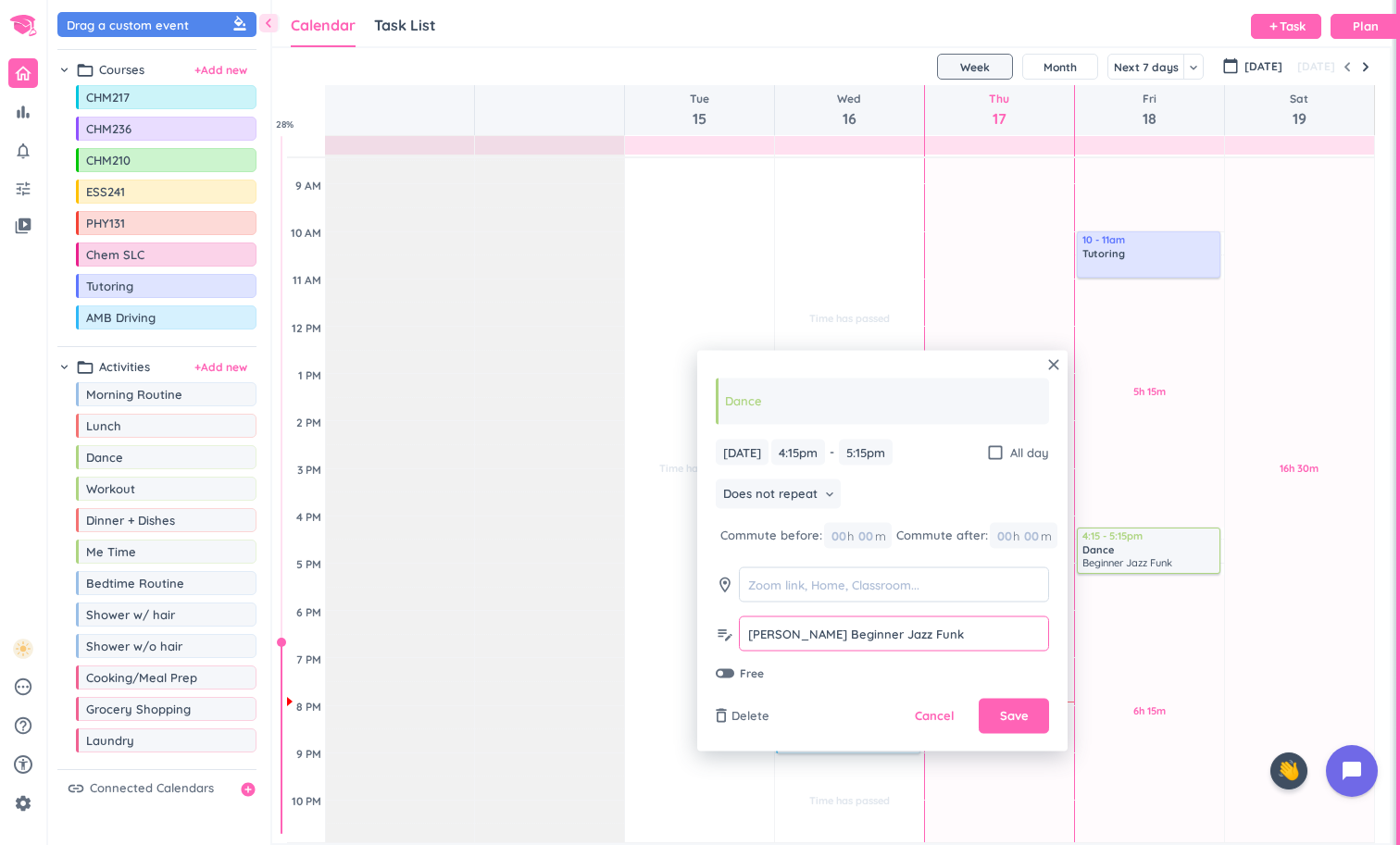 drag, startPoint x: 824, startPoint y: 635, endPoint x: 802, endPoint y: 635, distance: 22 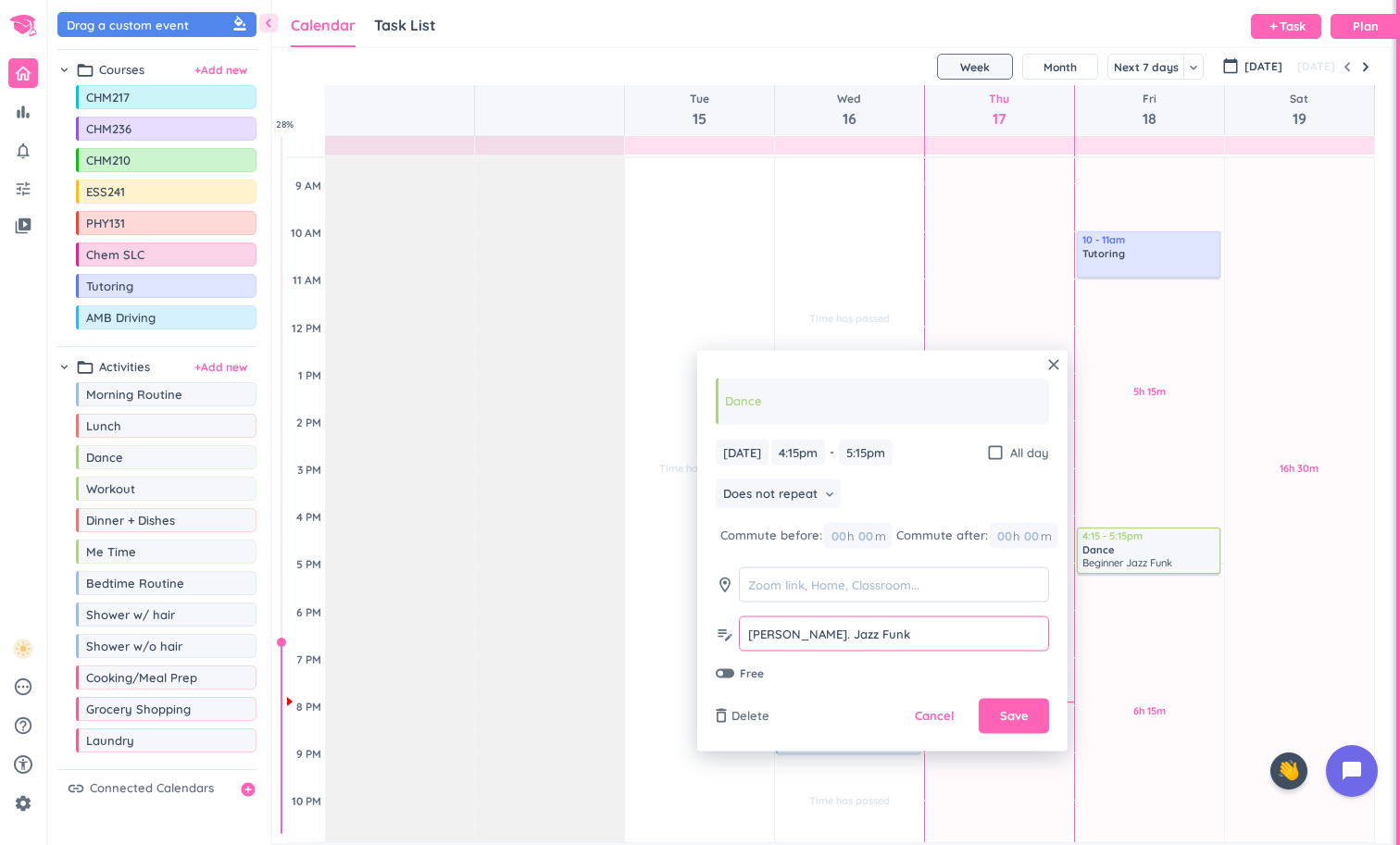 click on "[PERSON_NAME]. Jazz Funk" at bounding box center (894, 633) 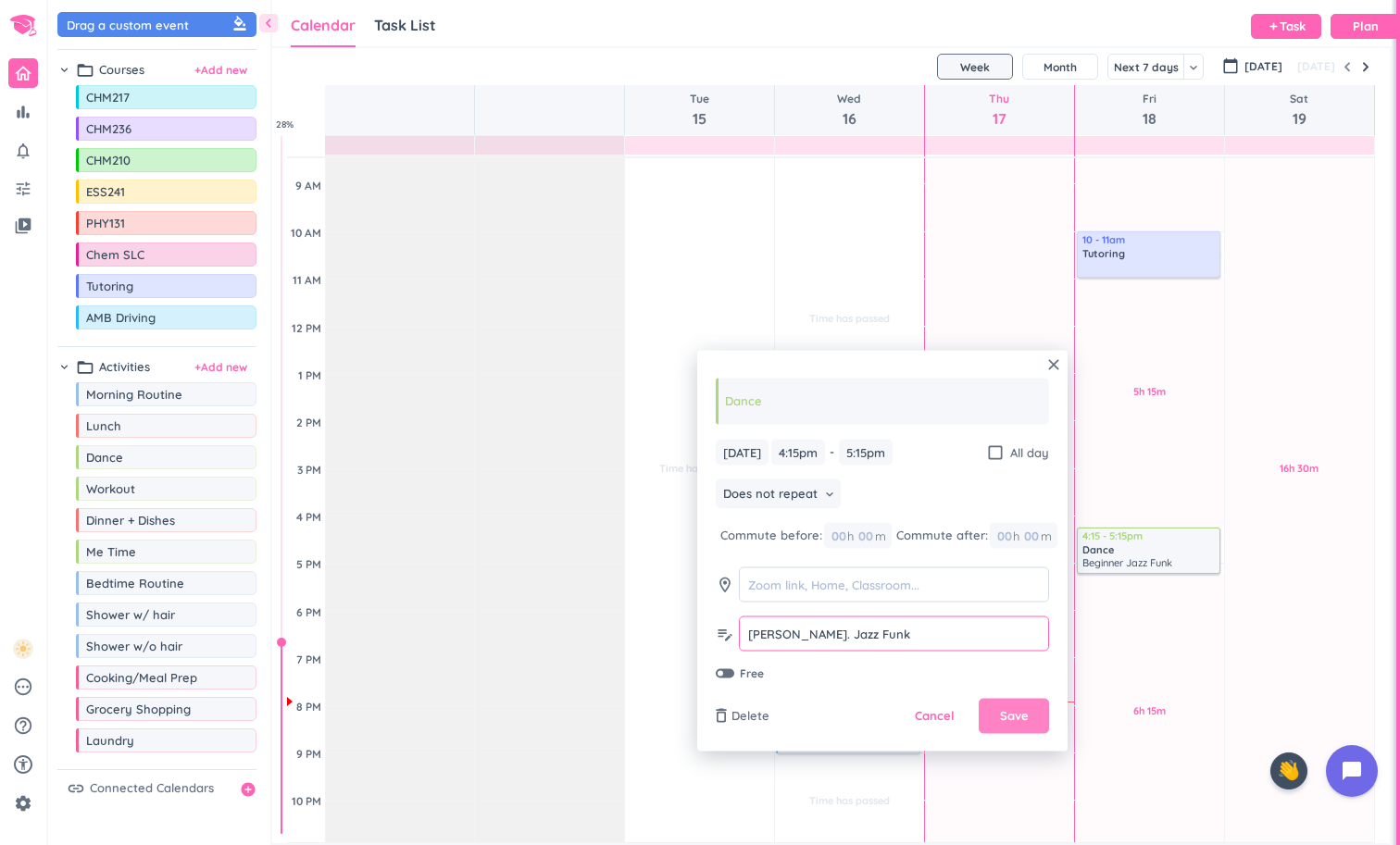 type on "[PERSON_NAME]. Jazz Funk" 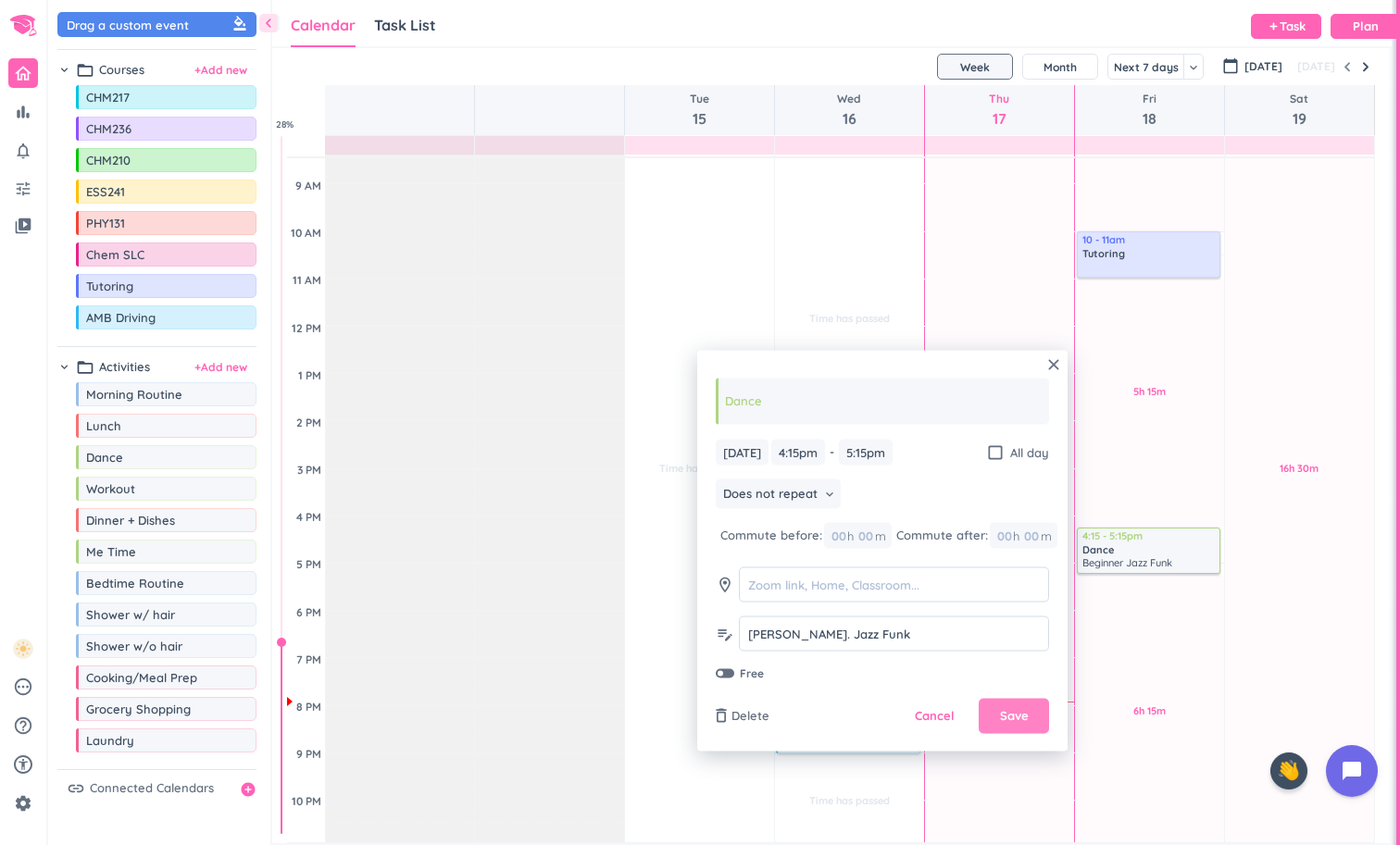 click on "Save" at bounding box center [1014, 716] 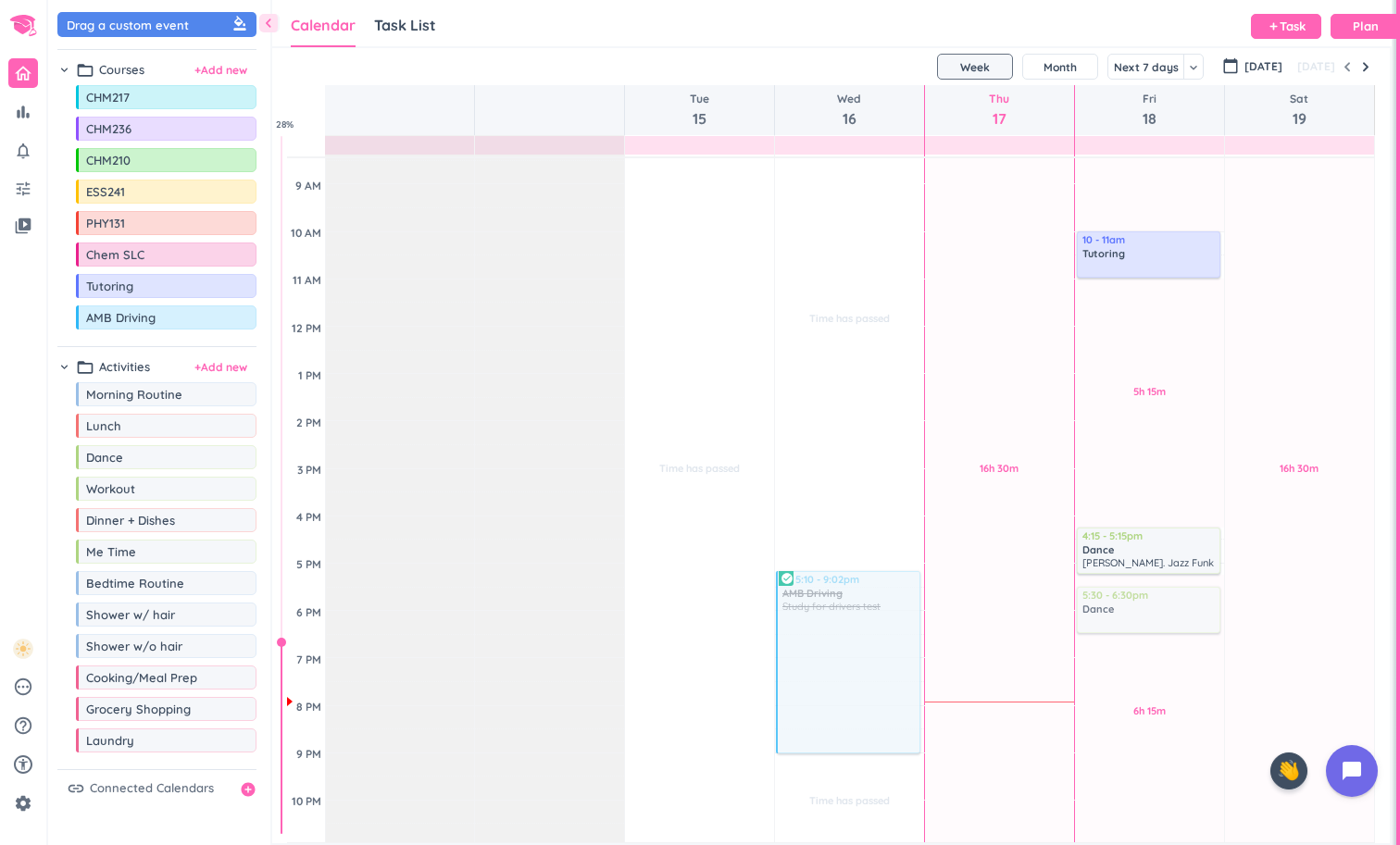 drag, startPoint x: 144, startPoint y: 460, endPoint x: 1181, endPoint y: 583, distance: 1044.2691 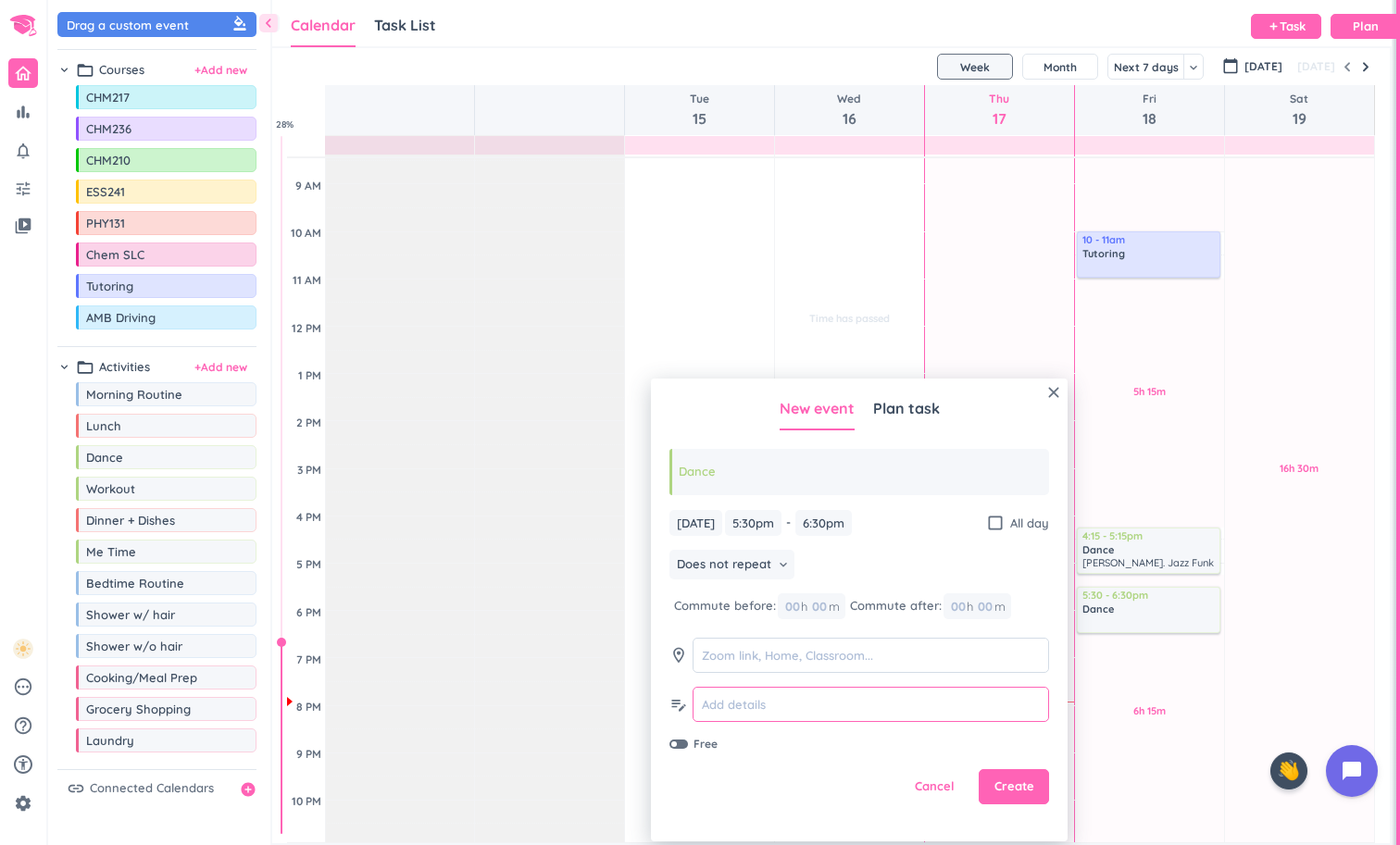 click at bounding box center (870, 704) 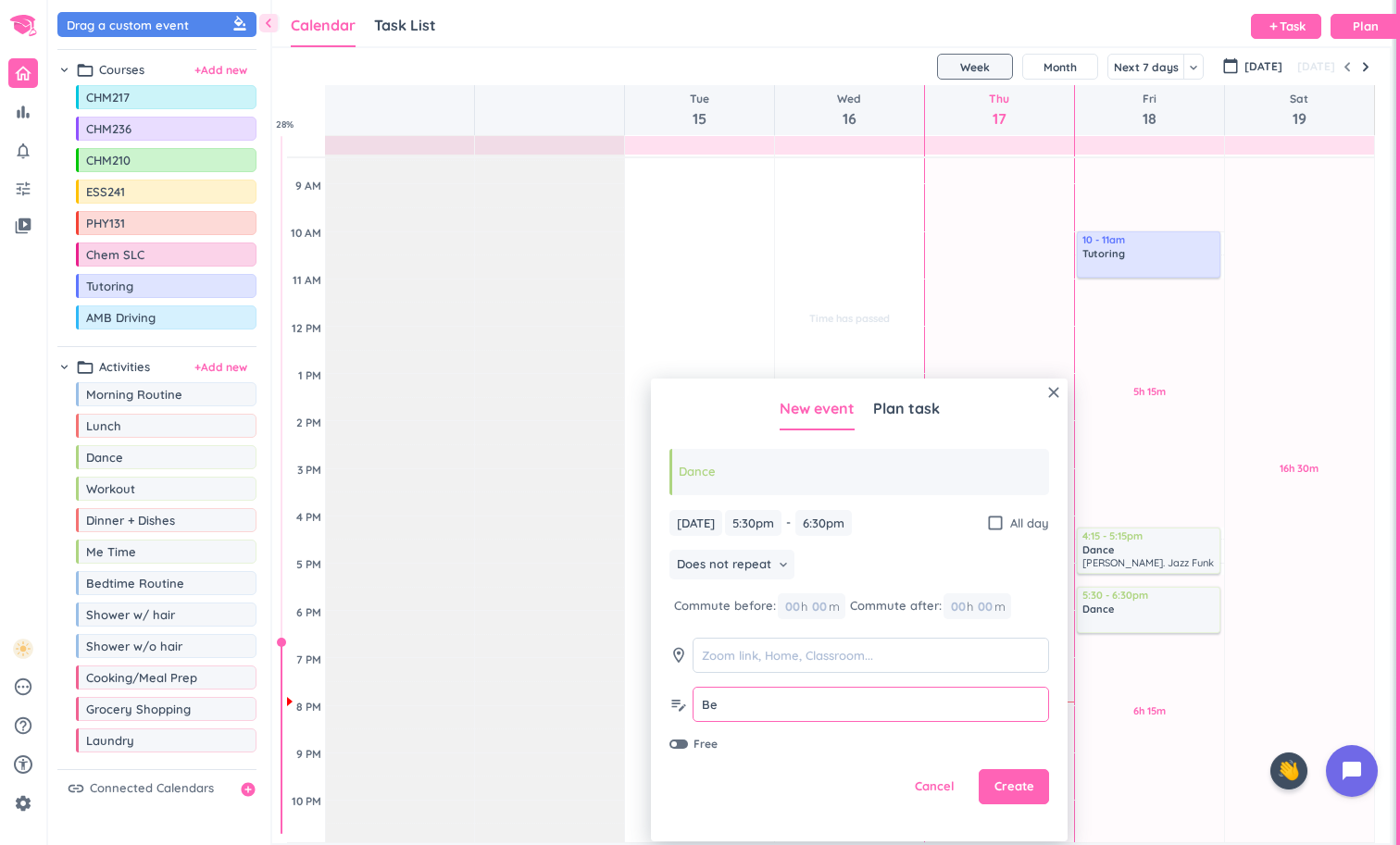 type on "B" 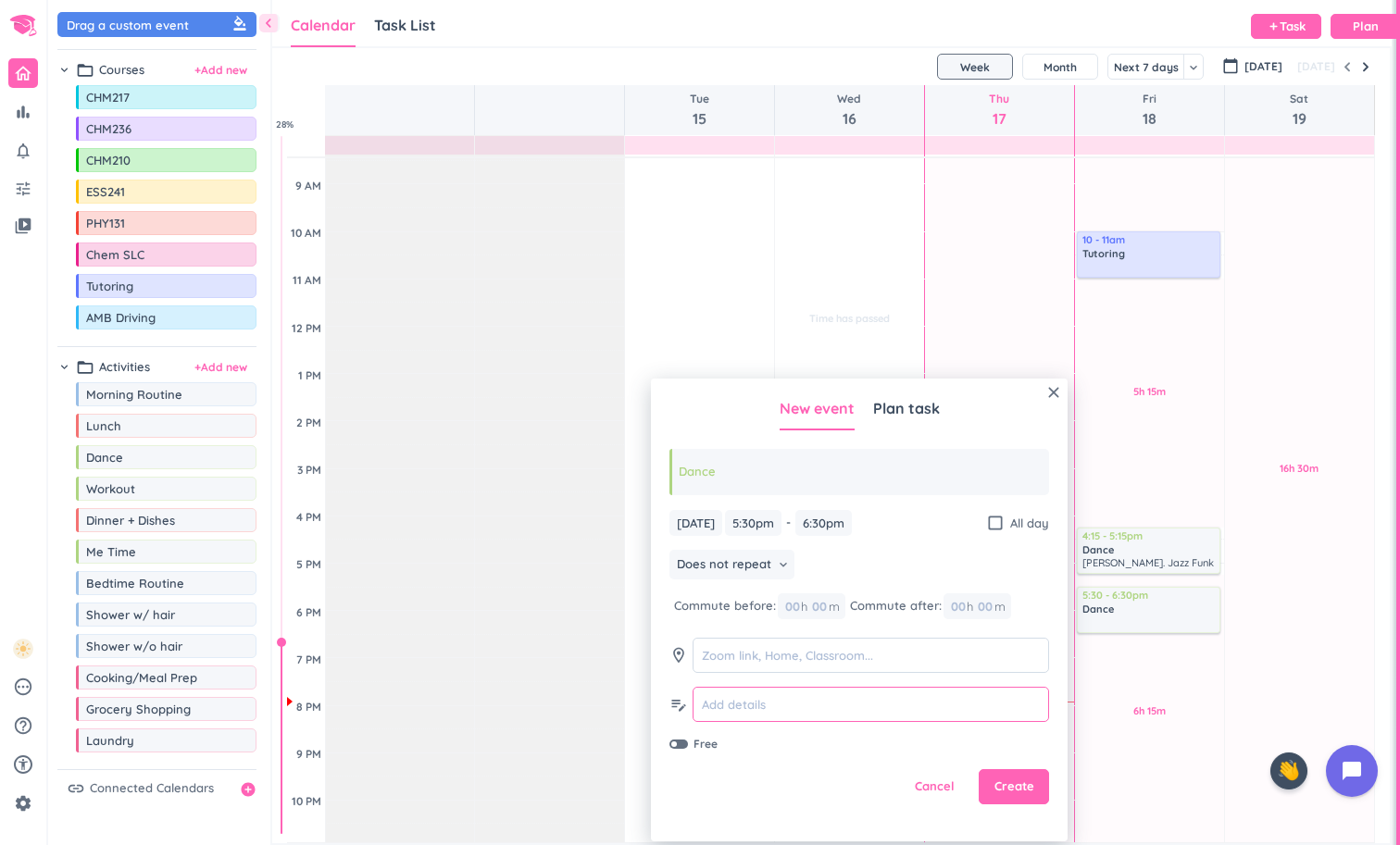 type on "P" 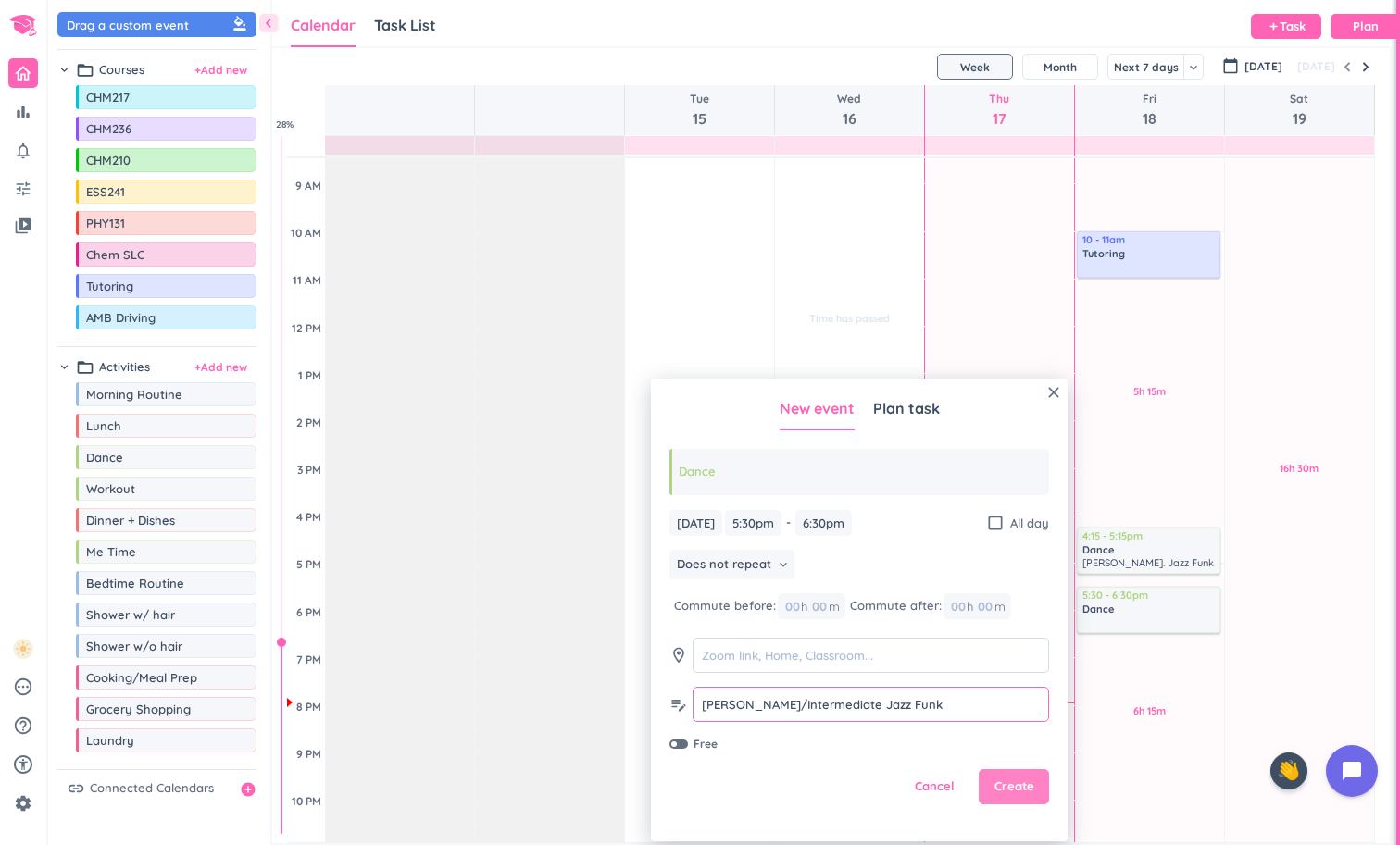 type on "[PERSON_NAME]/Intermediate Jazz Funk" 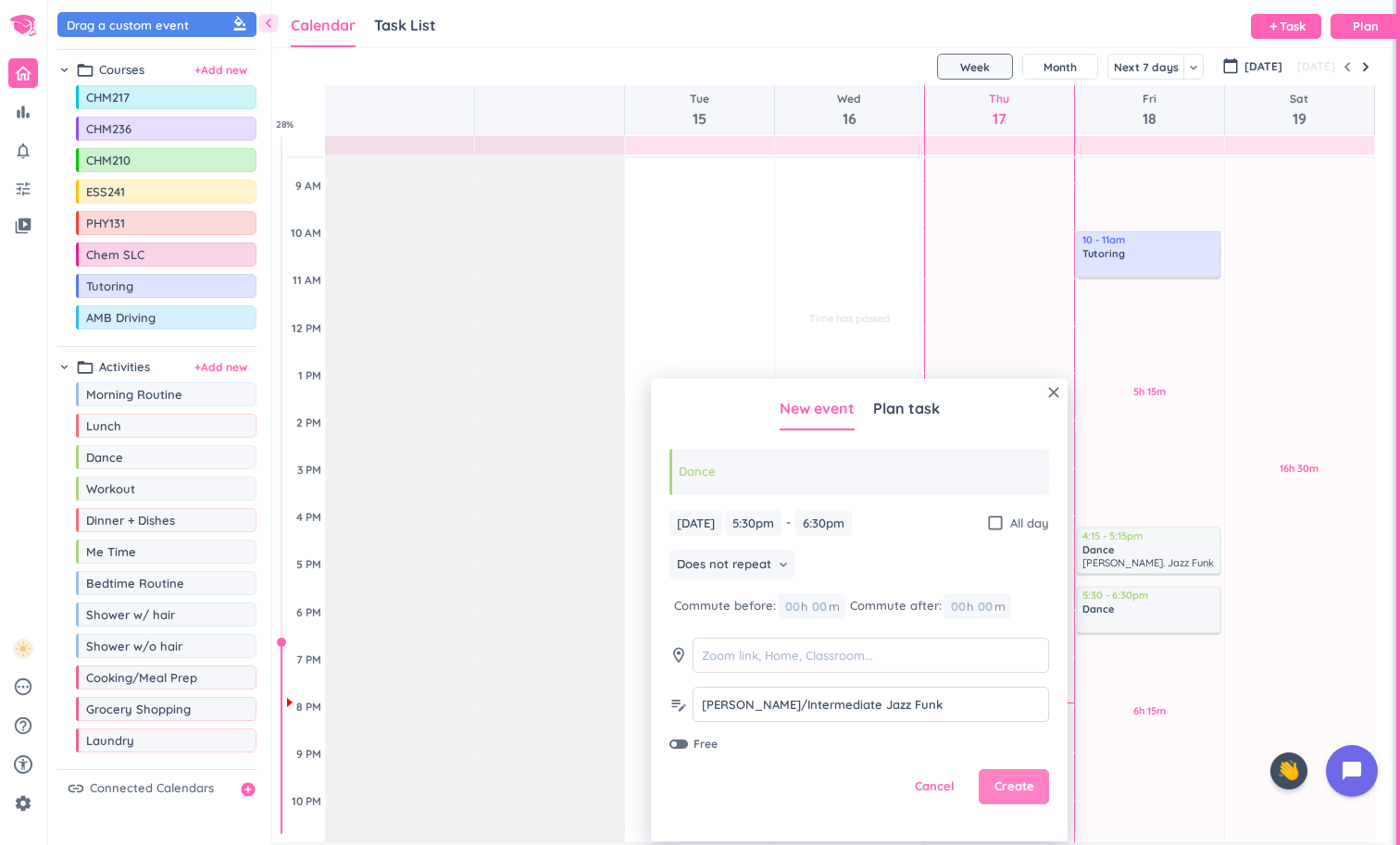 click on "Create" at bounding box center [1014, 787] 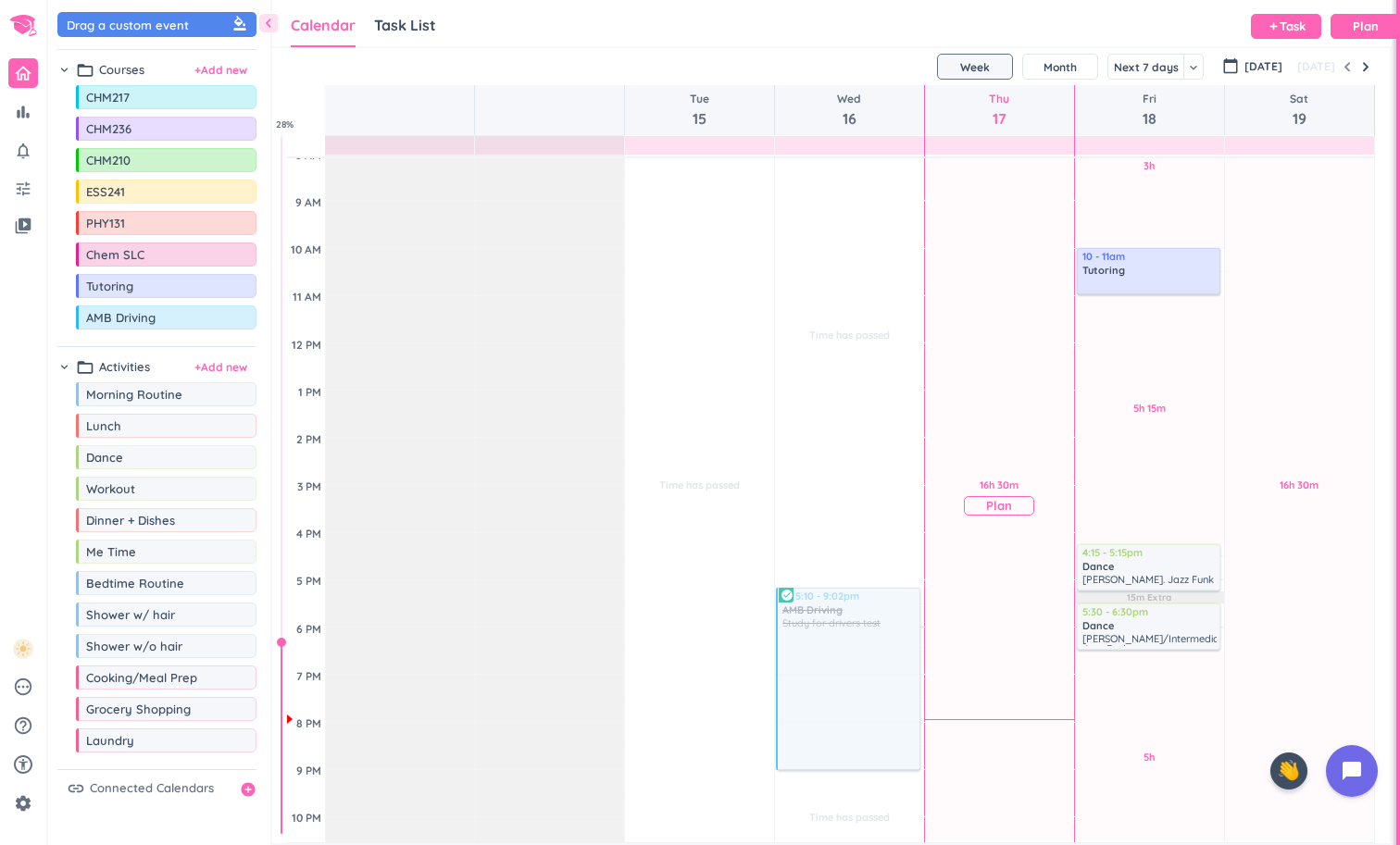 scroll, scrollTop: 208, scrollLeft: 0, axis: vertical 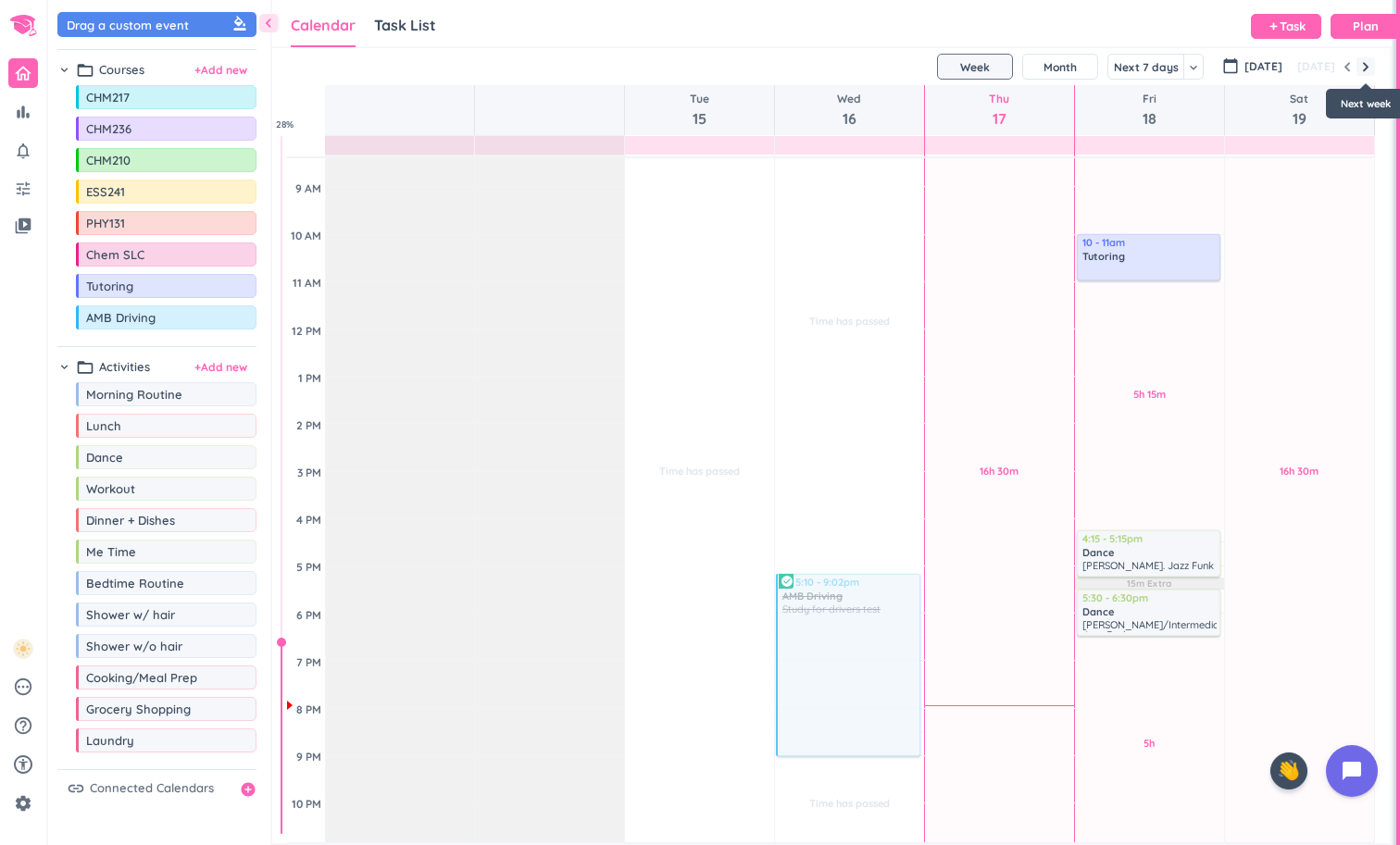 click at bounding box center (1366, 67) 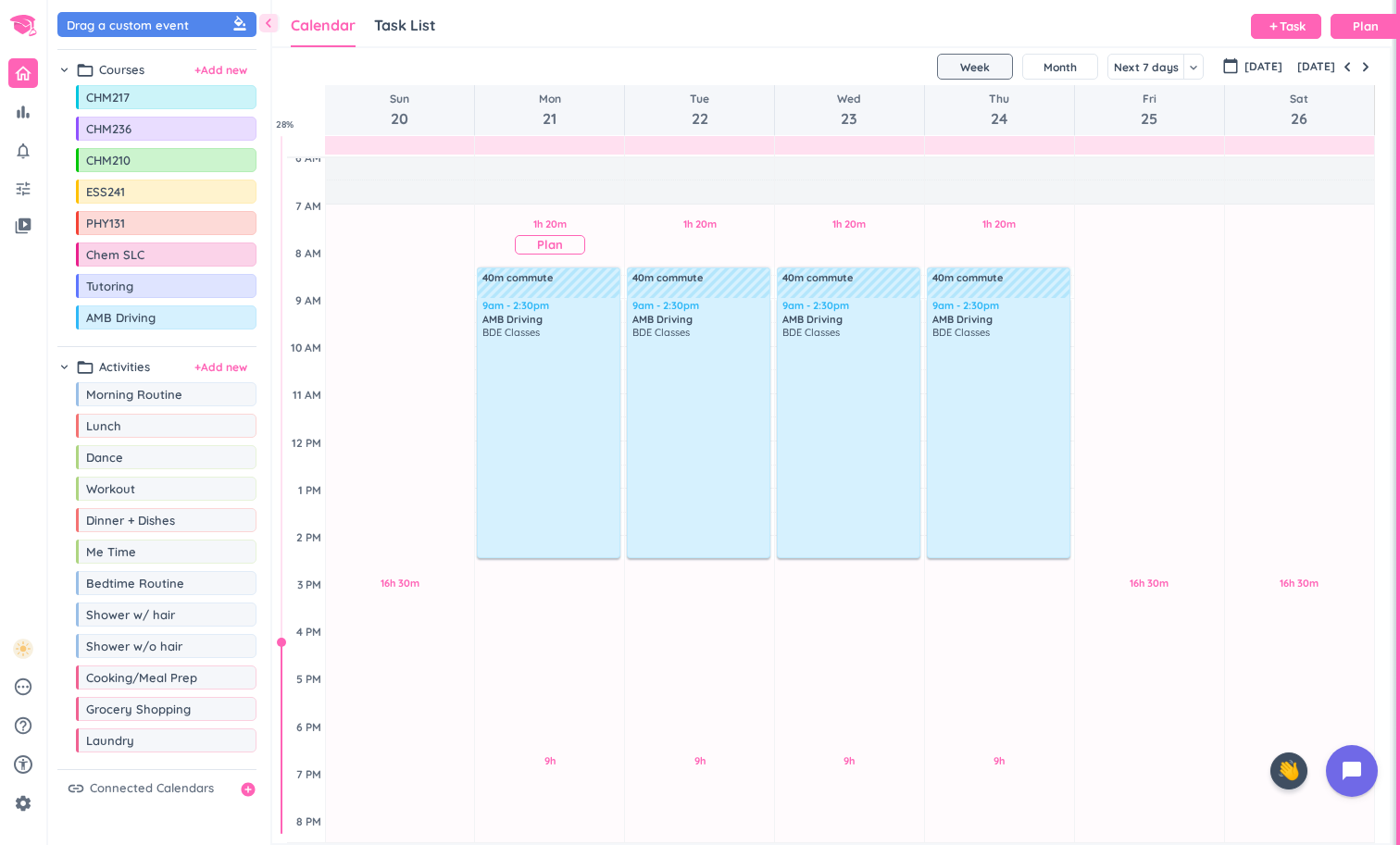 scroll, scrollTop: 117, scrollLeft: 0, axis: vertical 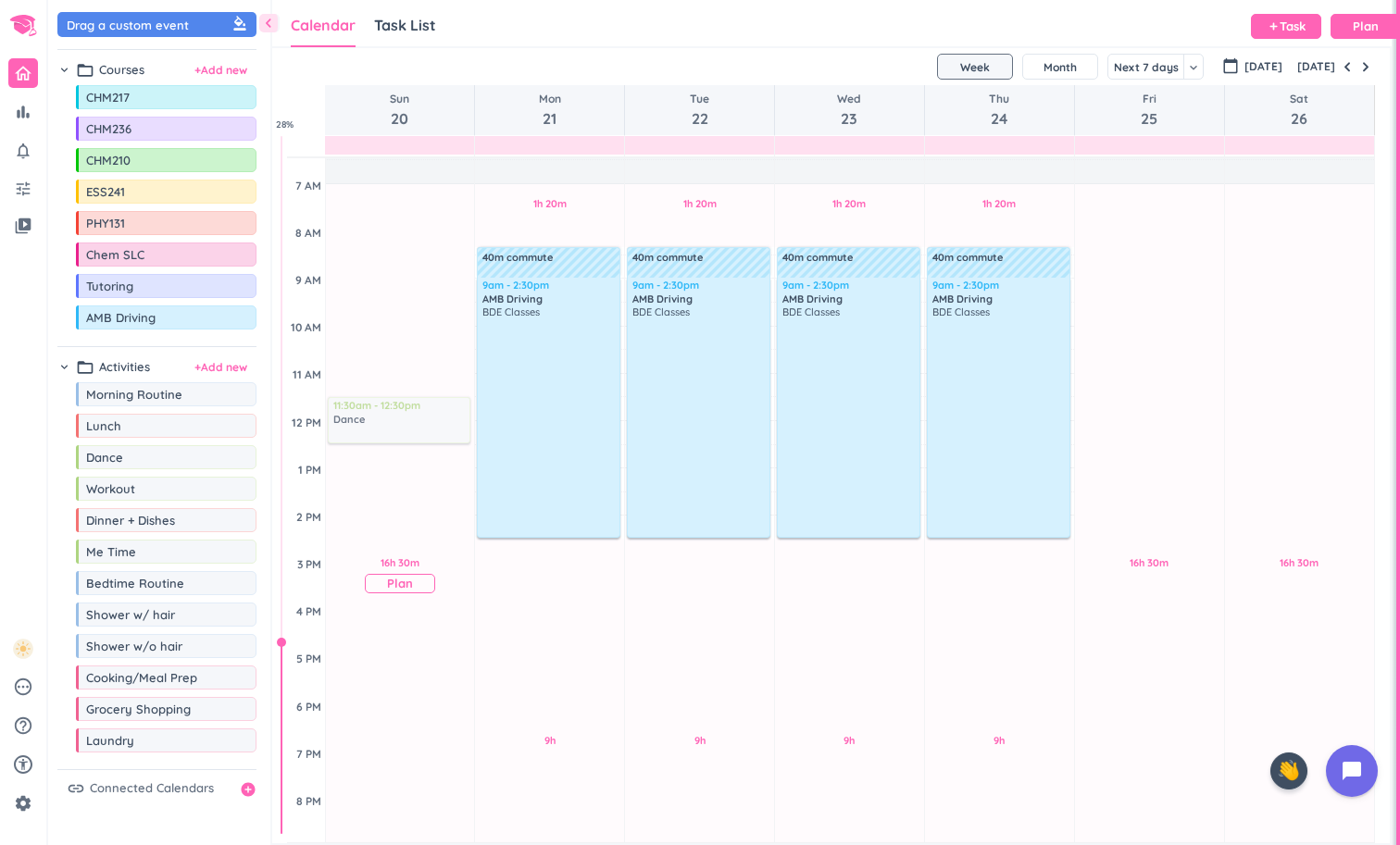 click on "chevron_left Drag a custom event format_color_fill chevron_right folder_open Courses   +  Add new drag_indicator CHM217 more_horiz drag_indicator CHM236 more_horiz drag_indicator CHM210 more_horiz drag_indicator ESS241 more_horiz drag_indicator PHY131 more_horiz drag_indicator Chem SLC more_horiz drag_indicator Tutoring more_horiz drag_indicator AMB Driving more_horiz chevron_right folder_open Activities   +  Add new drag_indicator Morning Routine more_horiz drag_indicator Lunch more_horiz drag_indicator Dance more_horiz drag_indicator Workout  more_horiz drag_indicator Dinner + Dishes more_horiz drag_indicator Me Time more_horiz drag_indicator Bedtime Routine more_horiz drag_indicator Shower w/ hair more_horiz drag_indicator Shower w/o hair more_horiz drag_indicator Cooking/Meal Prep more_horiz drag_indicator Grocery Shopping more_horiz drag_indicator Laundry more_horiz link Connected Calendars add_circle Calendar Task List Calendar keyboard_arrow_down add Task Plan SHOVEL [DATE] - [DATE] Week Month Sun" at bounding box center (724, 422) 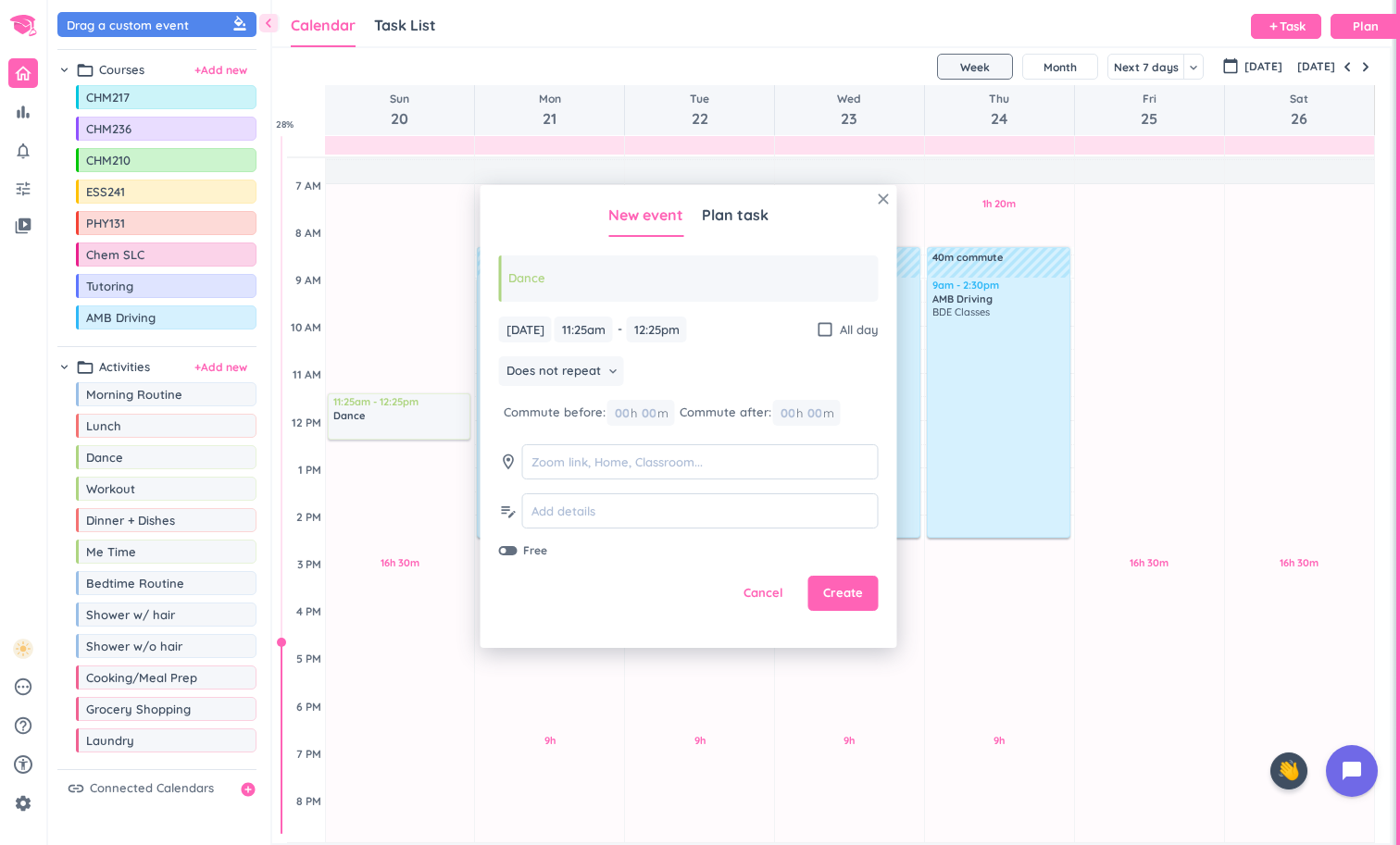 click on "close" at bounding box center (883, 199) 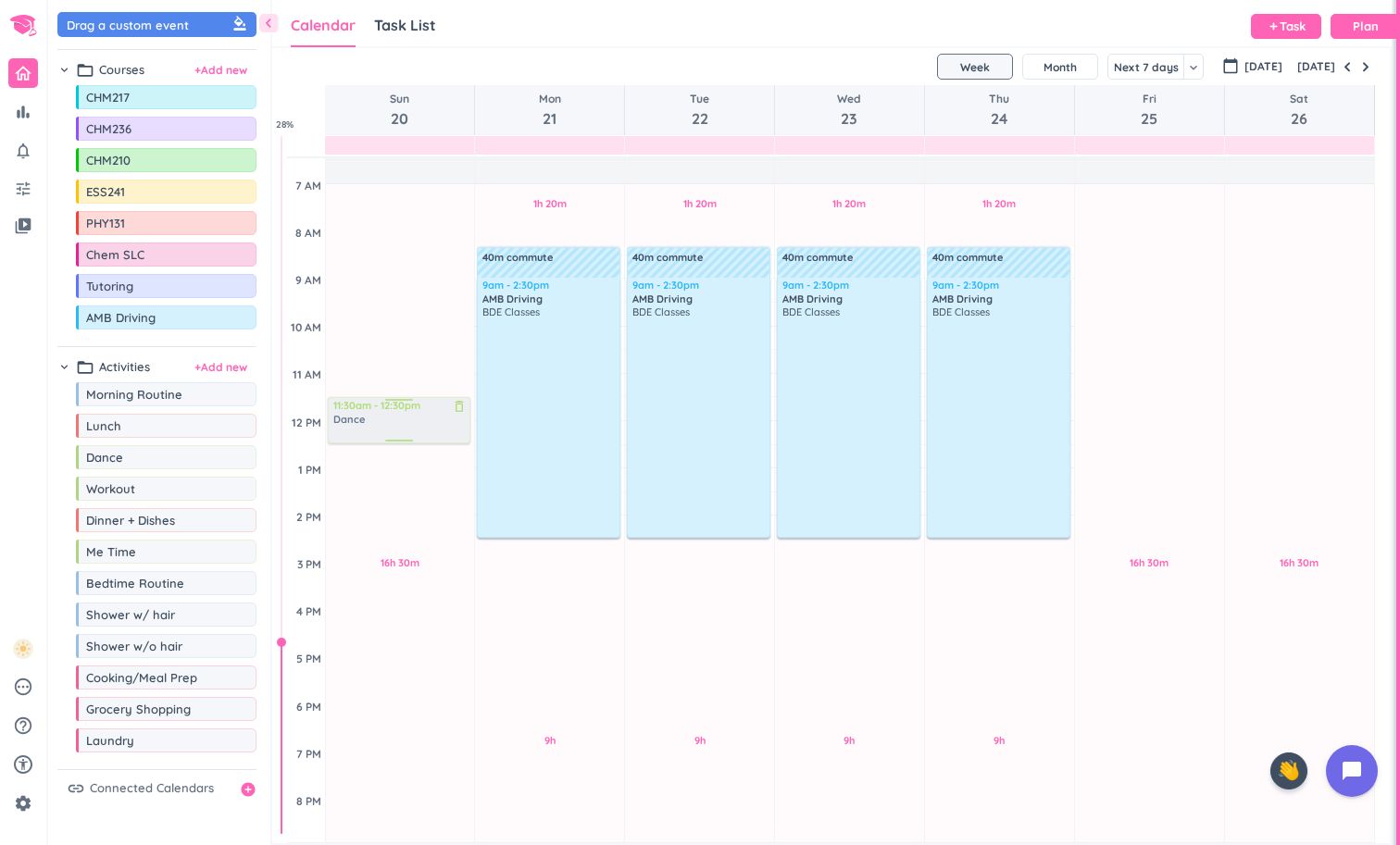 drag, startPoint x: 110, startPoint y: 473, endPoint x: 462, endPoint y: 401, distance: 359.28819 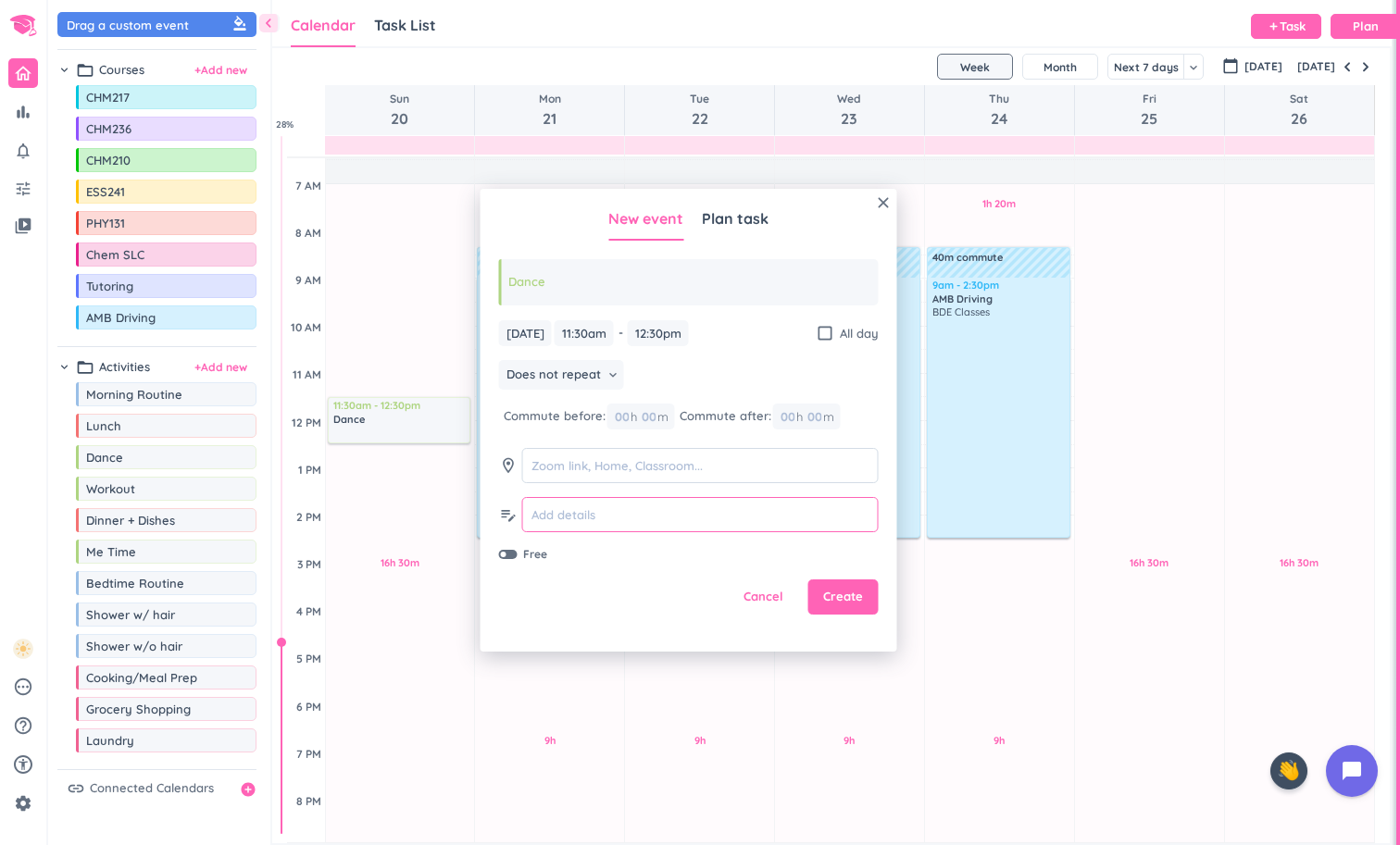click at bounding box center (700, 515) 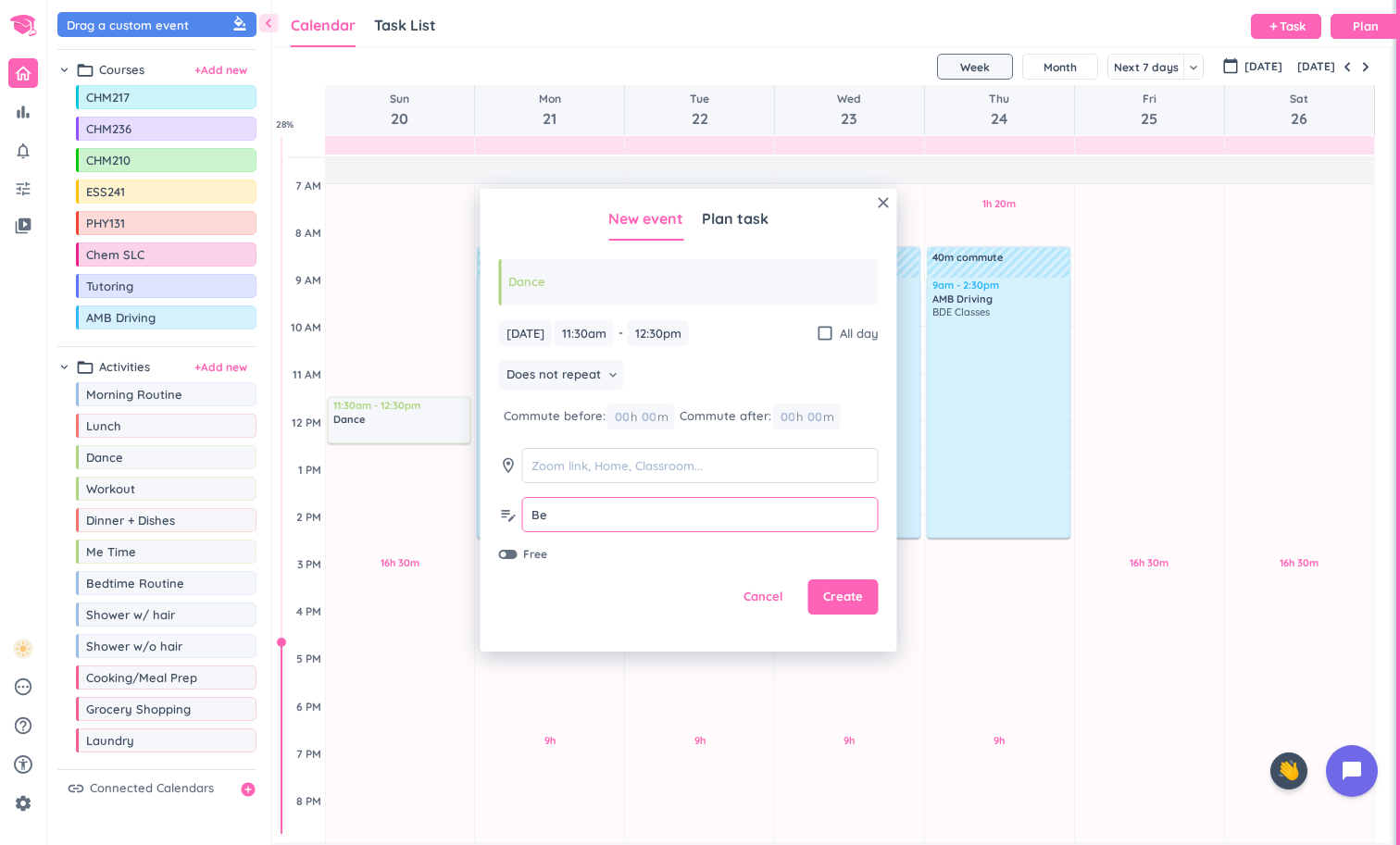 type on "B" 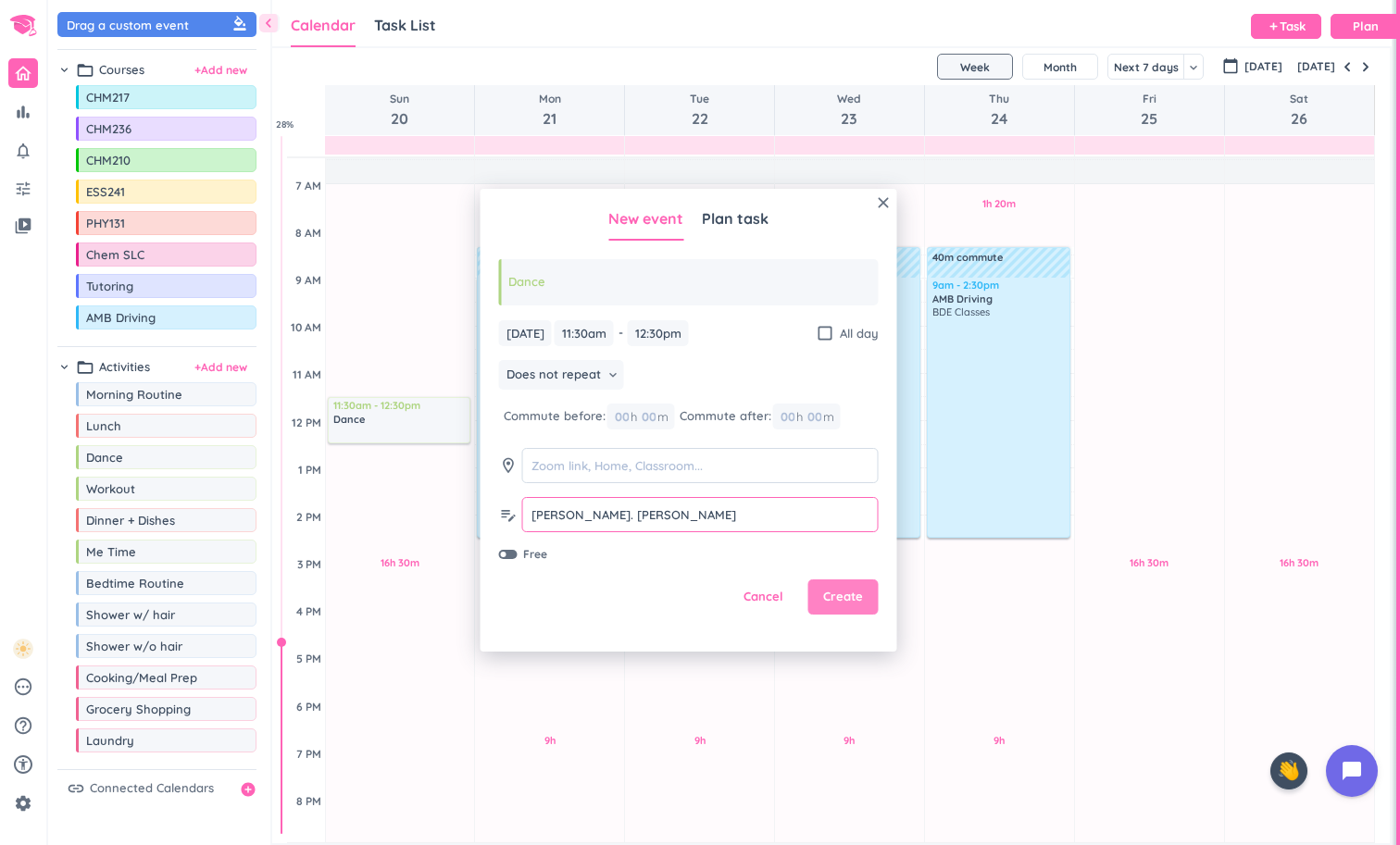 type on "[PERSON_NAME]. [PERSON_NAME]" 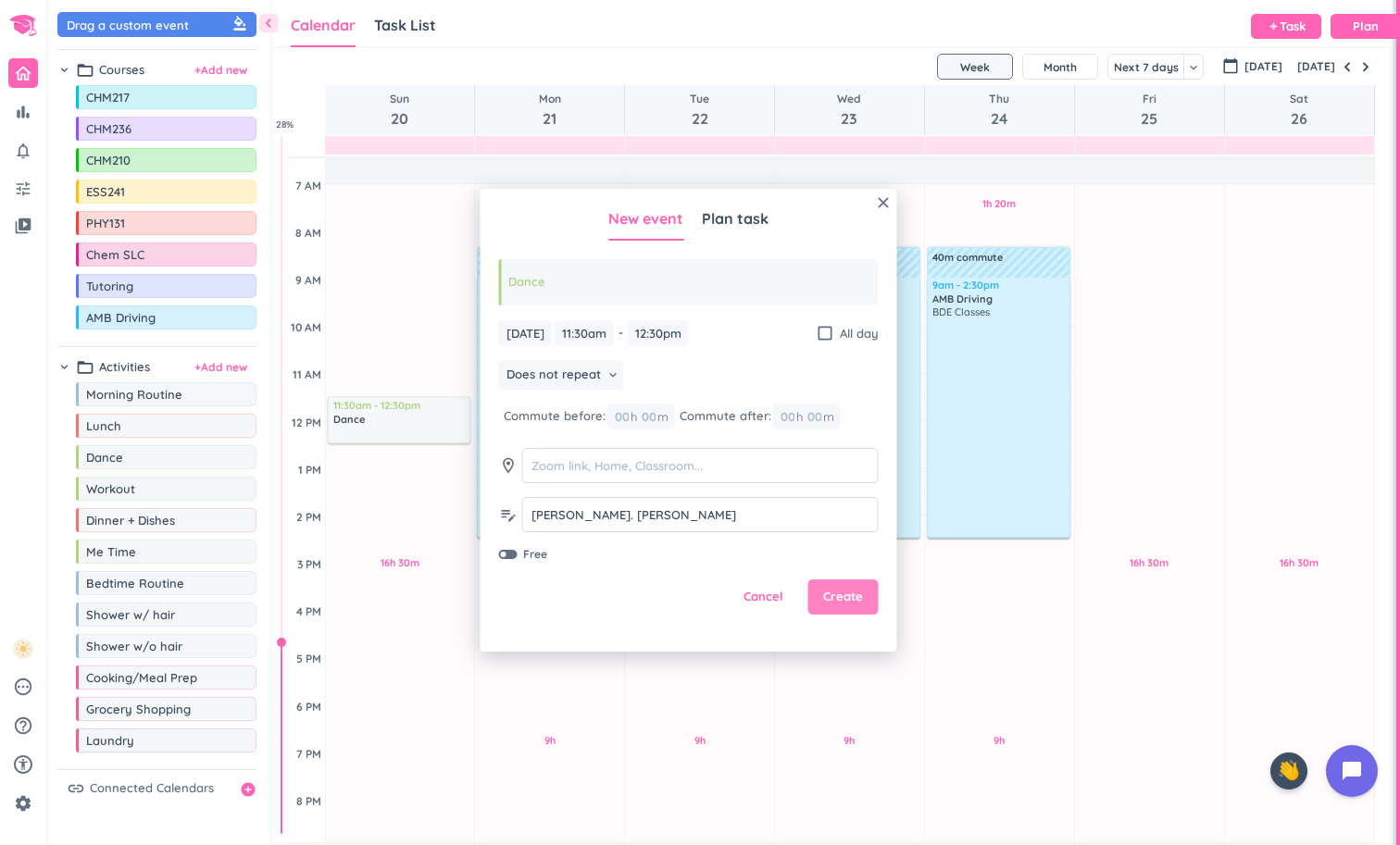 click on "Create" at bounding box center [843, 597] 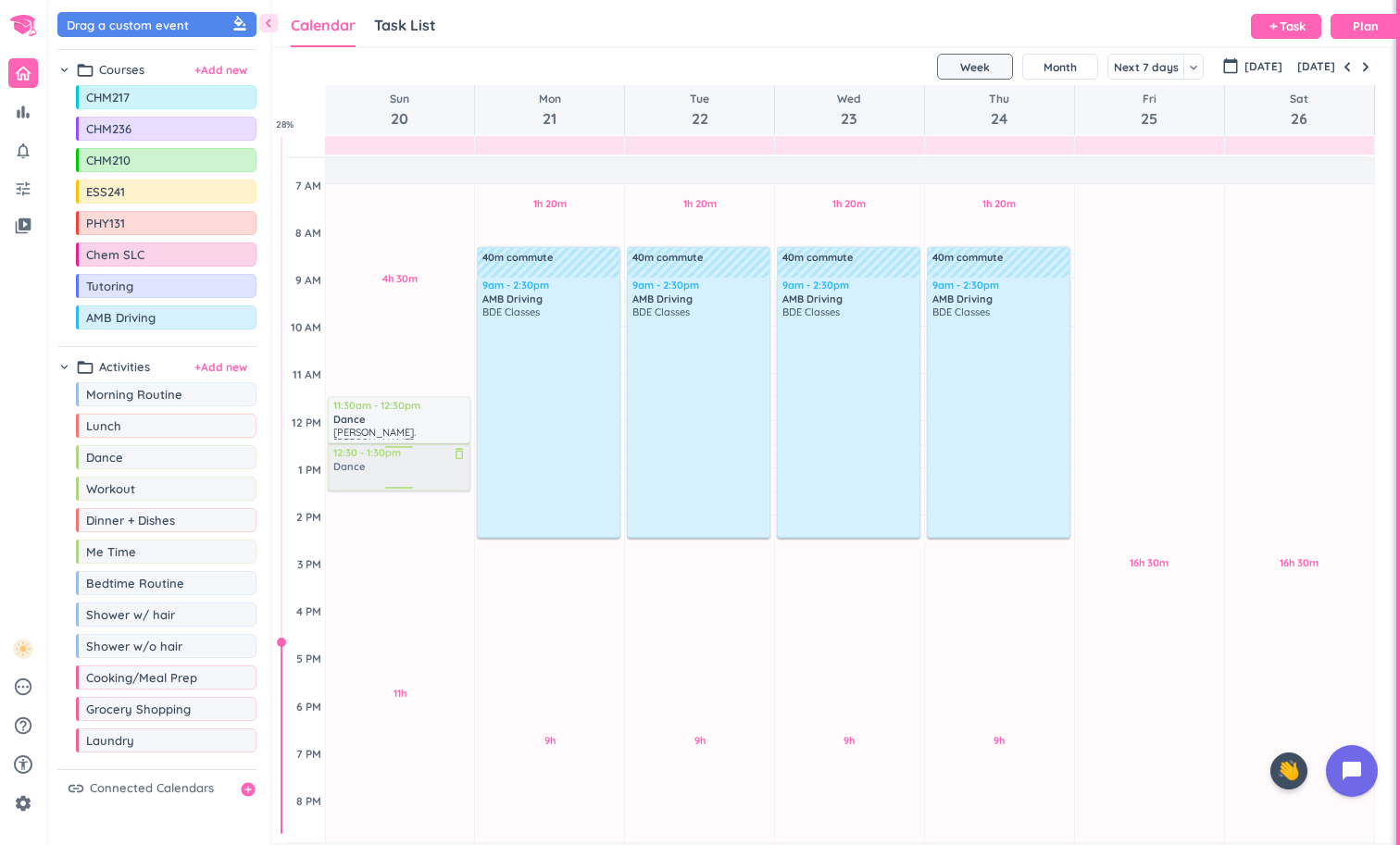 drag, startPoint x: 164, startPoint y: 471, endPoint x: 419, endPoint y: 448, distance: 256.03515 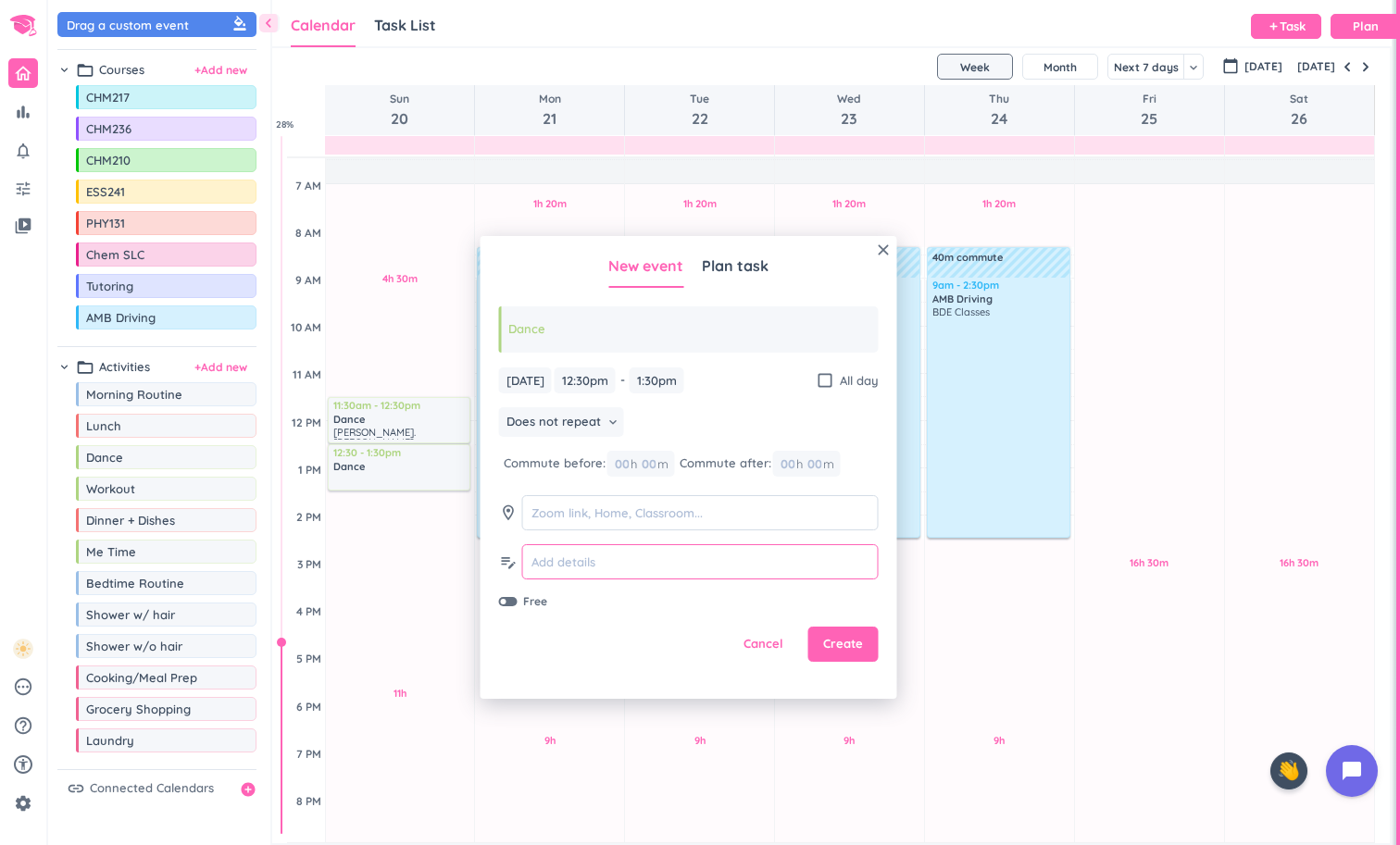 click at bounding box center [700, 562] 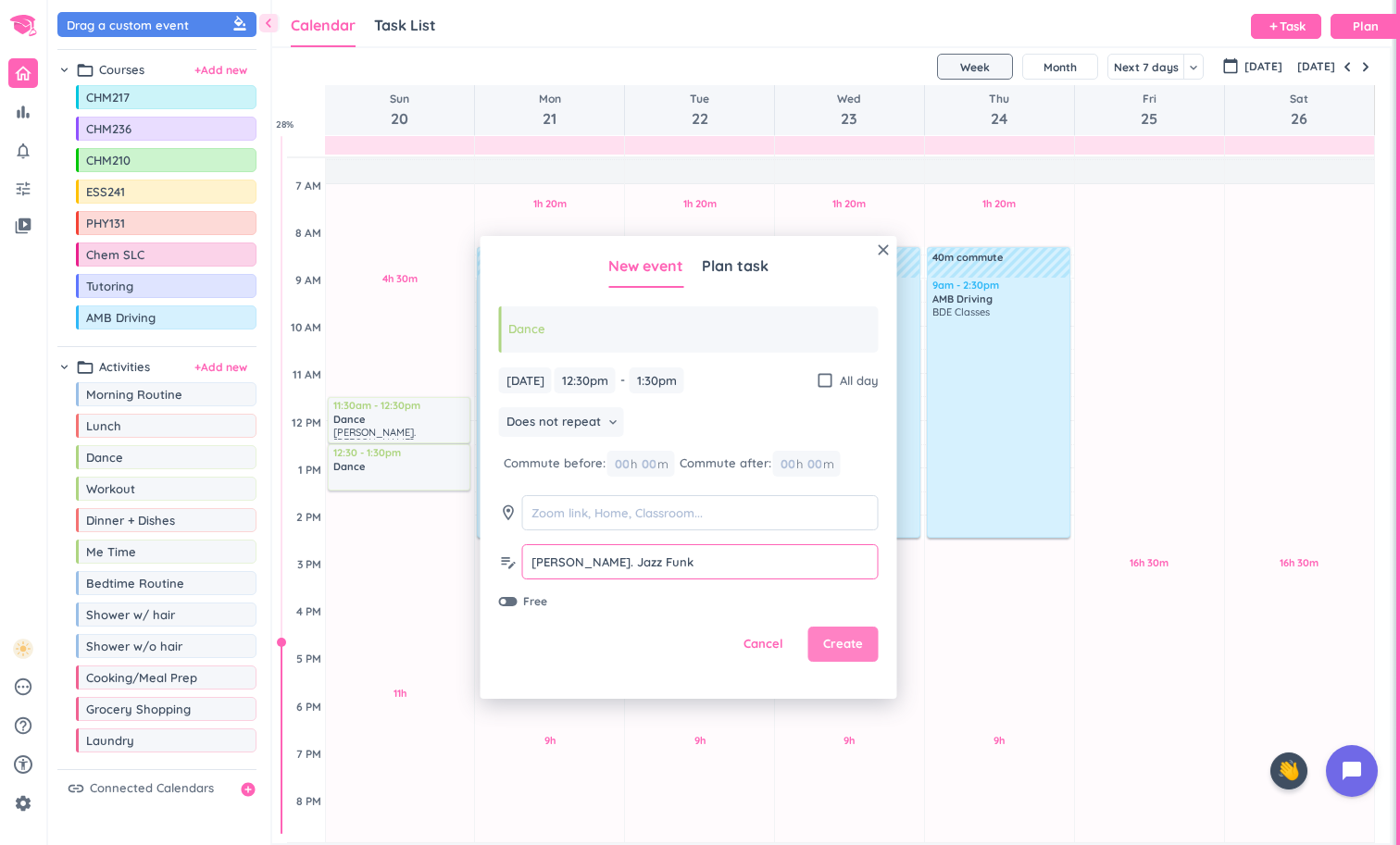 type on "[PERSON_NAME]. Jazz Funk" 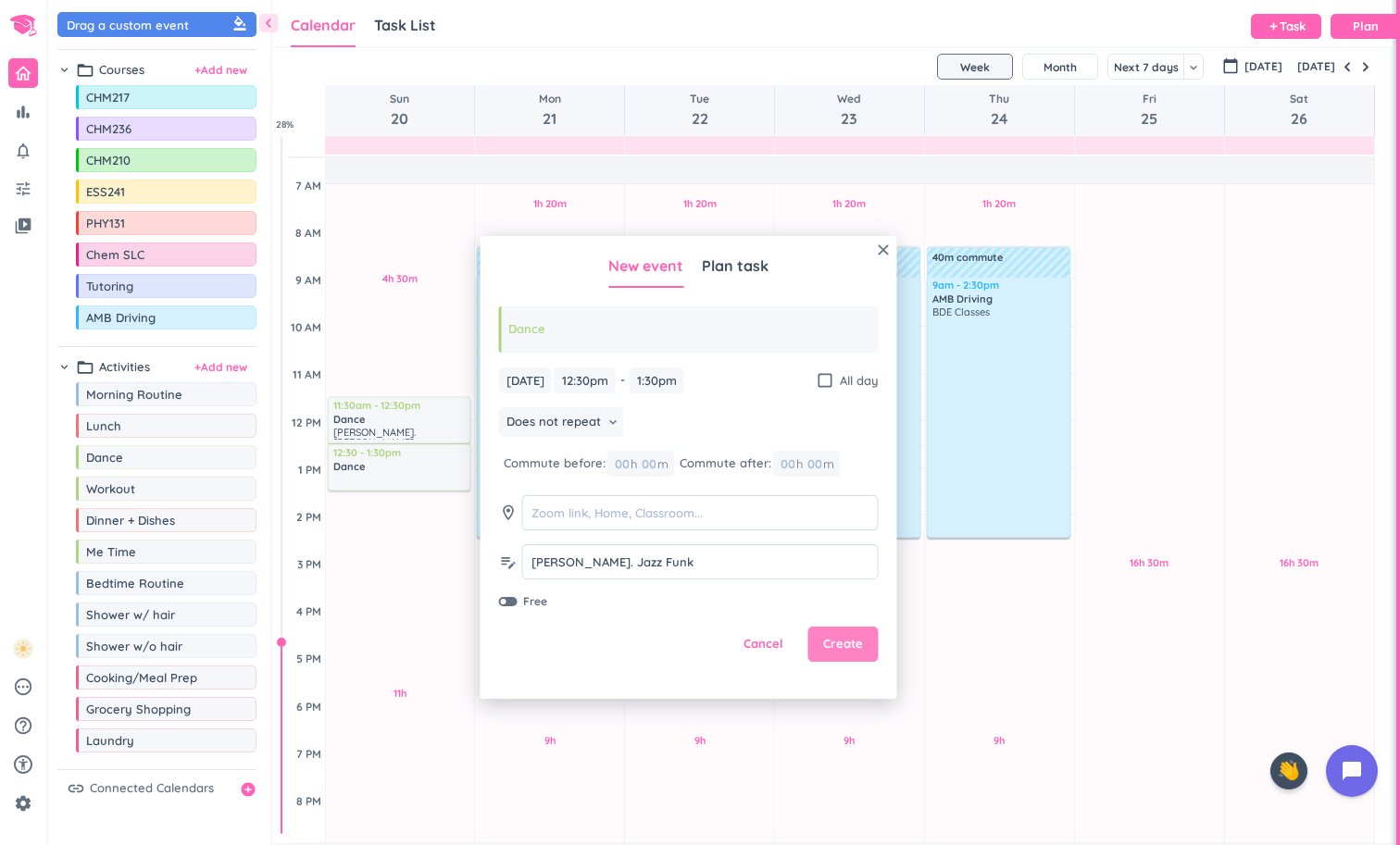 click on "Create" at bounding box center (844, 644) 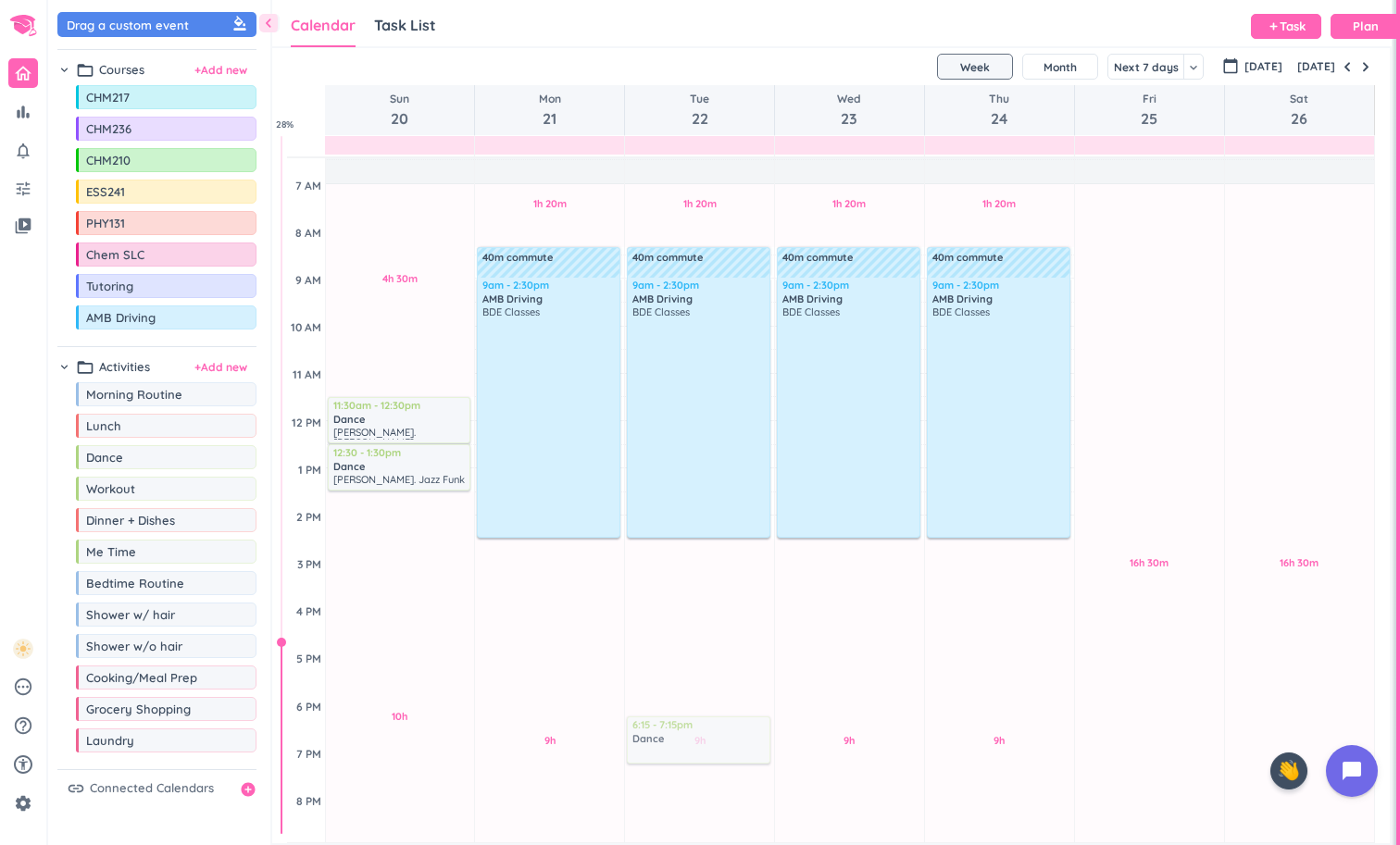 drag, startPoint x: 145, startPoint y: 461, endPoint x: 727, endPoint y: 720, distance: 637.0283 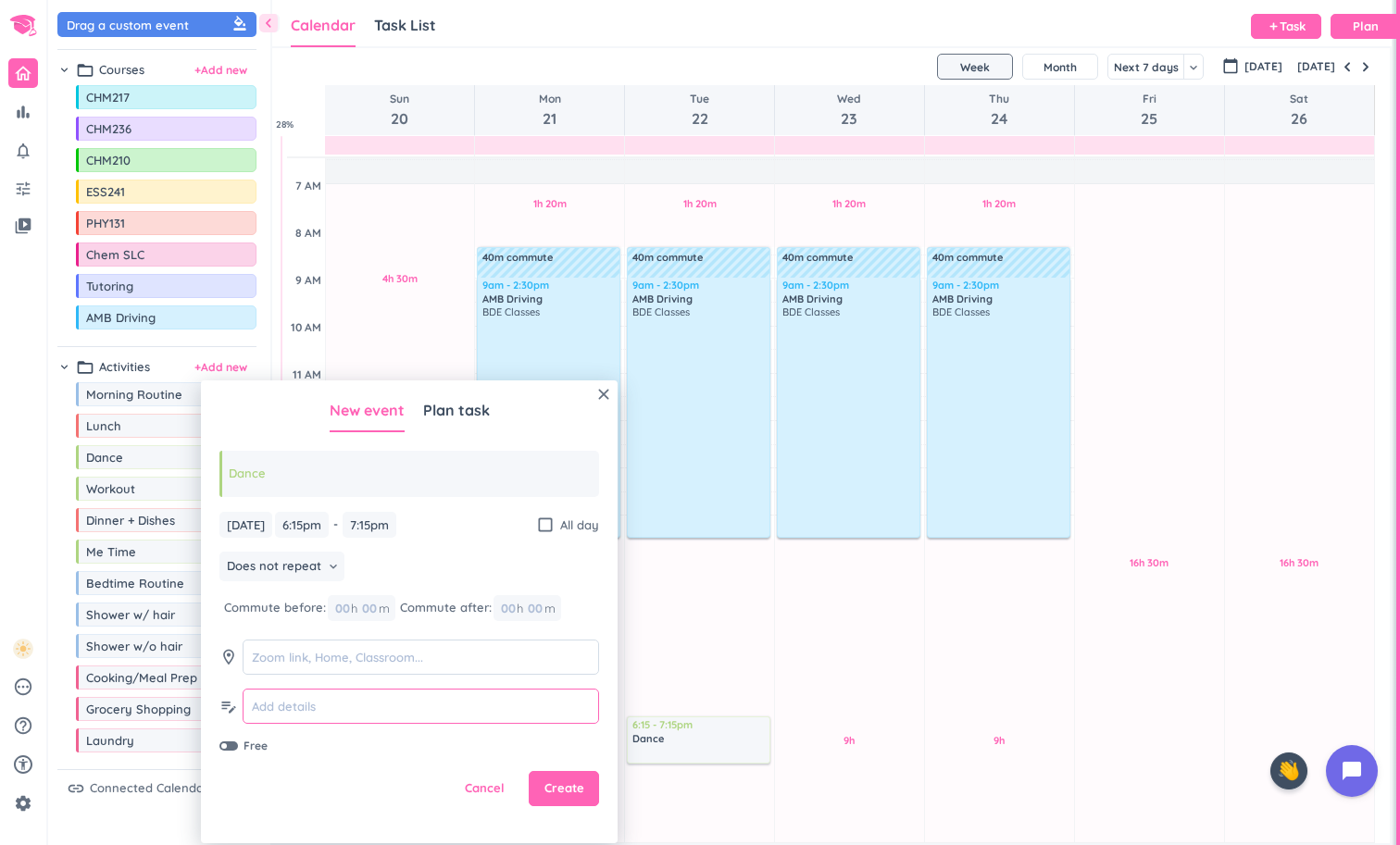 click at bounding box center (420, 706) 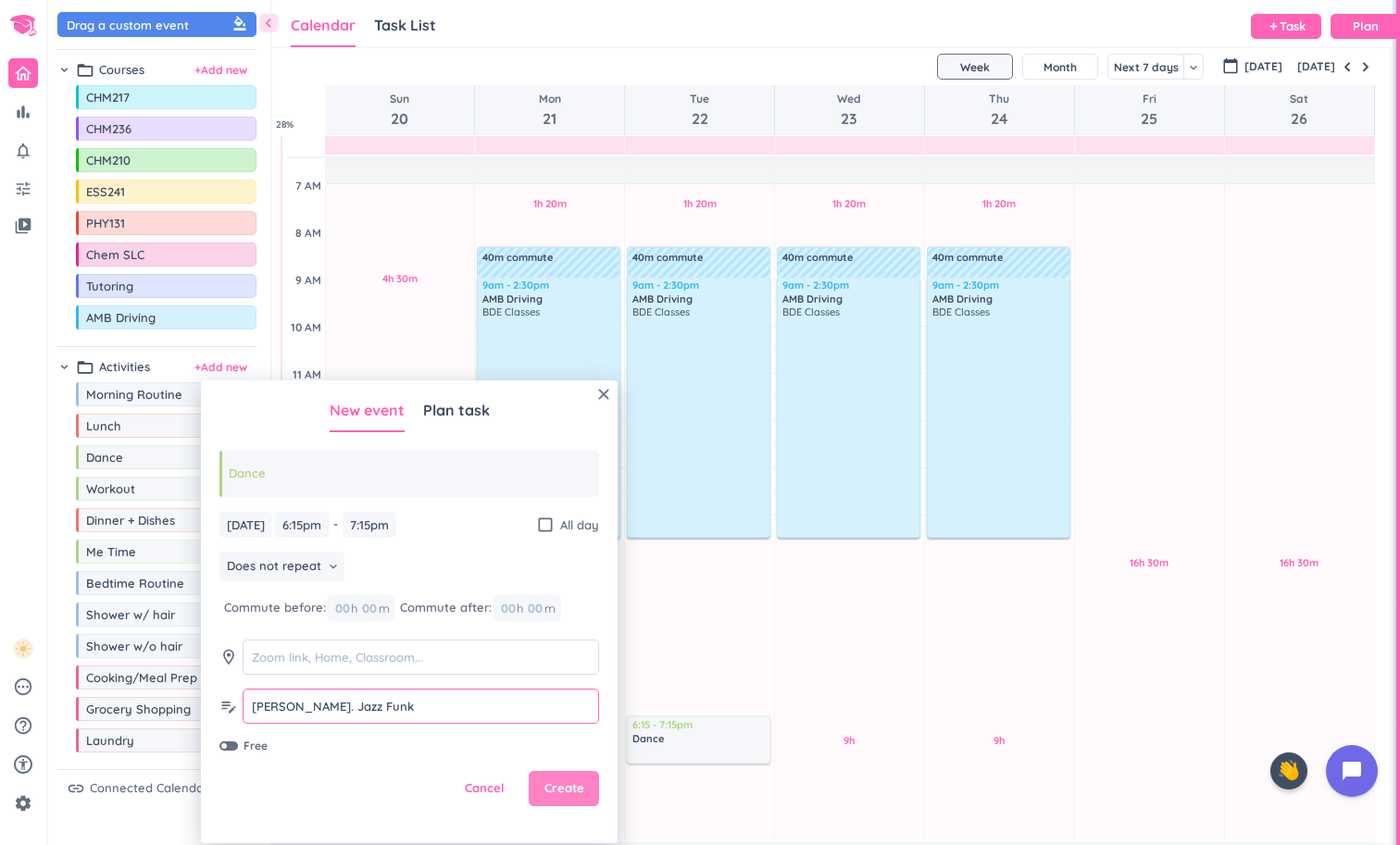 type on "[PERSON_NAME]. Jazz Funk" 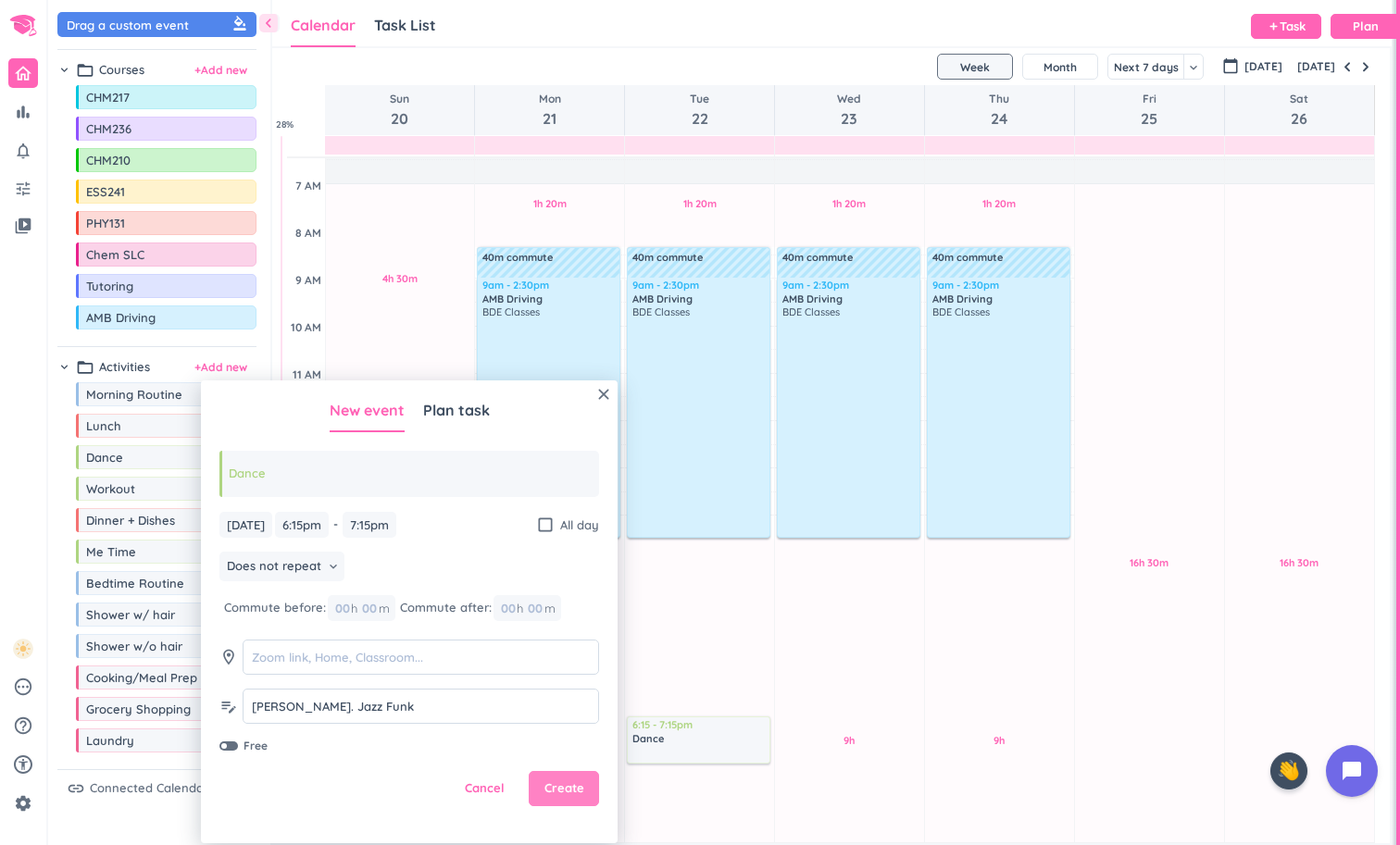click on "Create" at bounding box center (564, 789) 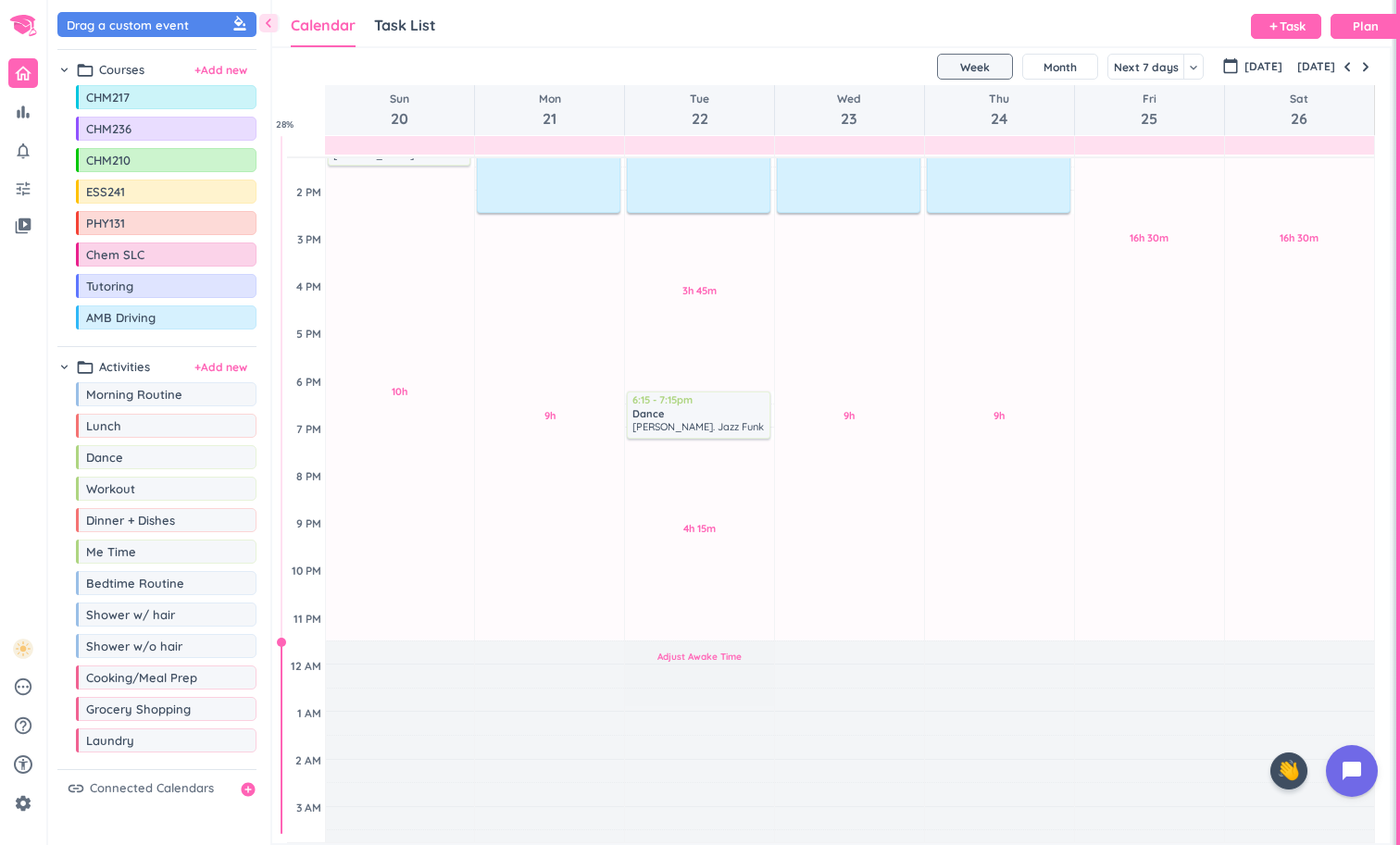 scroll, scrollTop: 450, scrollLeft: 0, axis: vertical 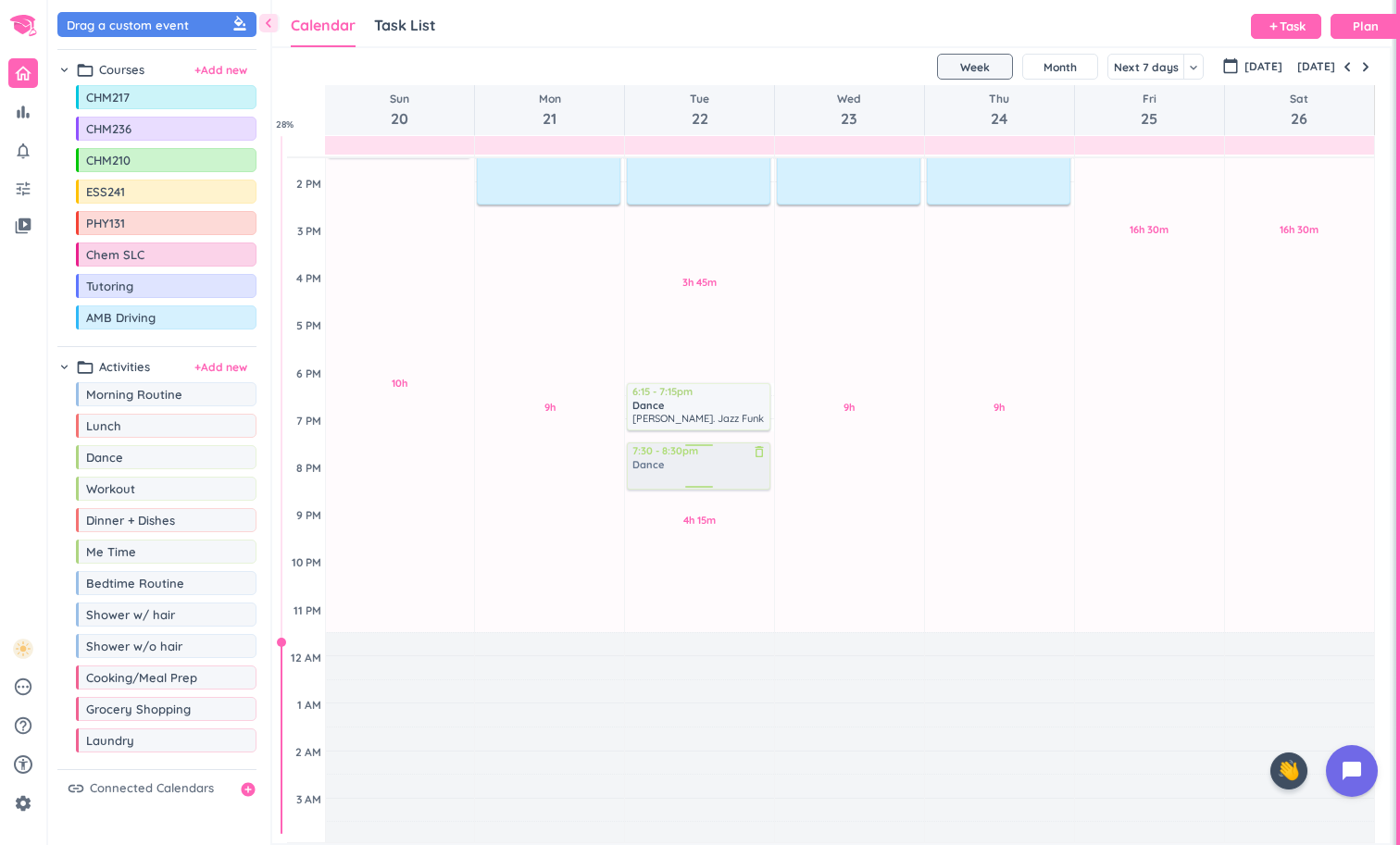 drag, startPoint x: 194, startPoint y: 467, endPoint x: 690, endPoint y: 443, distance: 496.5803 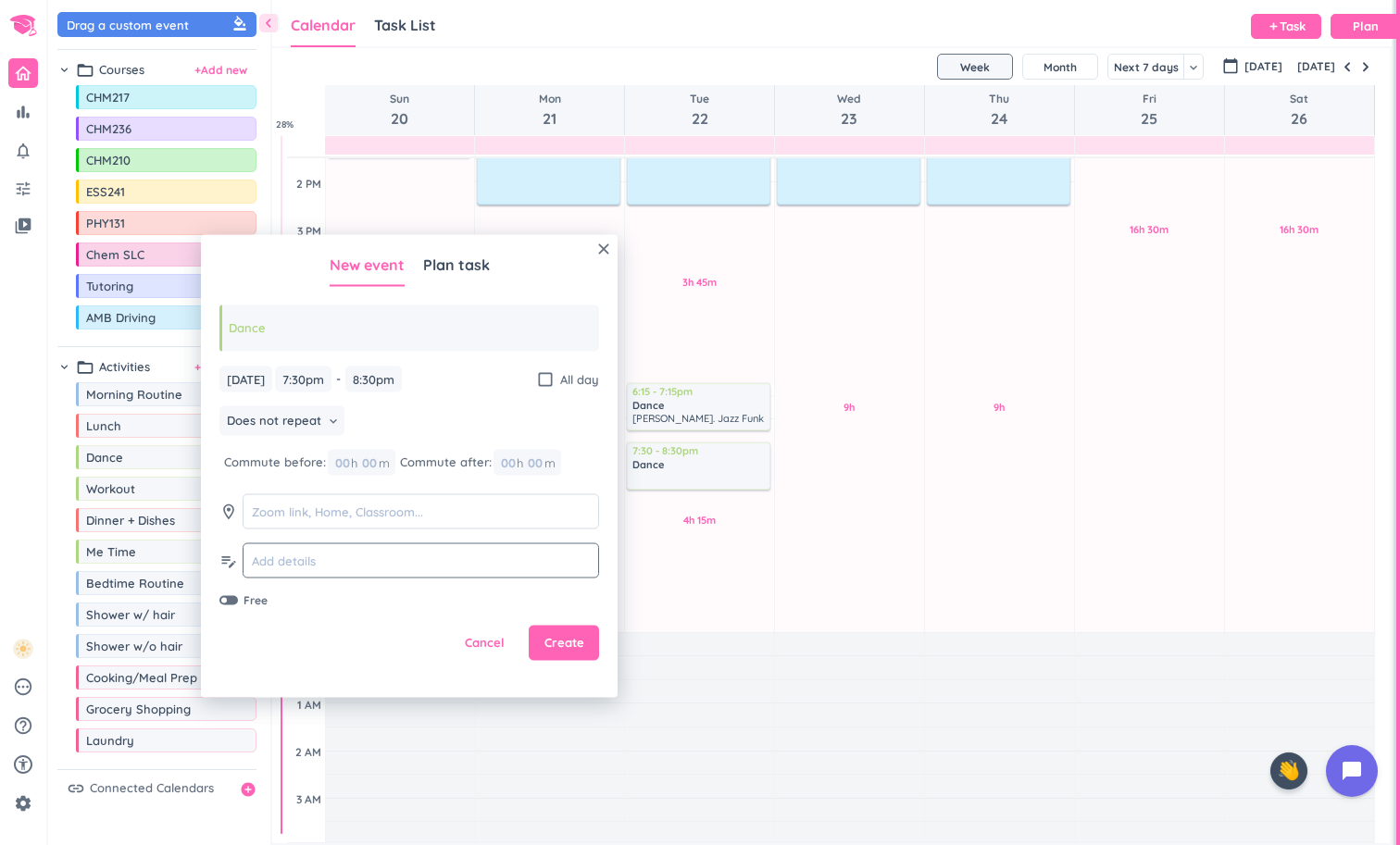 click 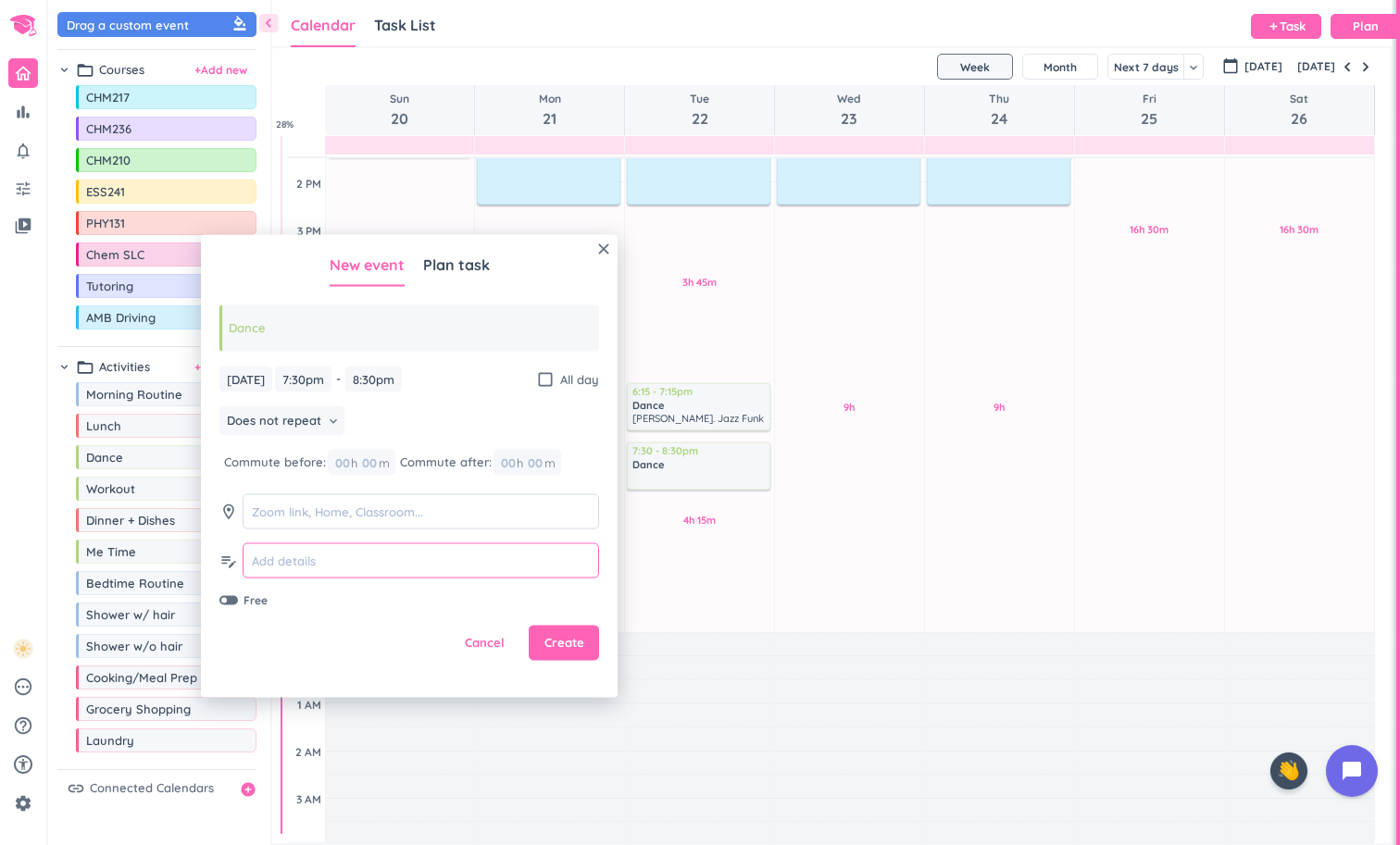 click at bounding box center (420, 560) 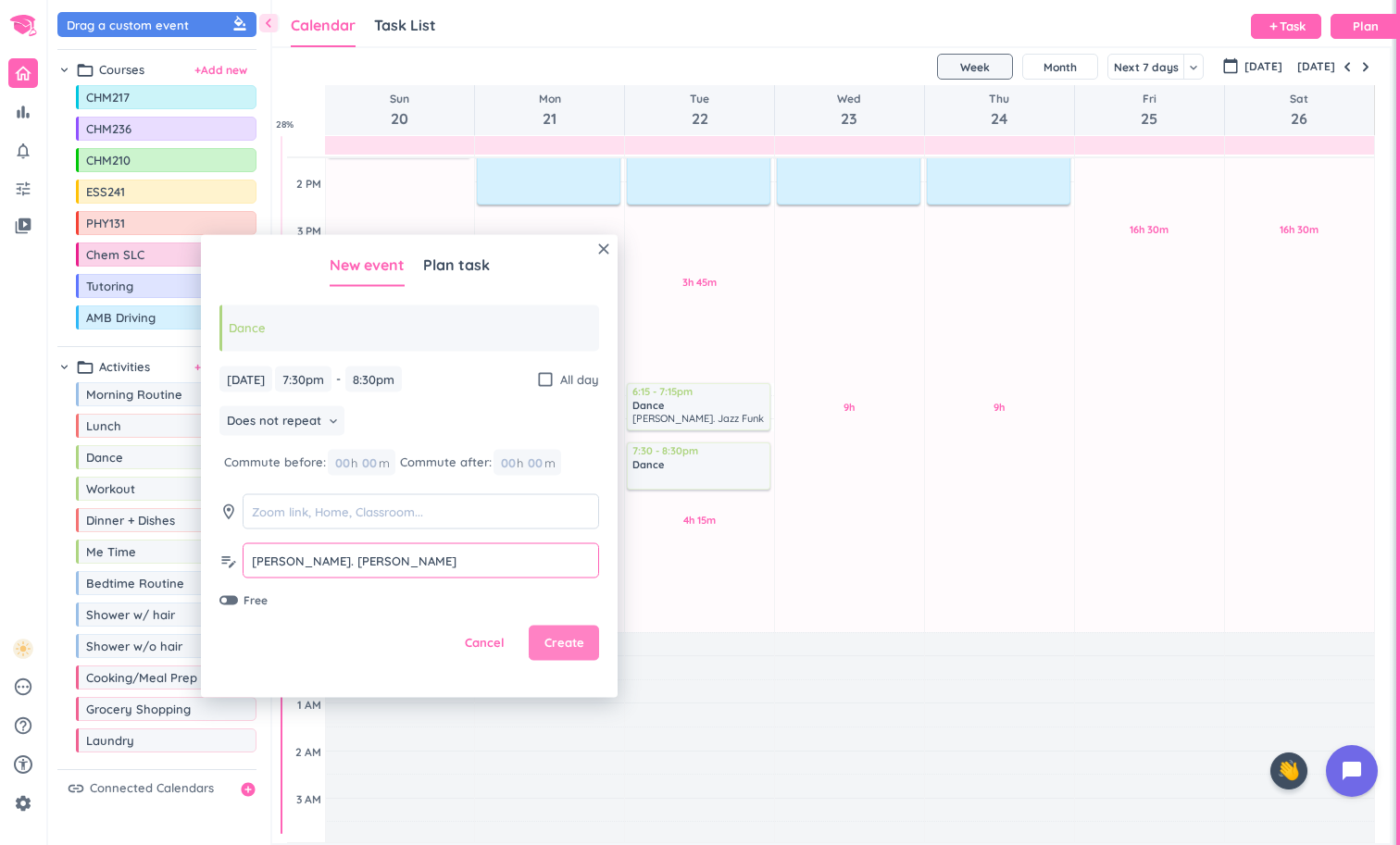 type on "[PERSON_NAME]. [PERSON_NAME]" 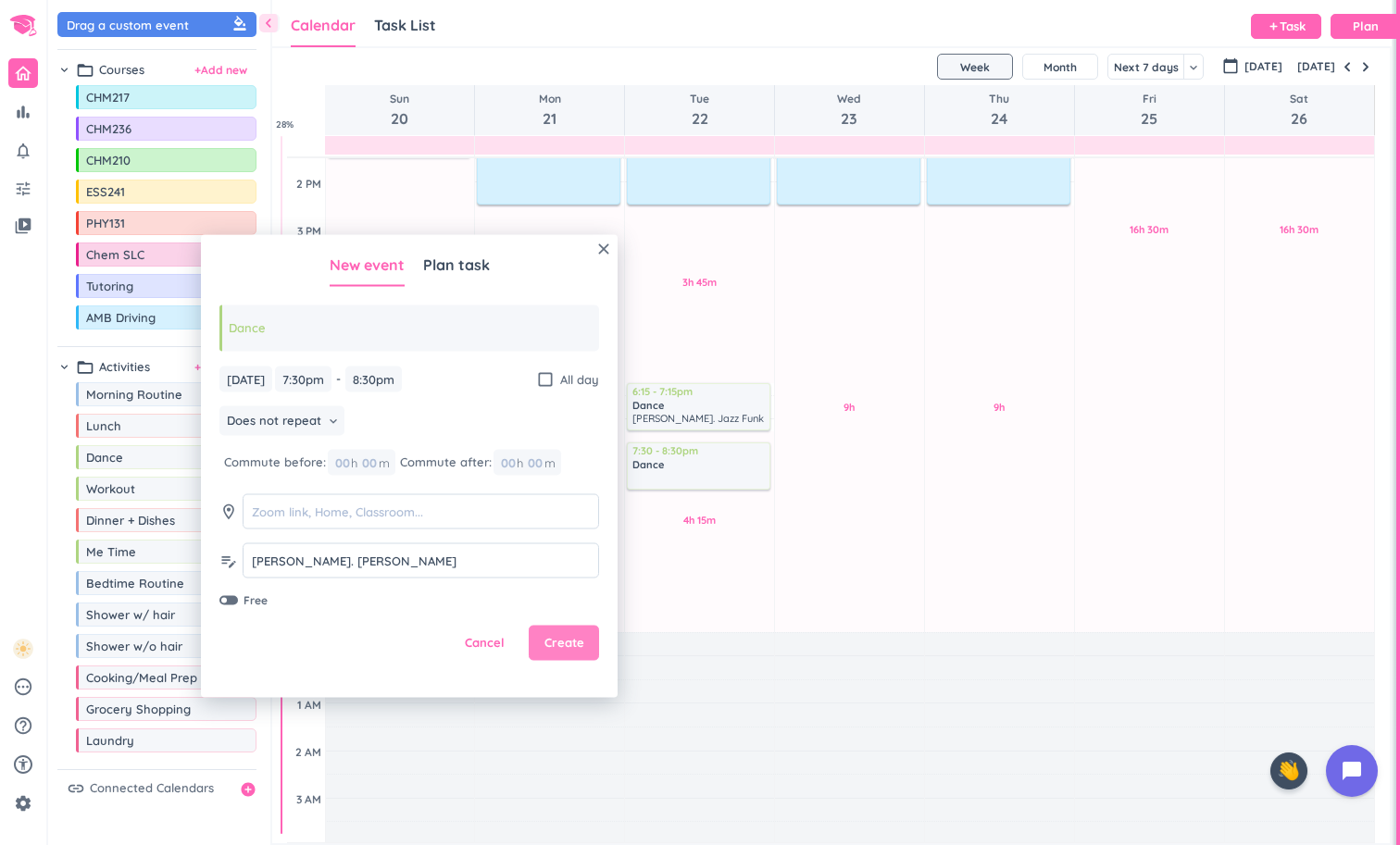 click on "Create" at bounding box center [564, 643] 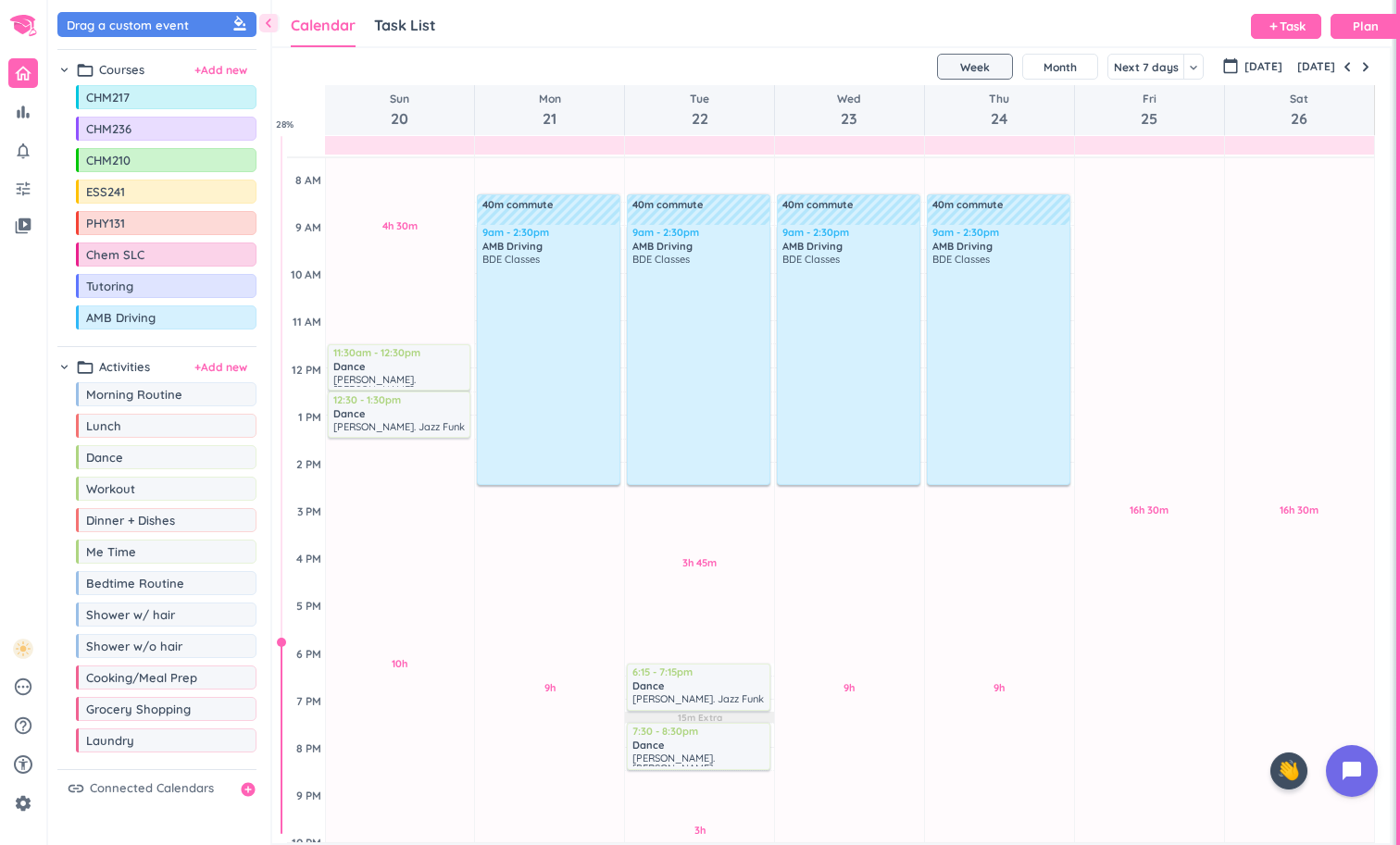 scroll, scrollTop: 159, scrollLeft: 0, axis: vertical 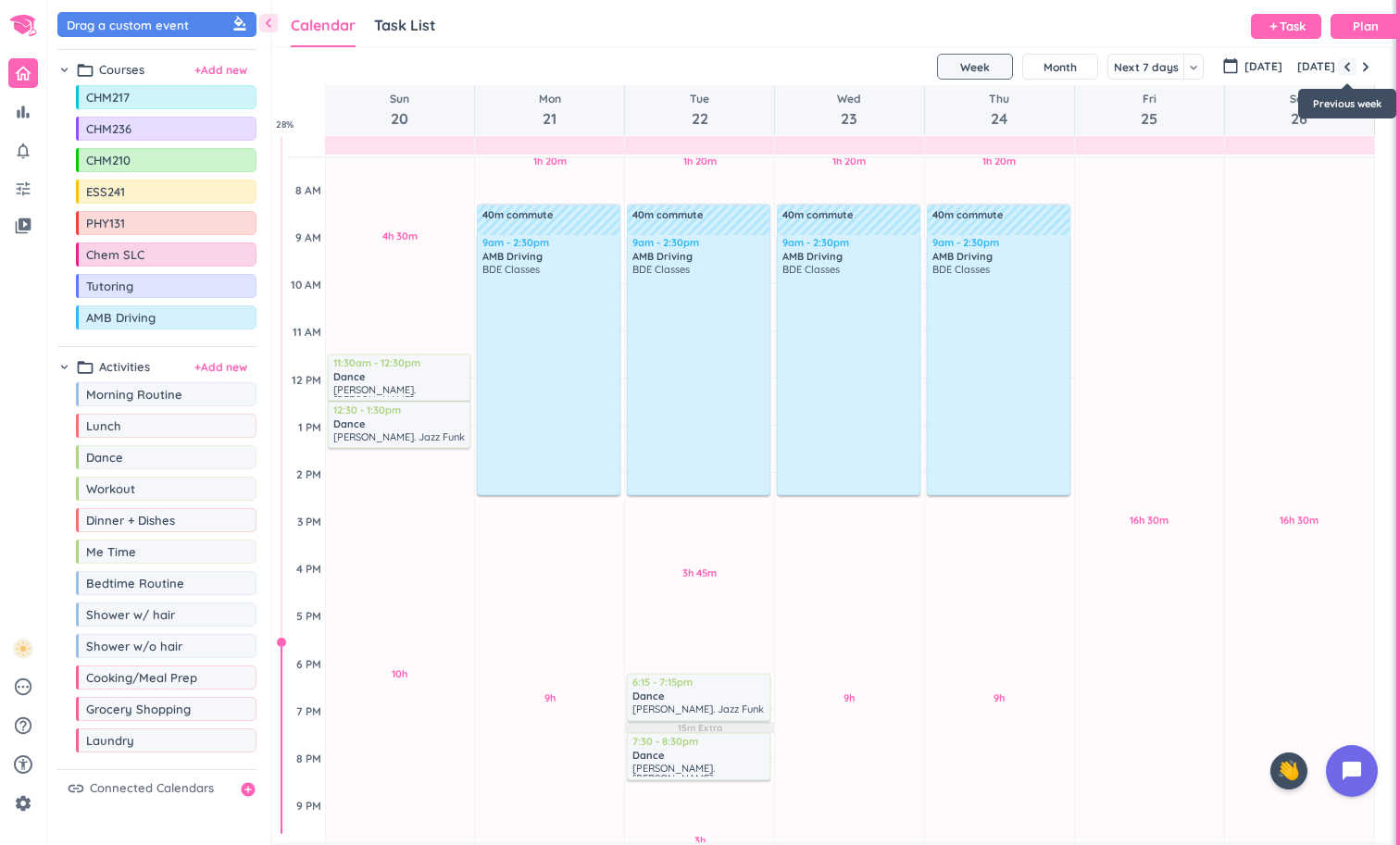 click at bounding box center [1347, 67] 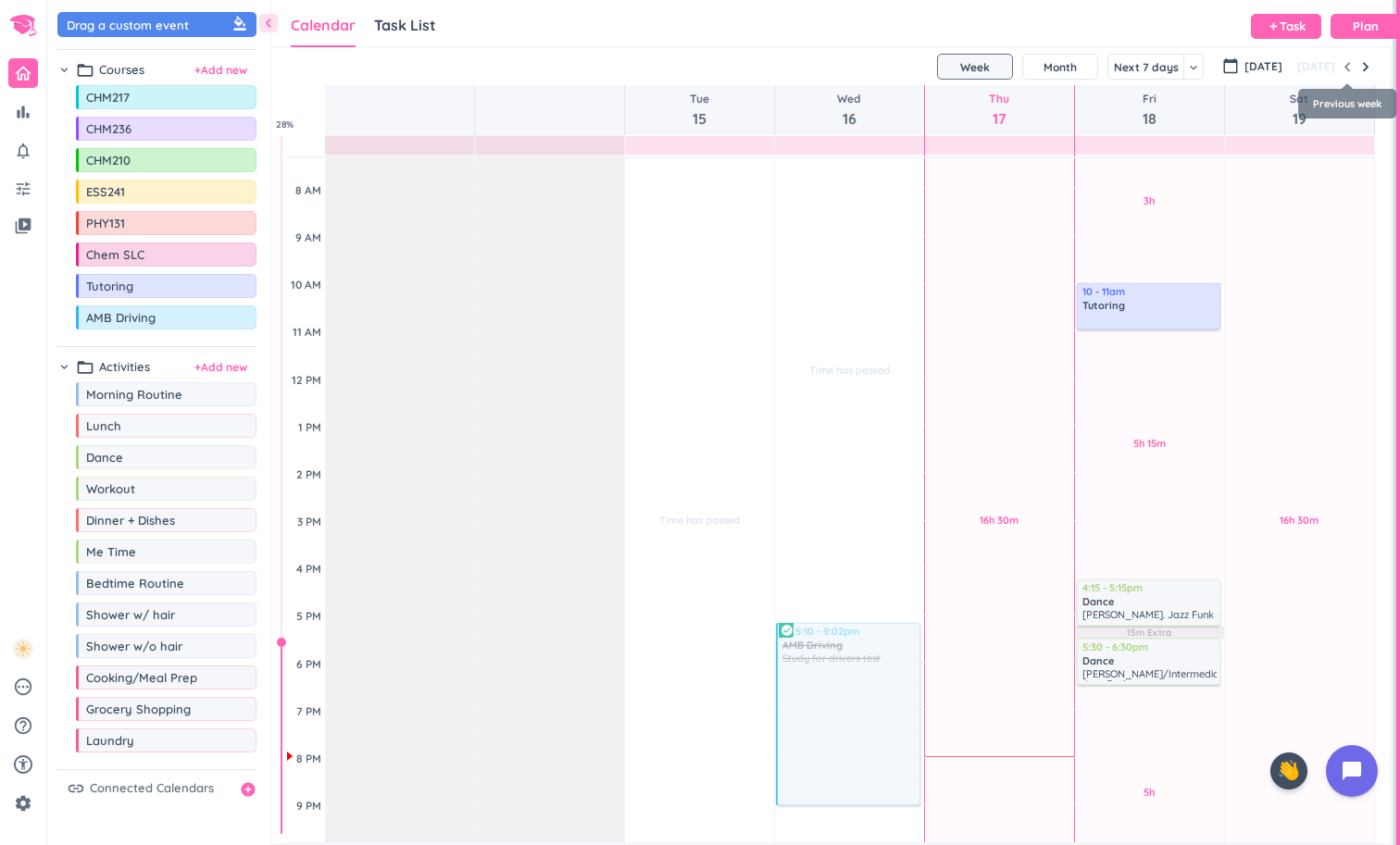 scroll, scrollTop: 0, scrollLeft: 0, axis: both 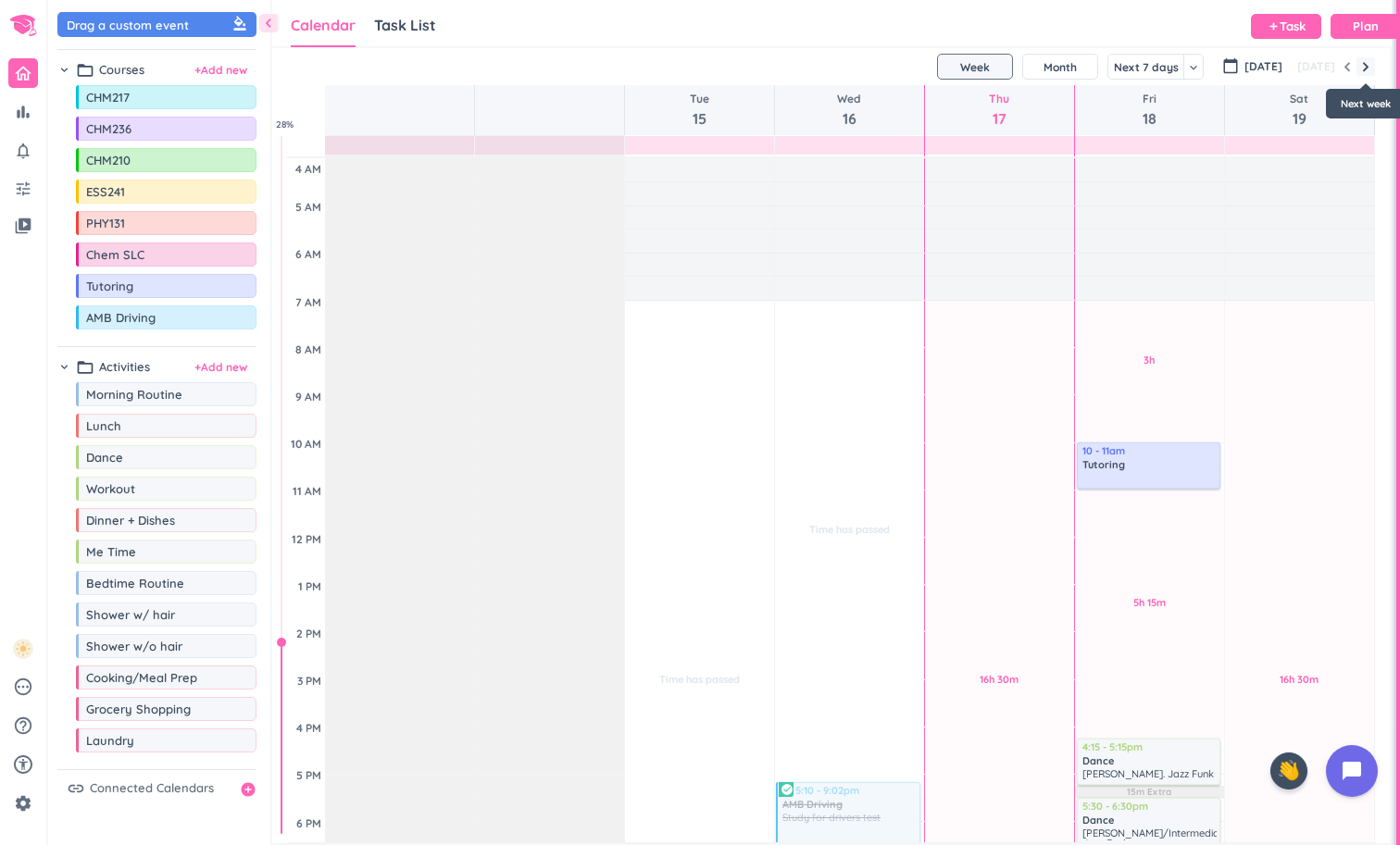 click at bounding box center [1366, 67] 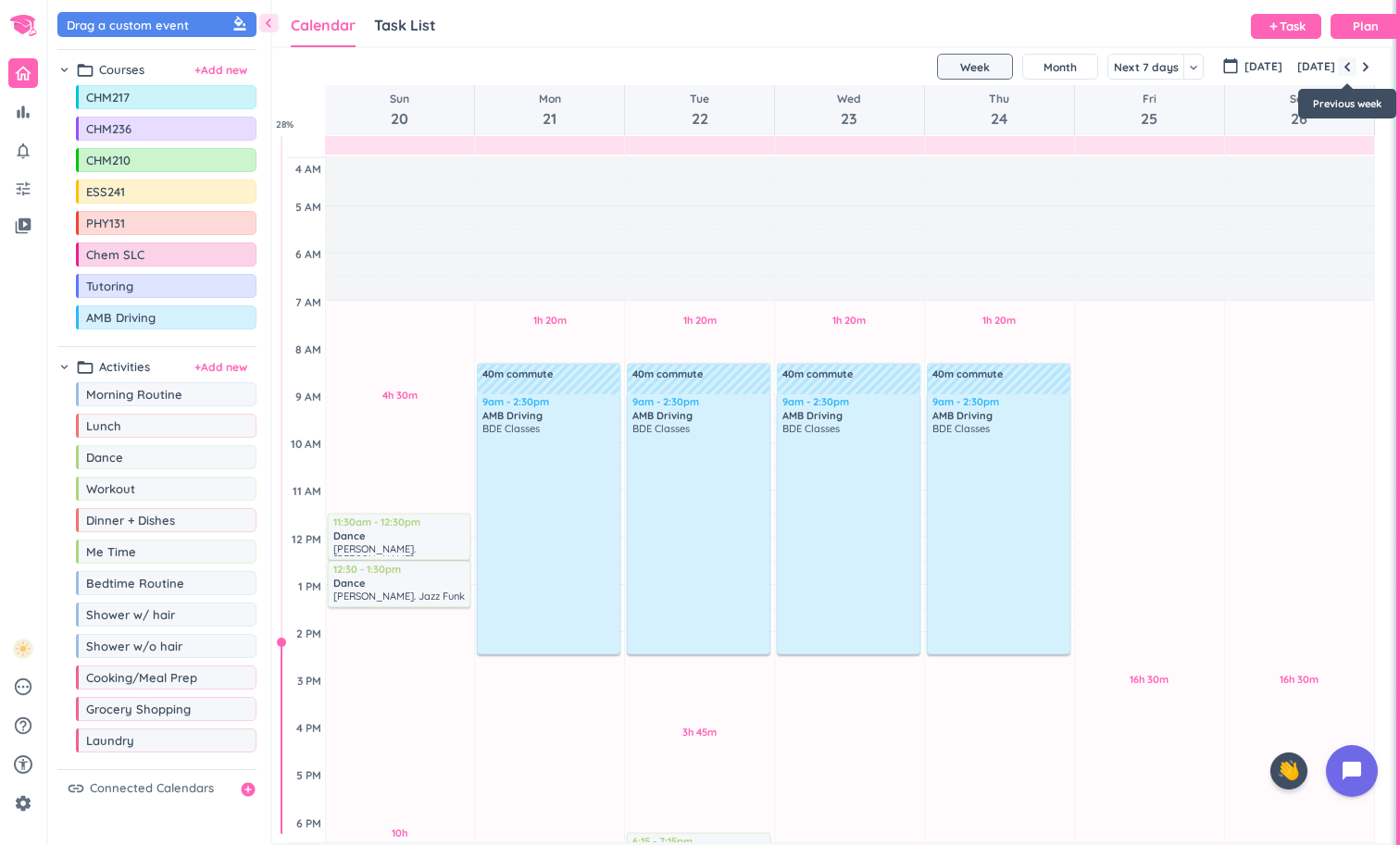 click at bounding box center [1347, 67] 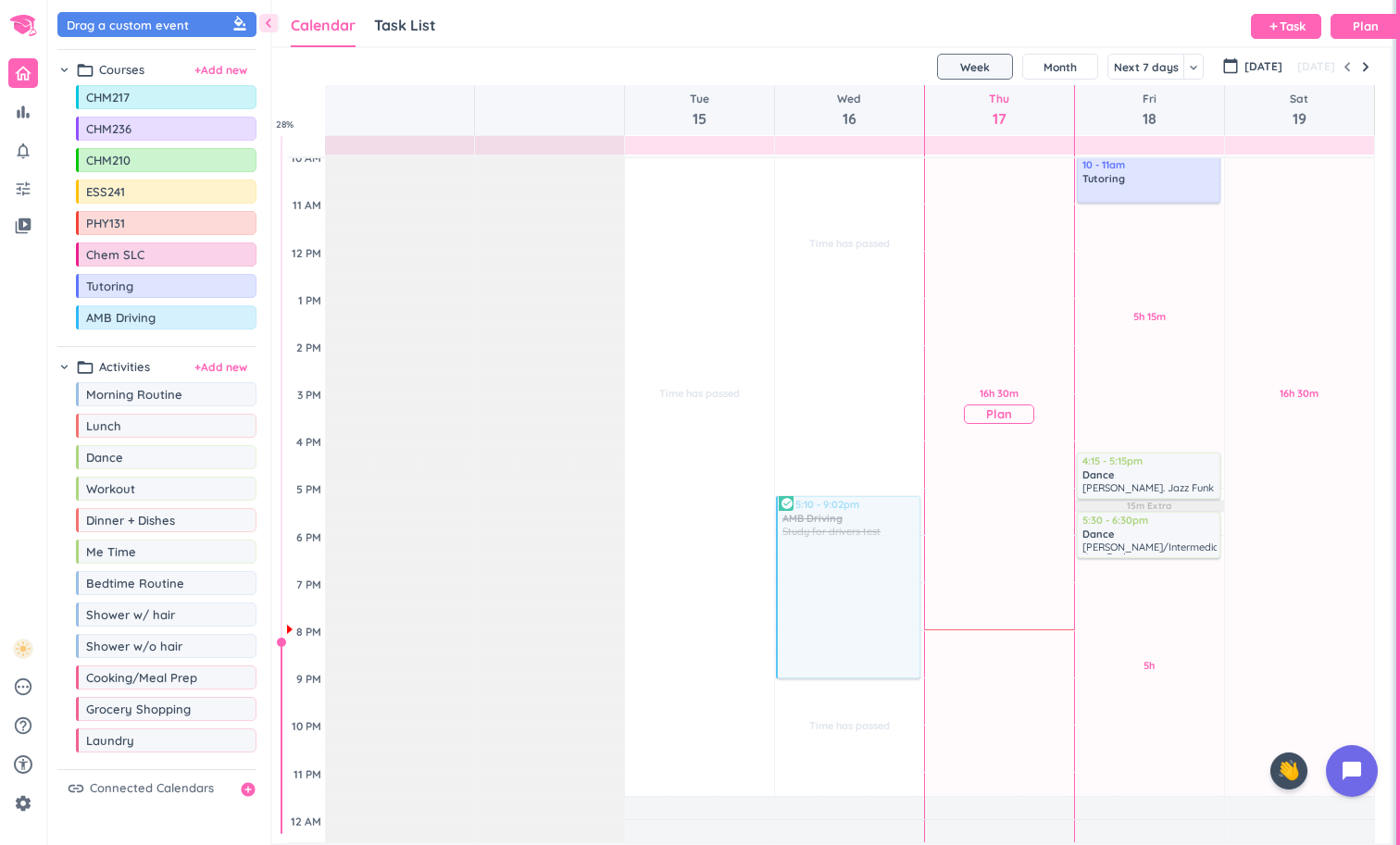scroll, scrollTop: 294, scrollLeft: 0, axis: vertical 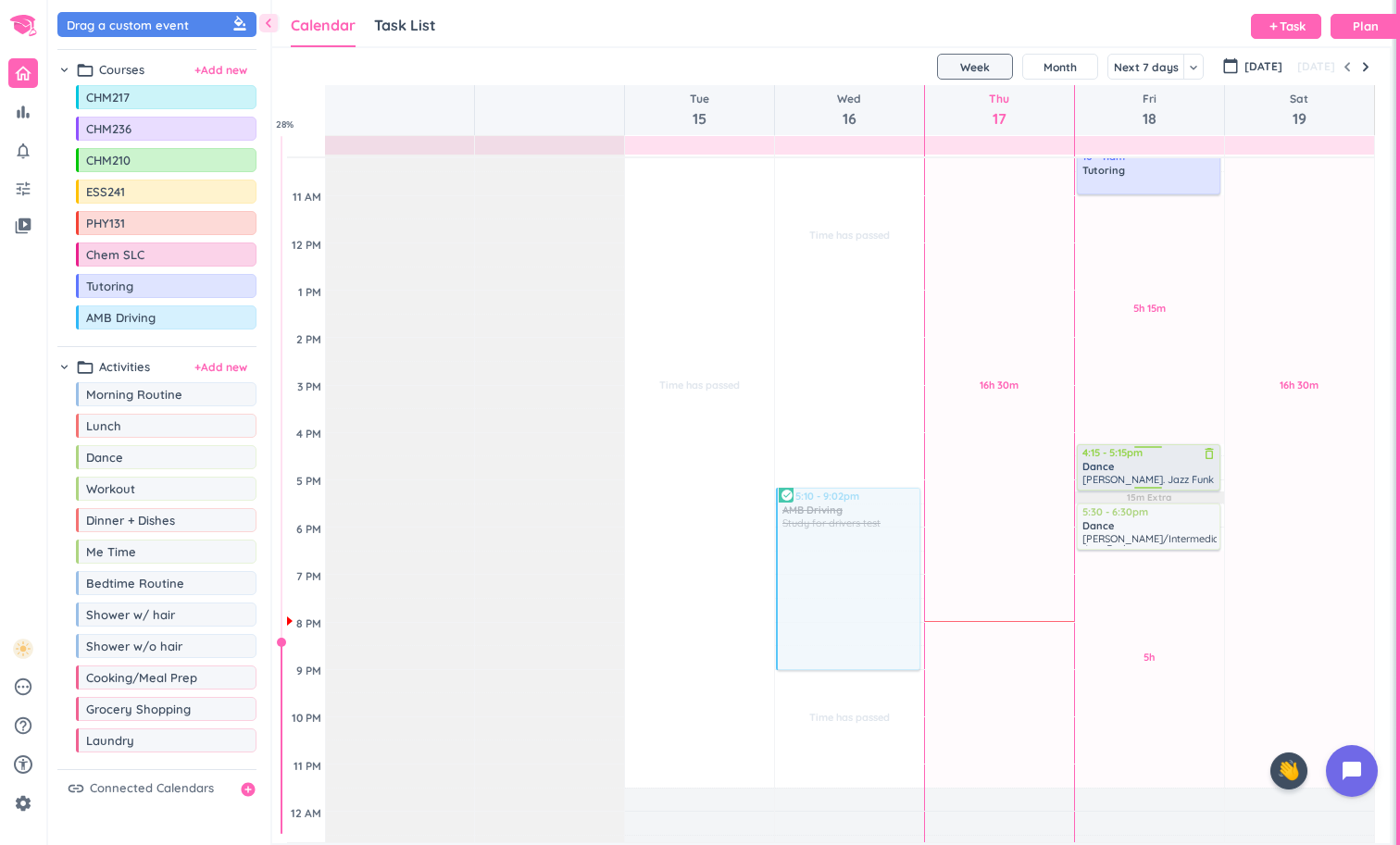 click on "Dance" at bounding box center (1149, 466) 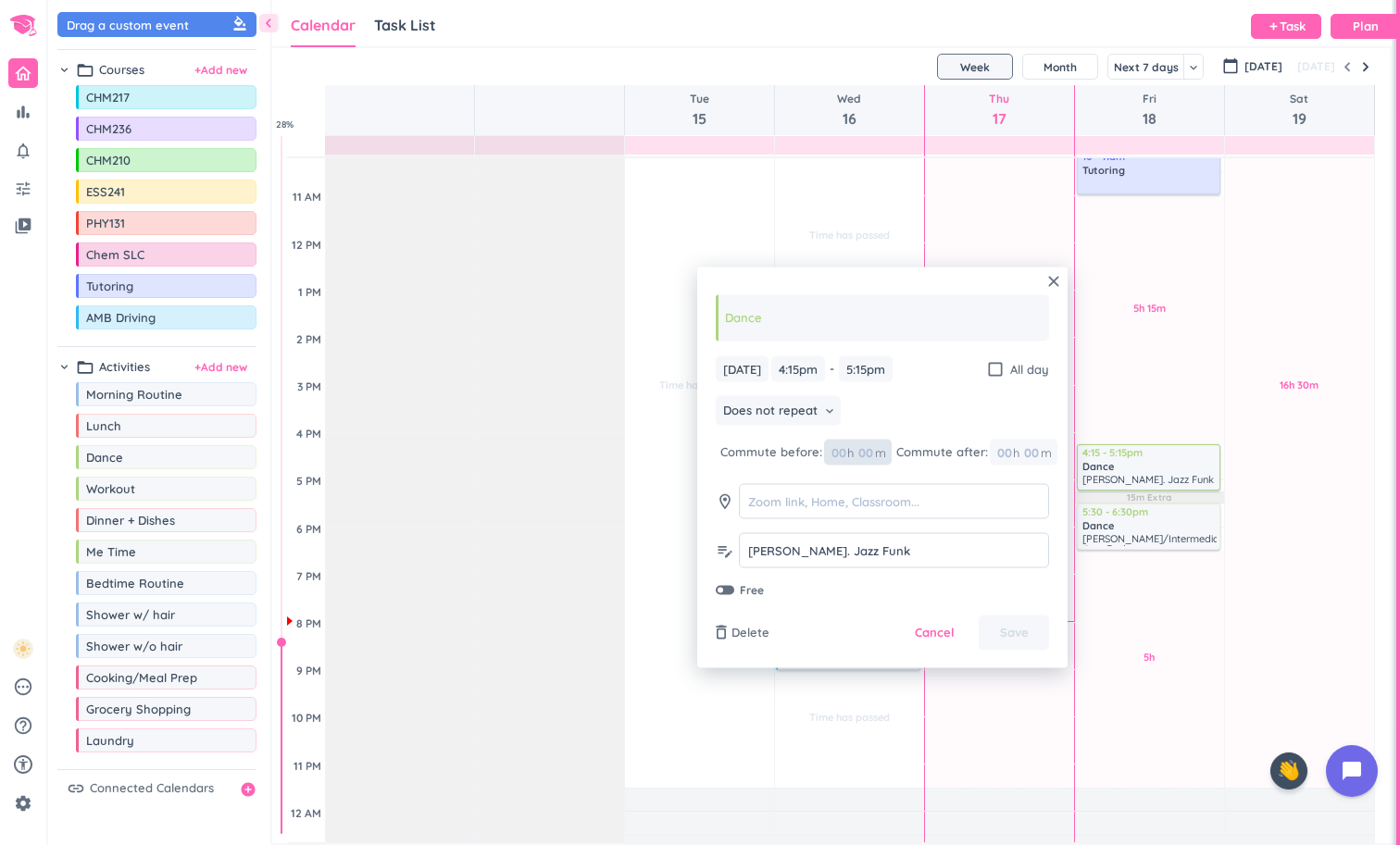 click at bounding box center (865, 452) 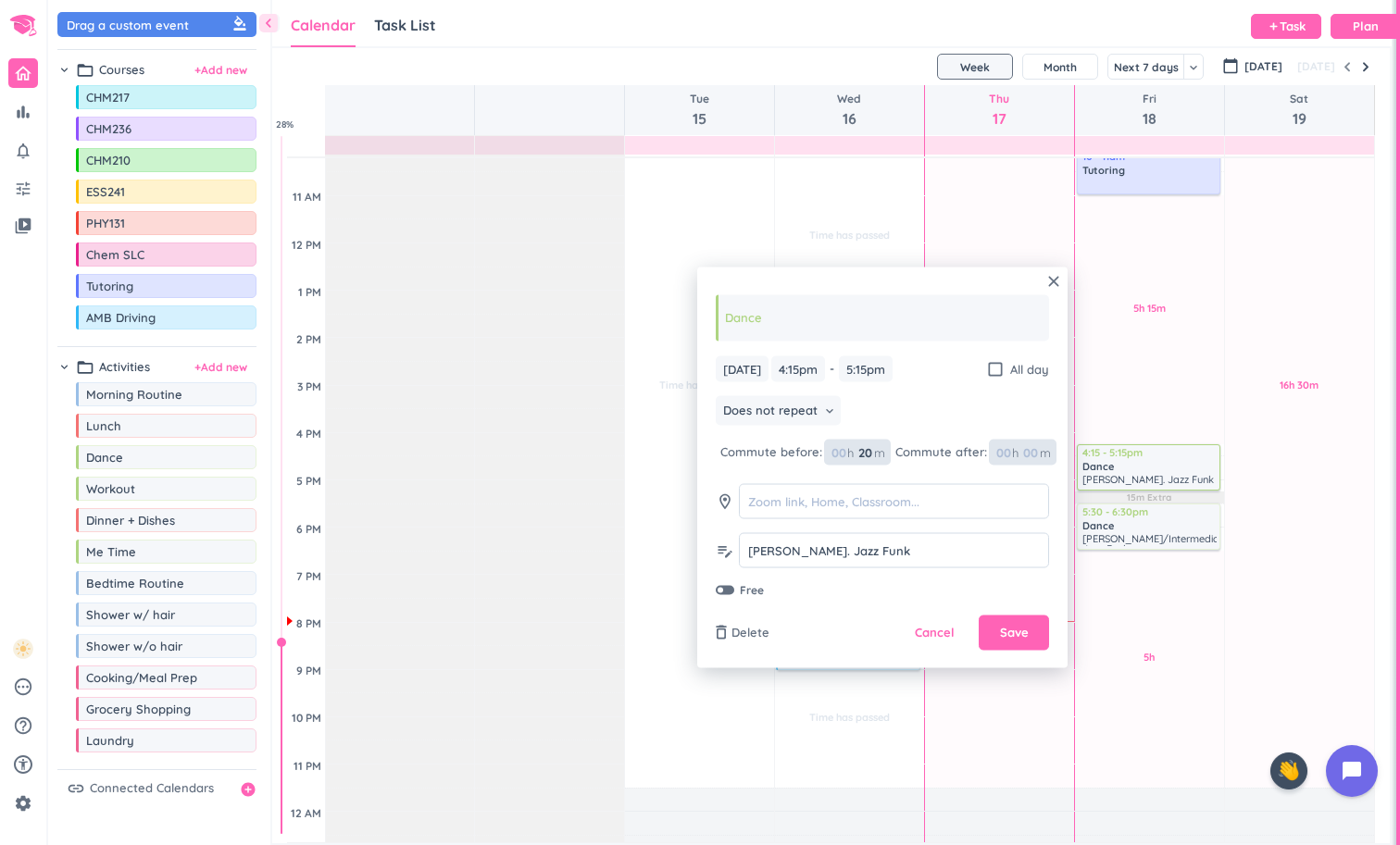 type on "20" 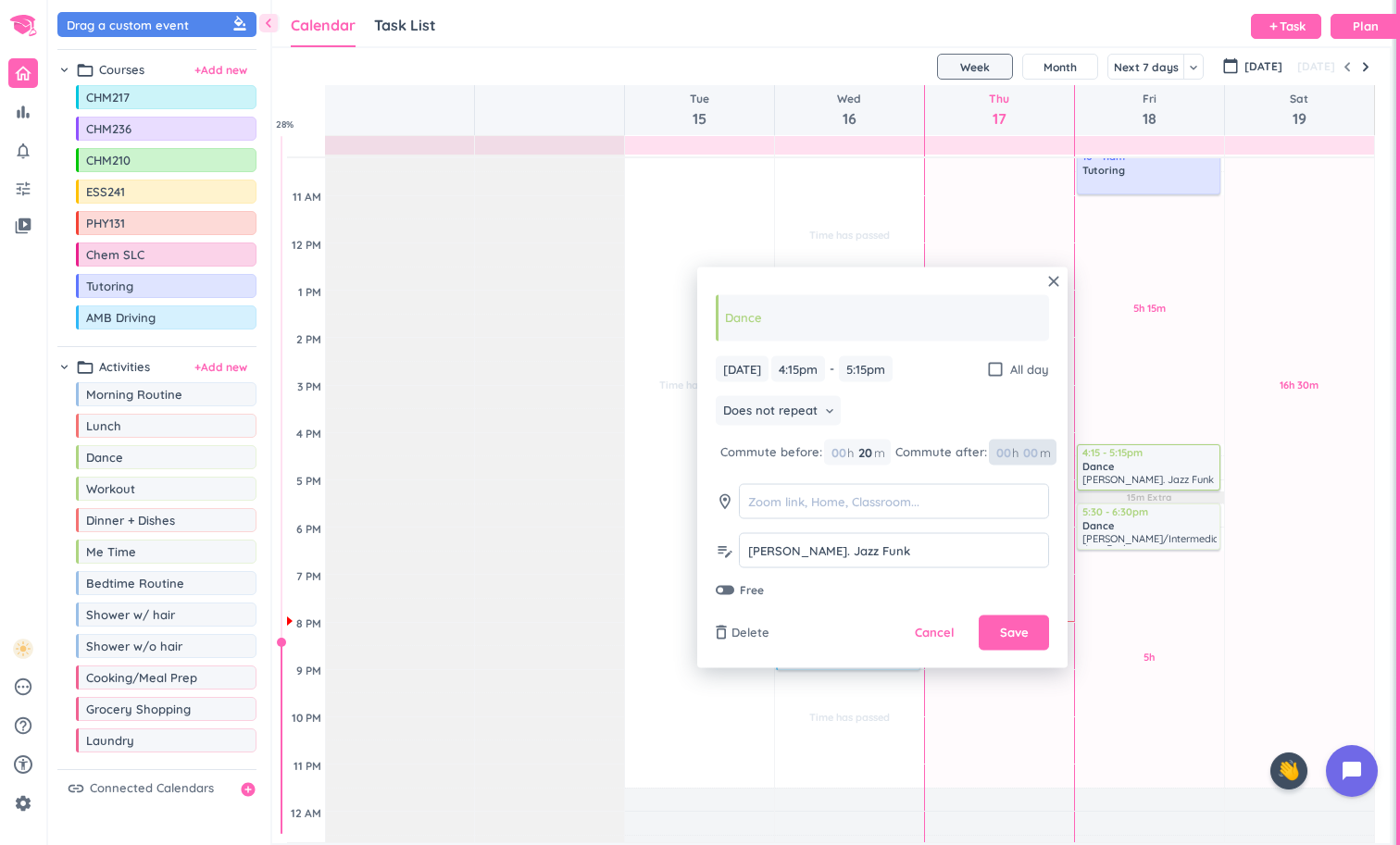click at bounding box center (1030, 452) 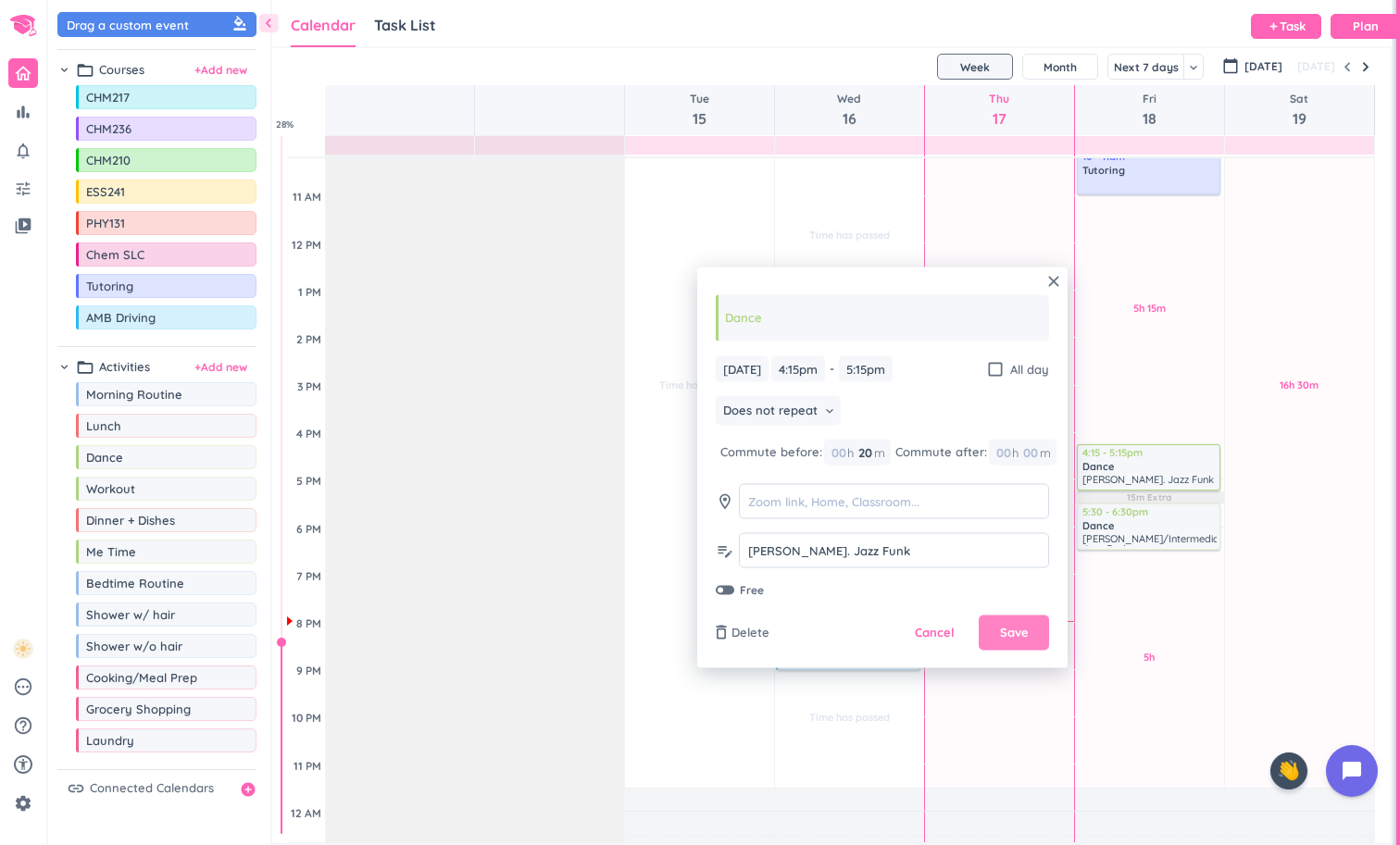 click on "Save" at bounding box center (1014, 633) 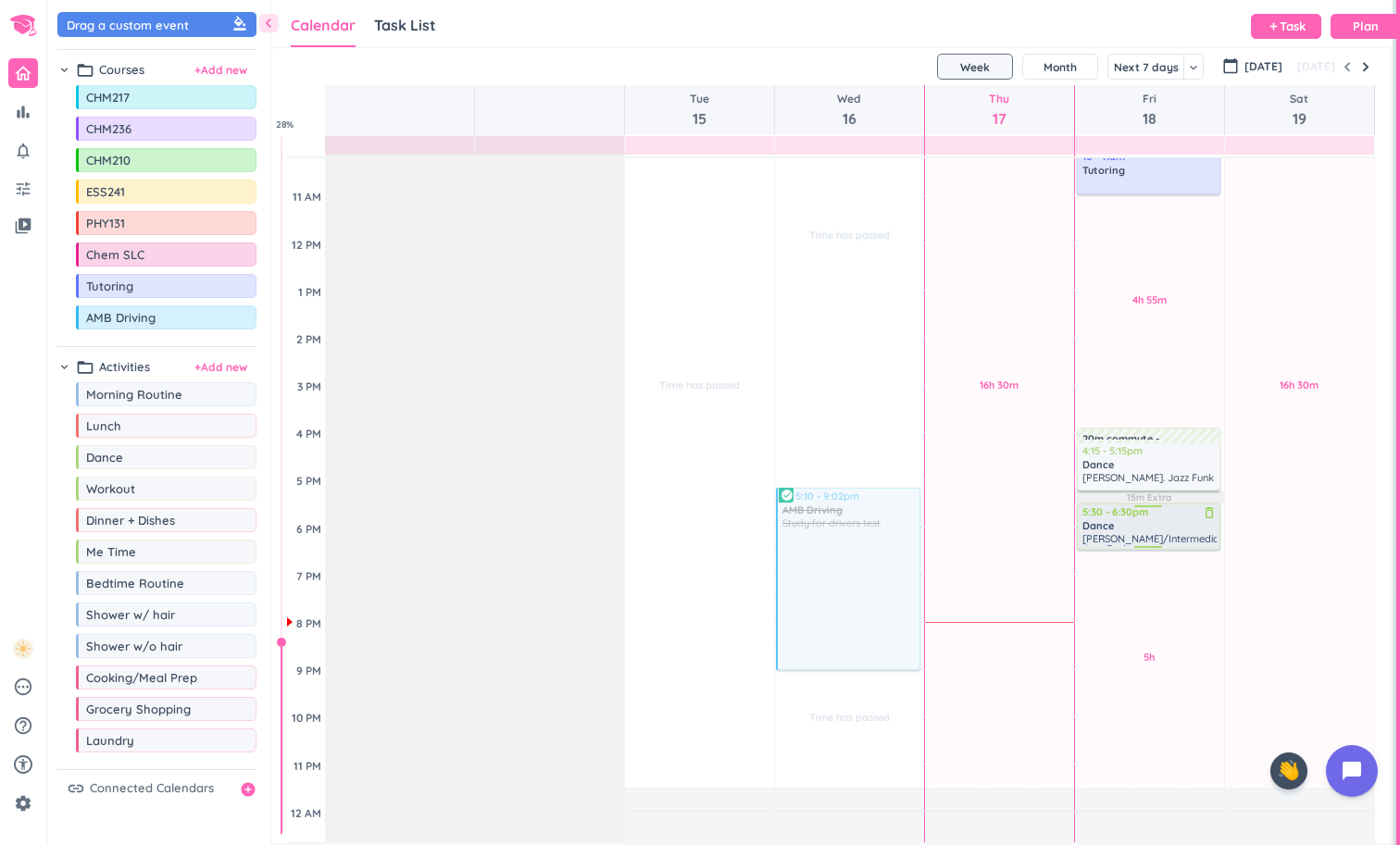 click on "[PERSON_NAME]/Intermediate Jazz Funk" at bounding box center [1156, 543] 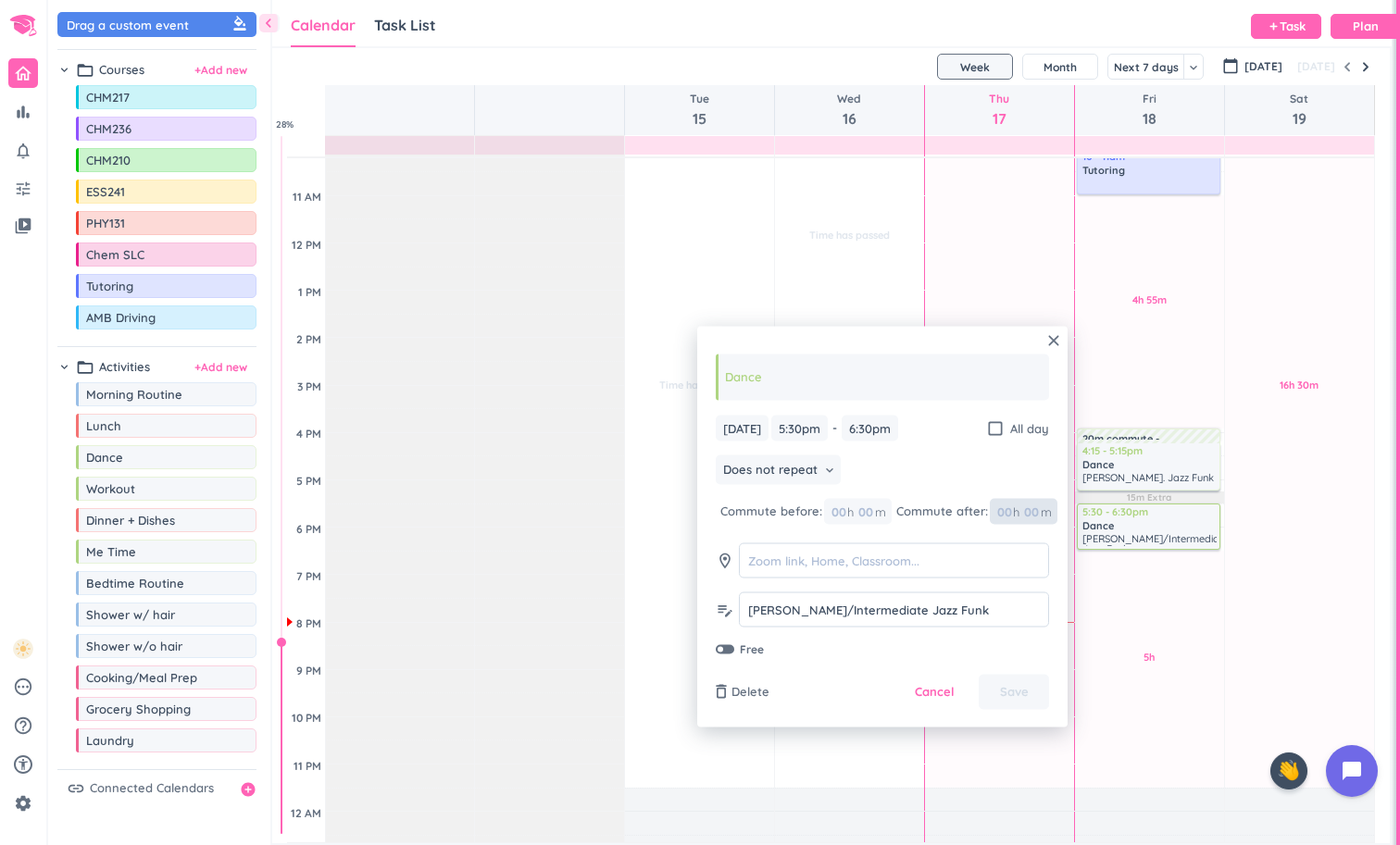 click at bounding box center (1031, 511) 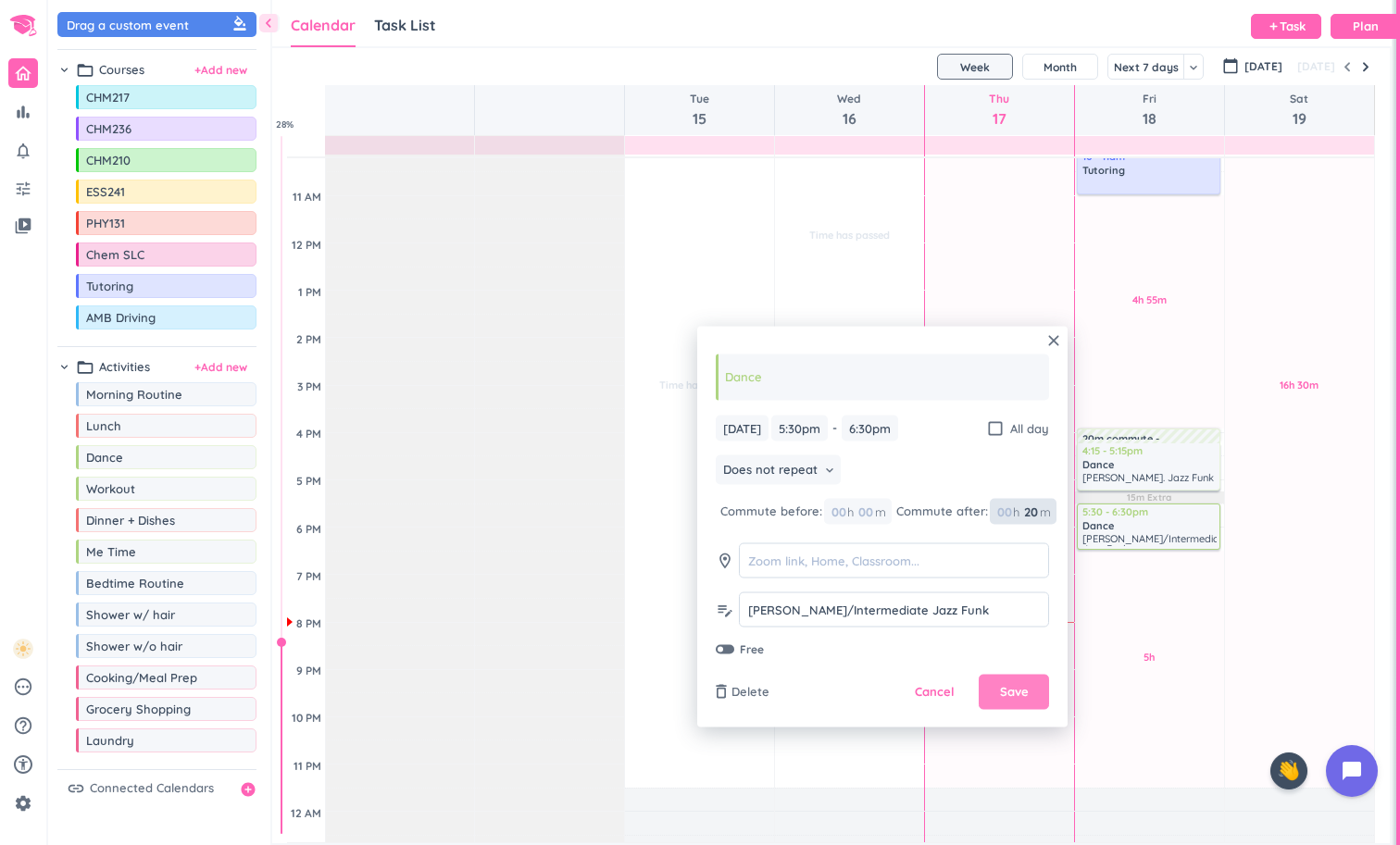 type on "20" 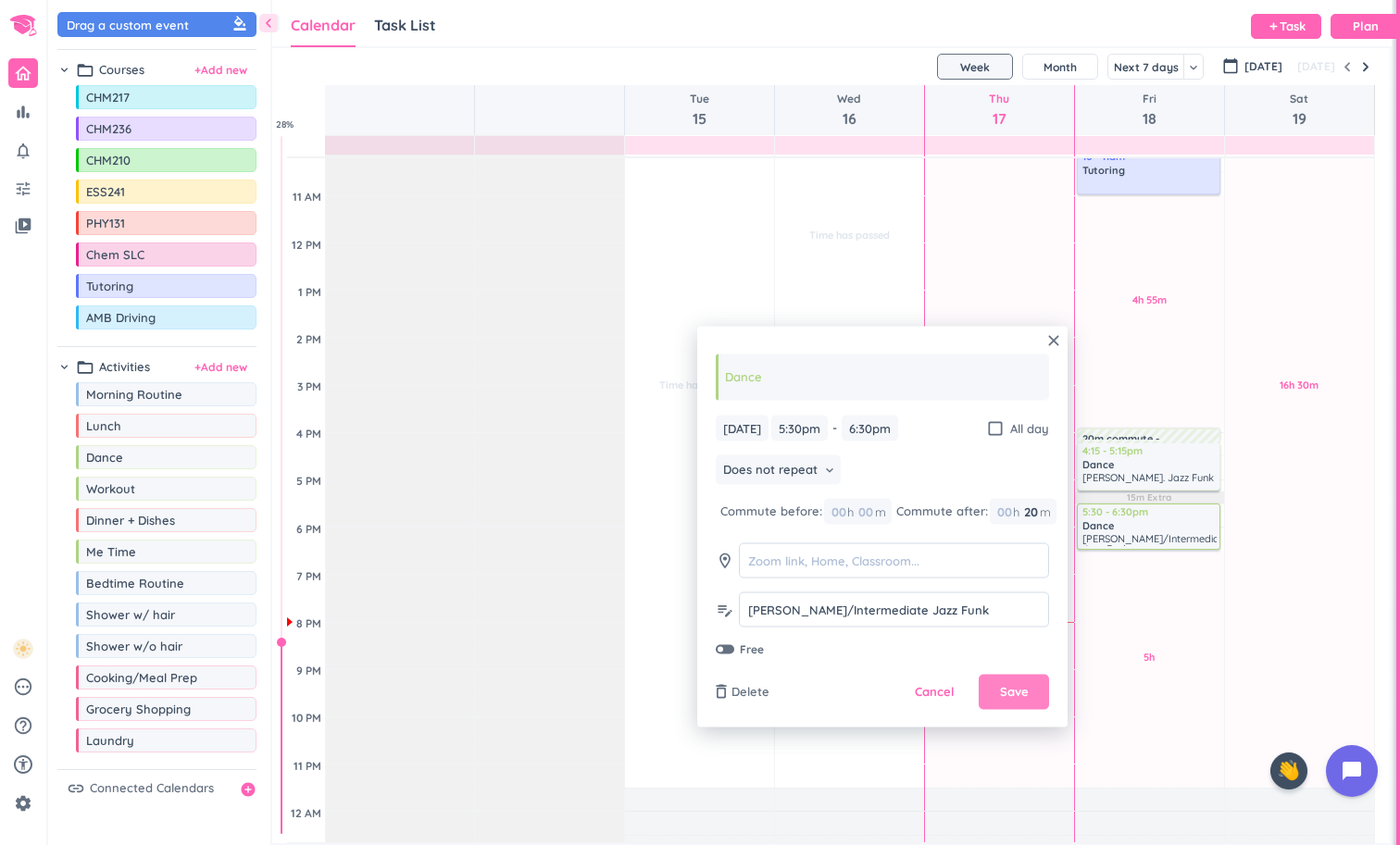 click on "Save" at bounding box center [1014, 692] 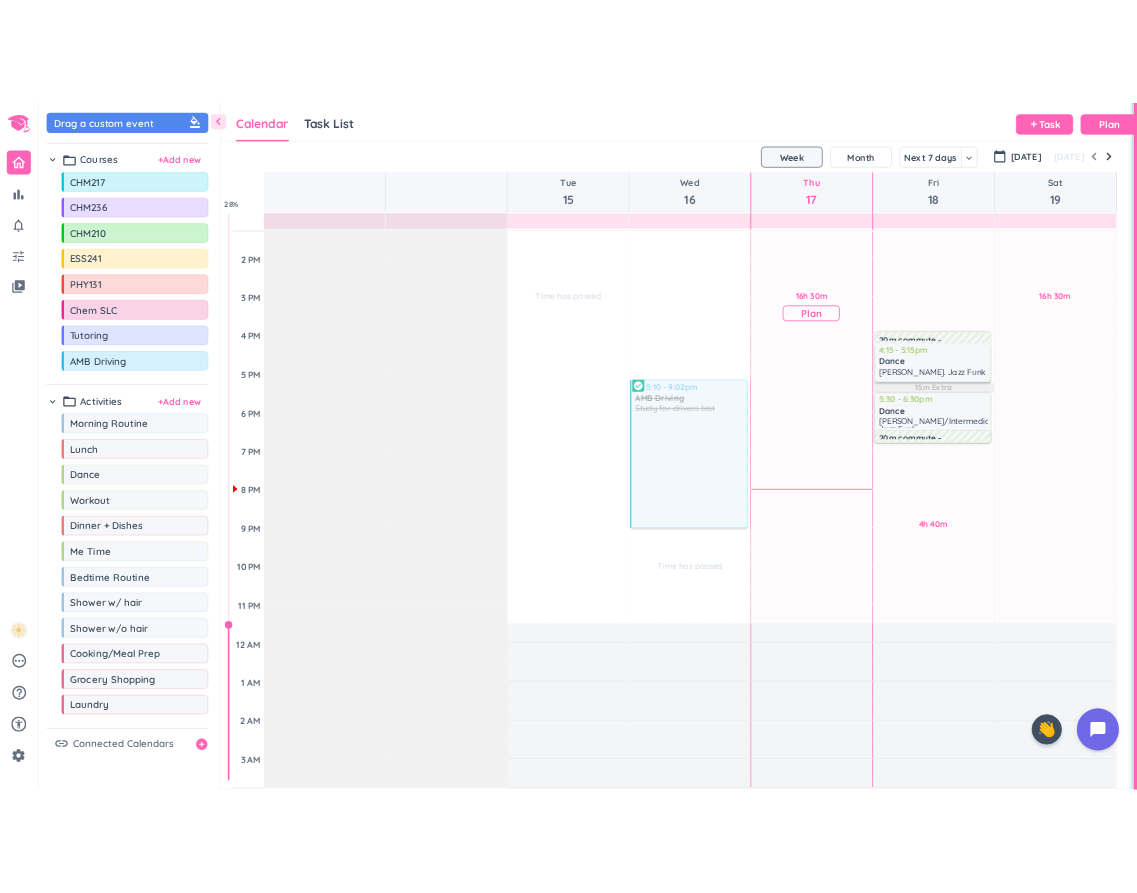 scroll, scrollTop: 490, scrollLeft: 0, axis: vertical 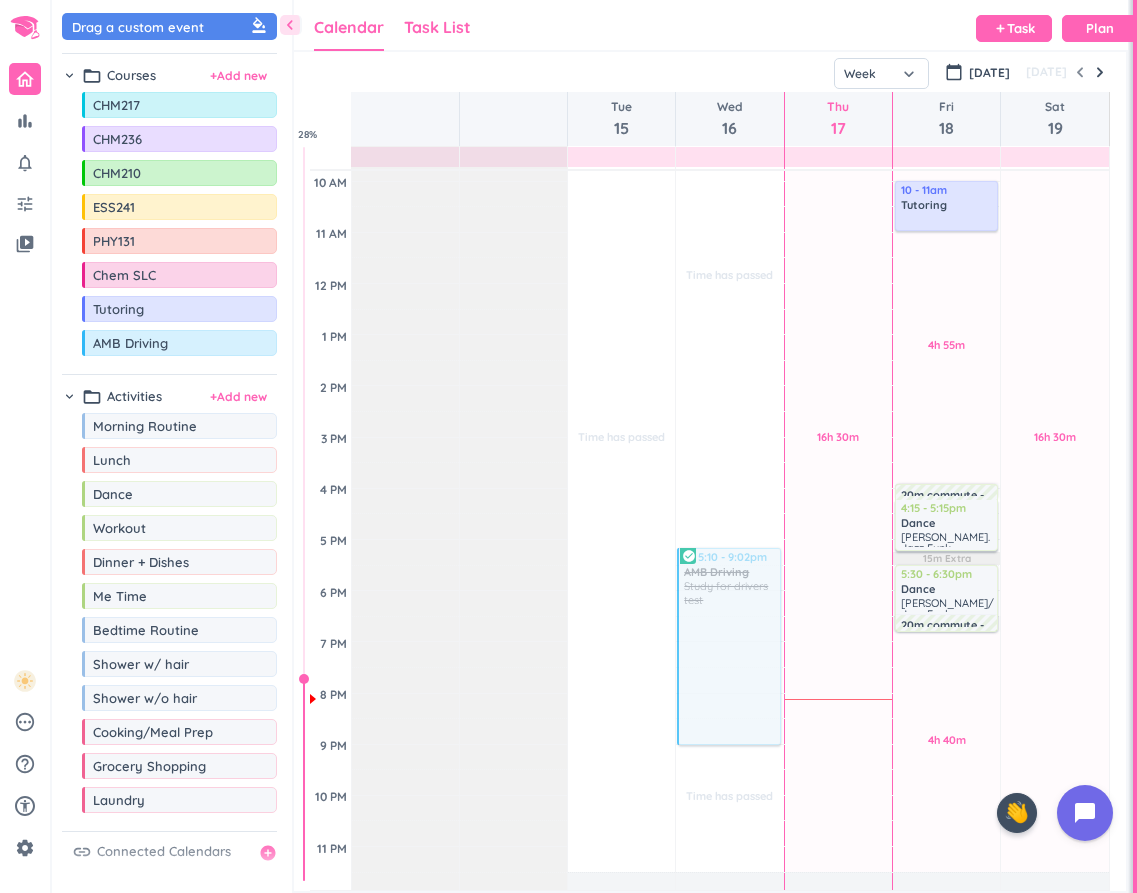 click on "Task List" at bounding box center (437, 27) 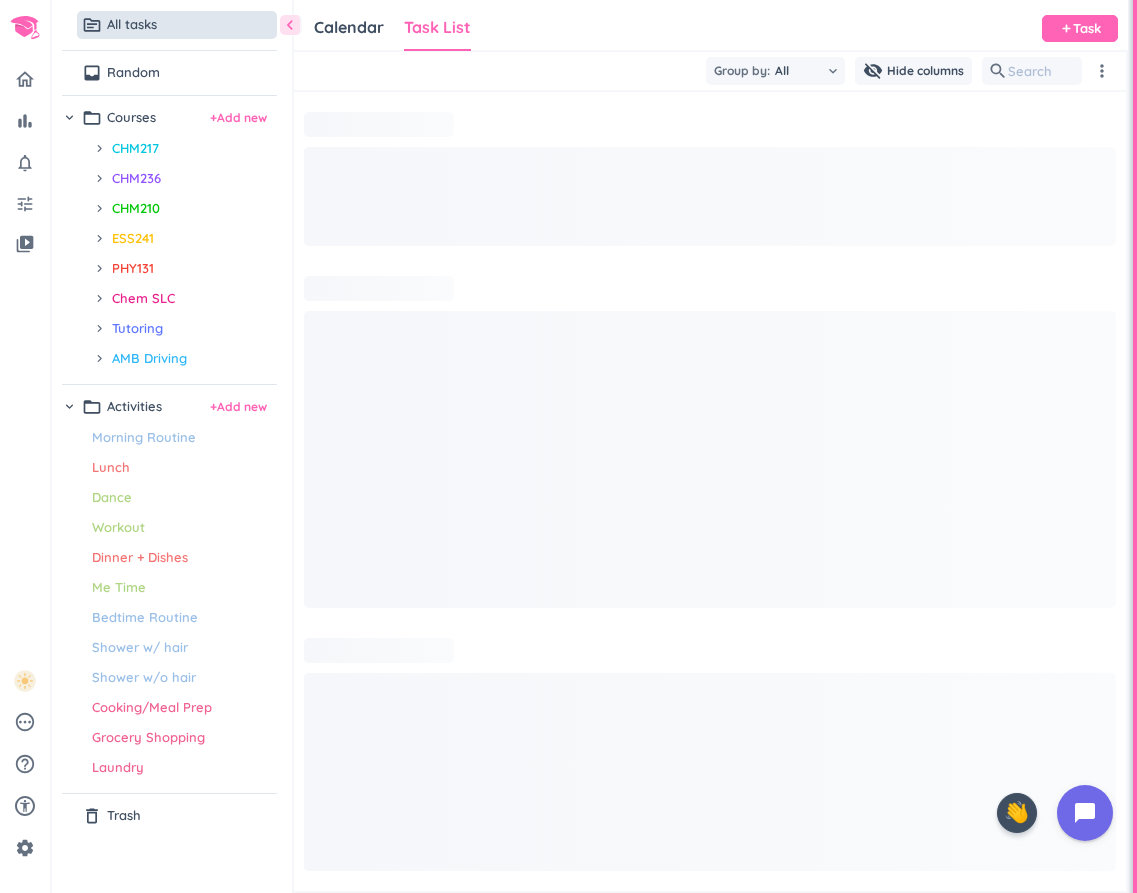 scroll, scrollTop: 1, scrollLeft: 1, axis: both 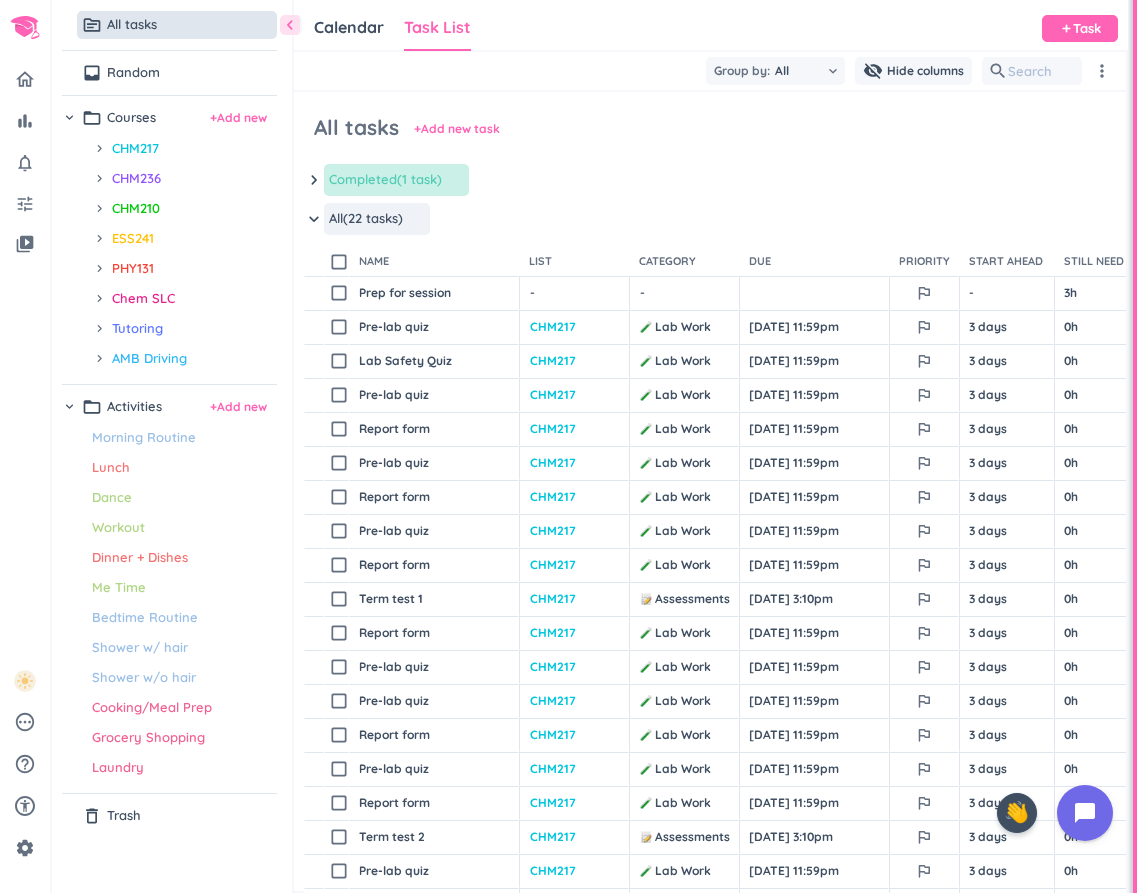 click on "Completed  (1 task) more_horiz" at bounding box center (396, 180) 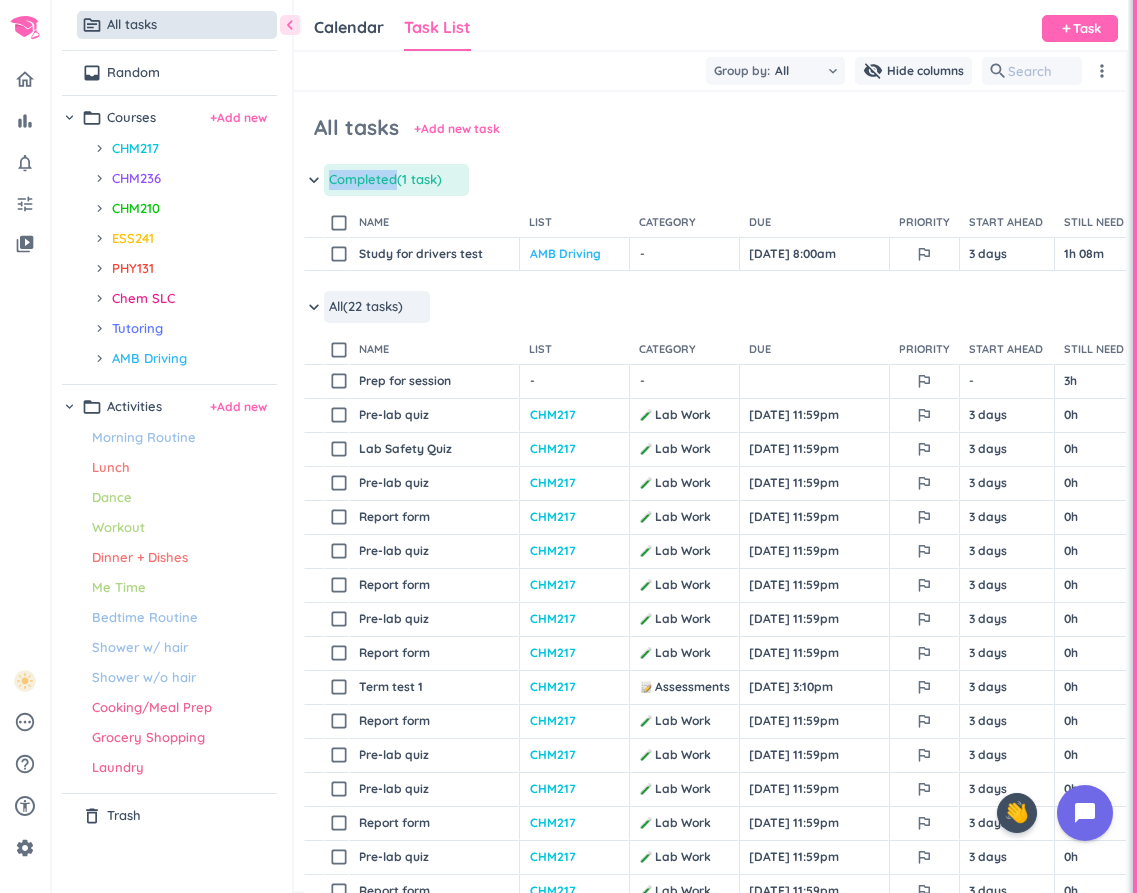 click on "Completed  (1 task) more_horiz" at bounding box center [396, 180] 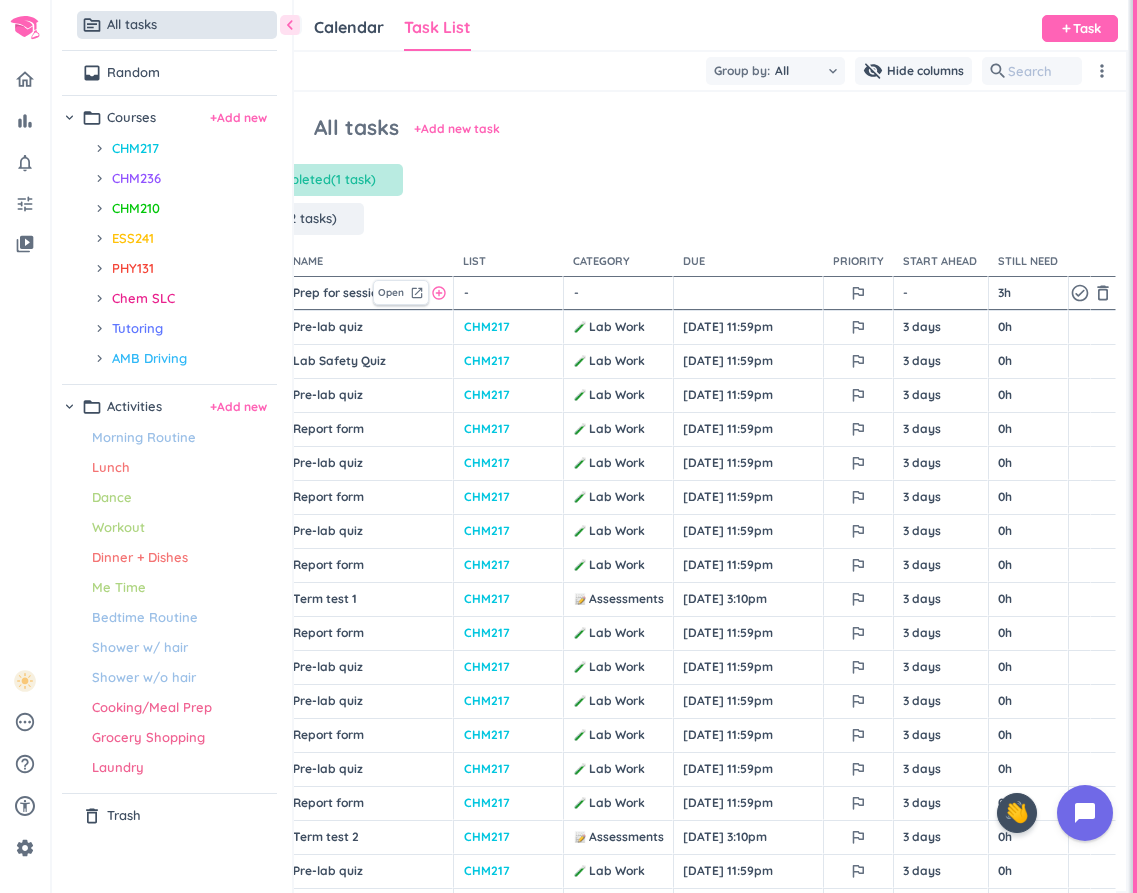 scroll, scrollTop: 0, scrollLeft: 42, axis: horizontal 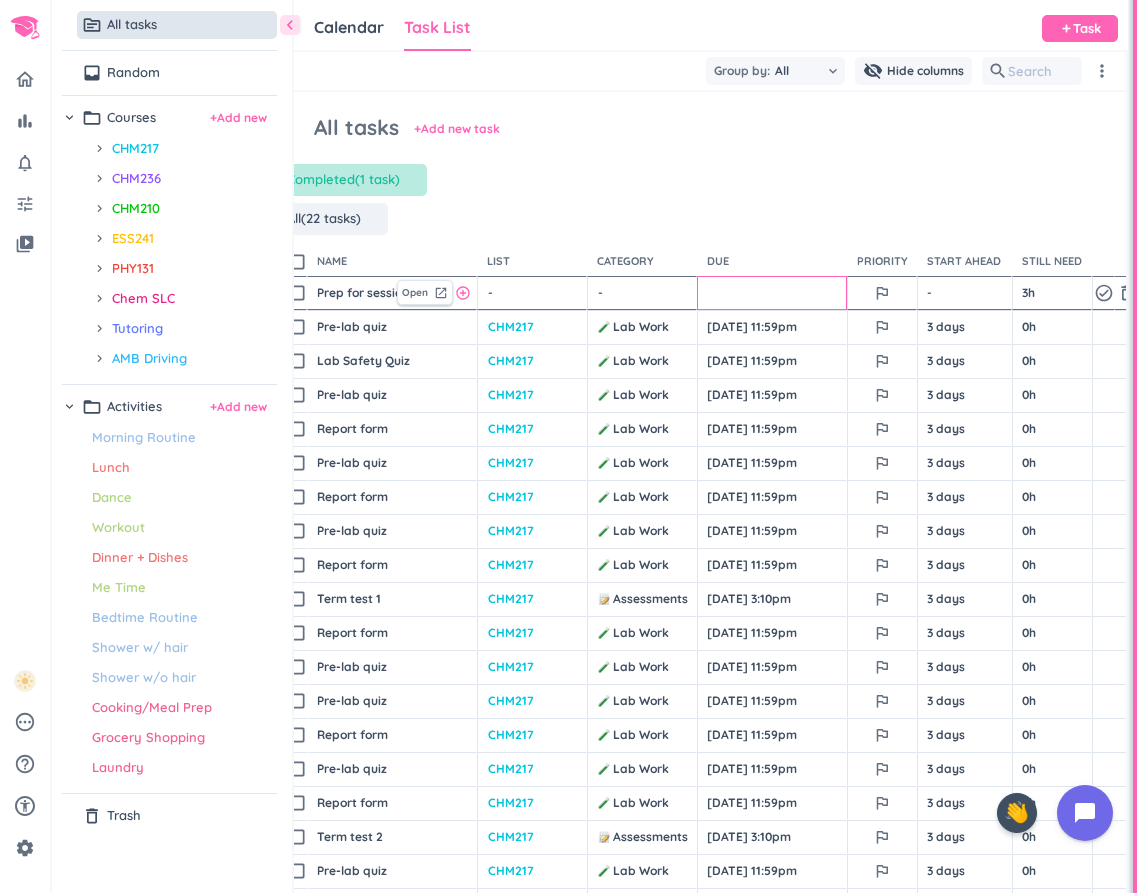 click at bounding box center (772, 293) 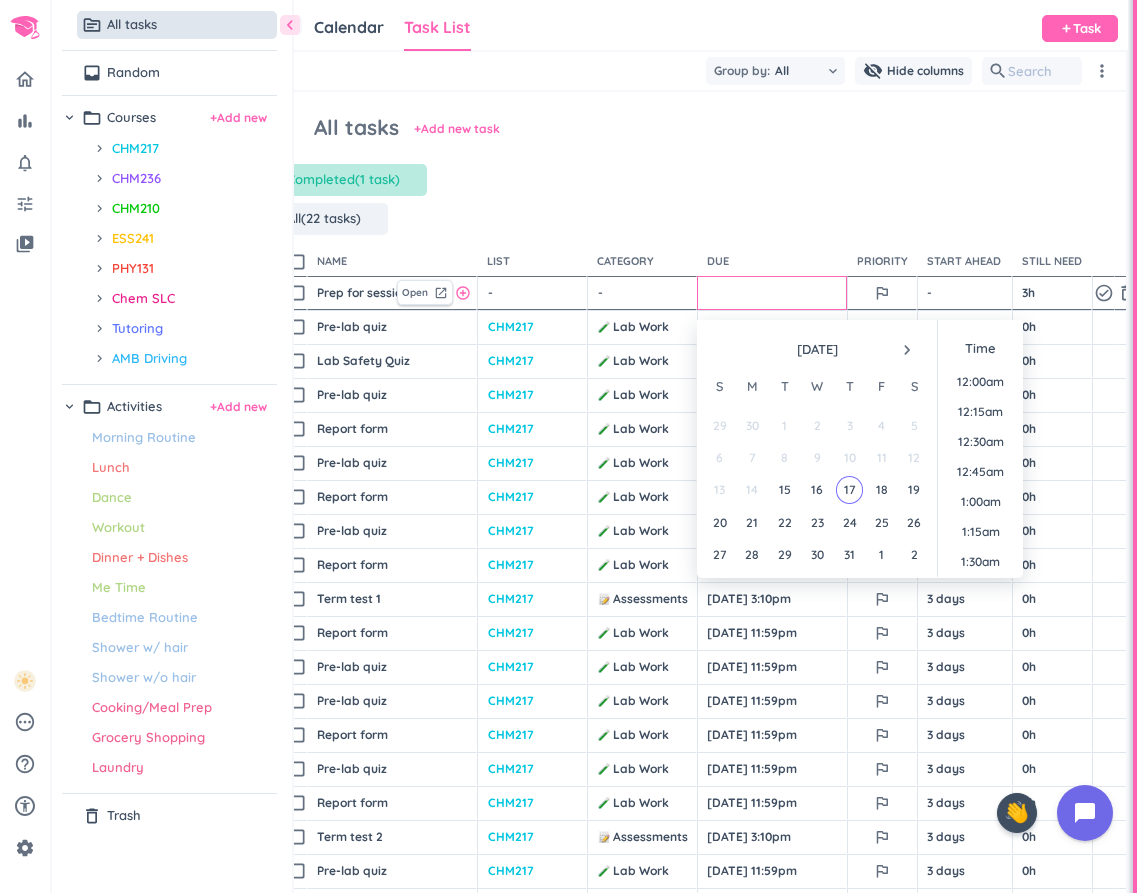 scroll, scrollTop: 2309, scrollLeft: 0, axis: vertical 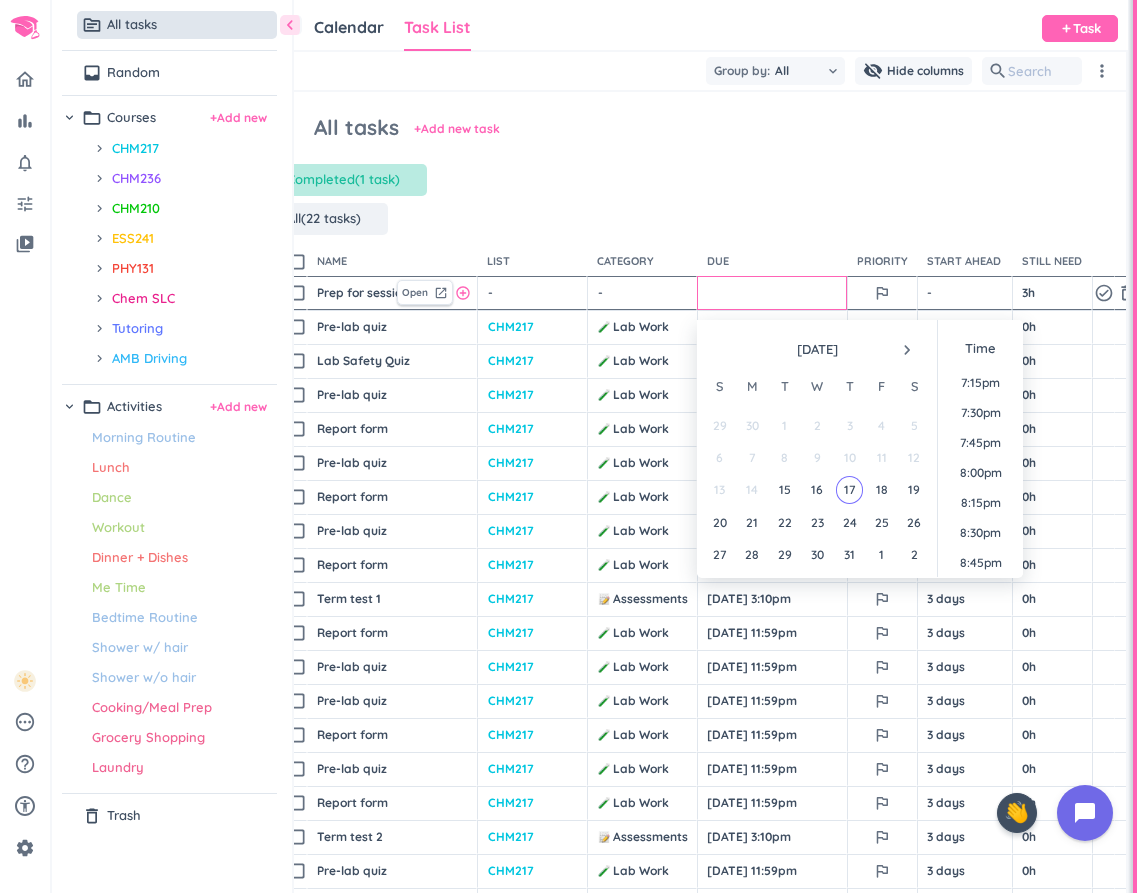 click on "-" at bounding box center (644, 293) 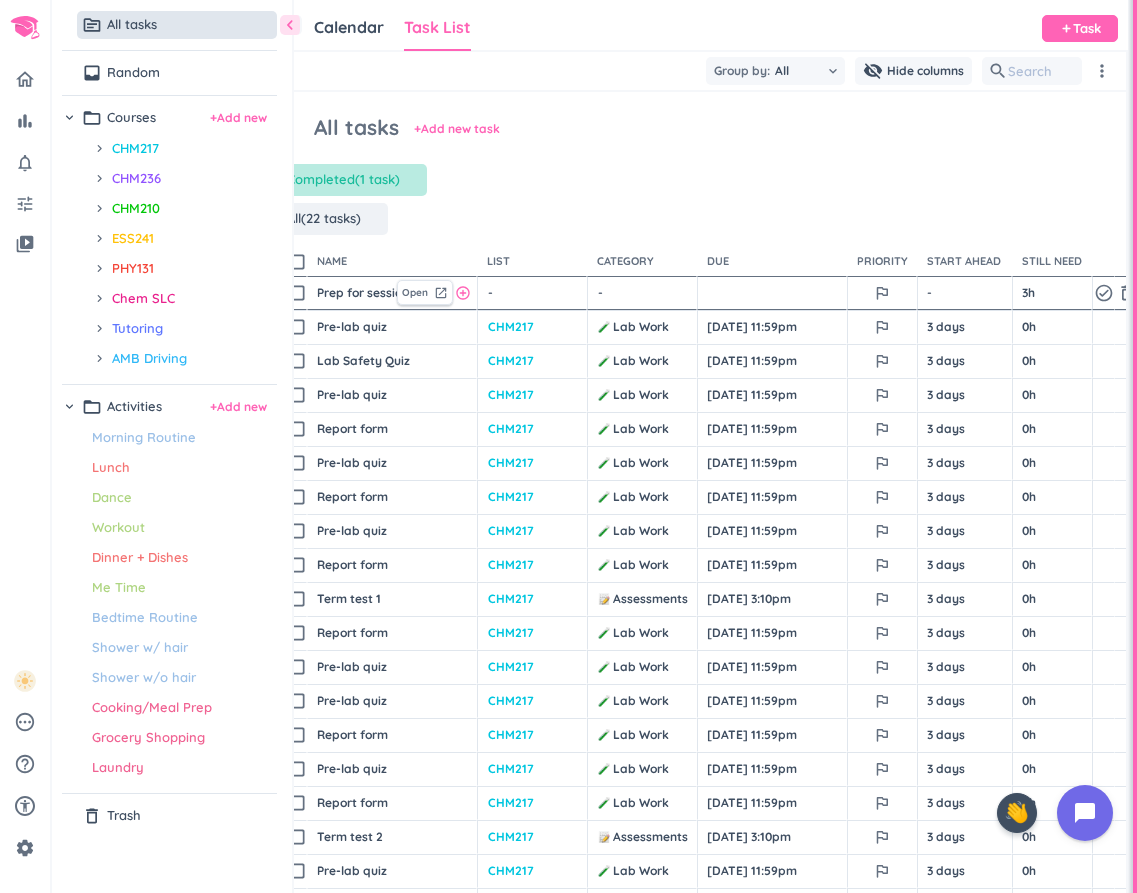 scroll, scrollTop: 0, scrollLeft: 0, axis: both 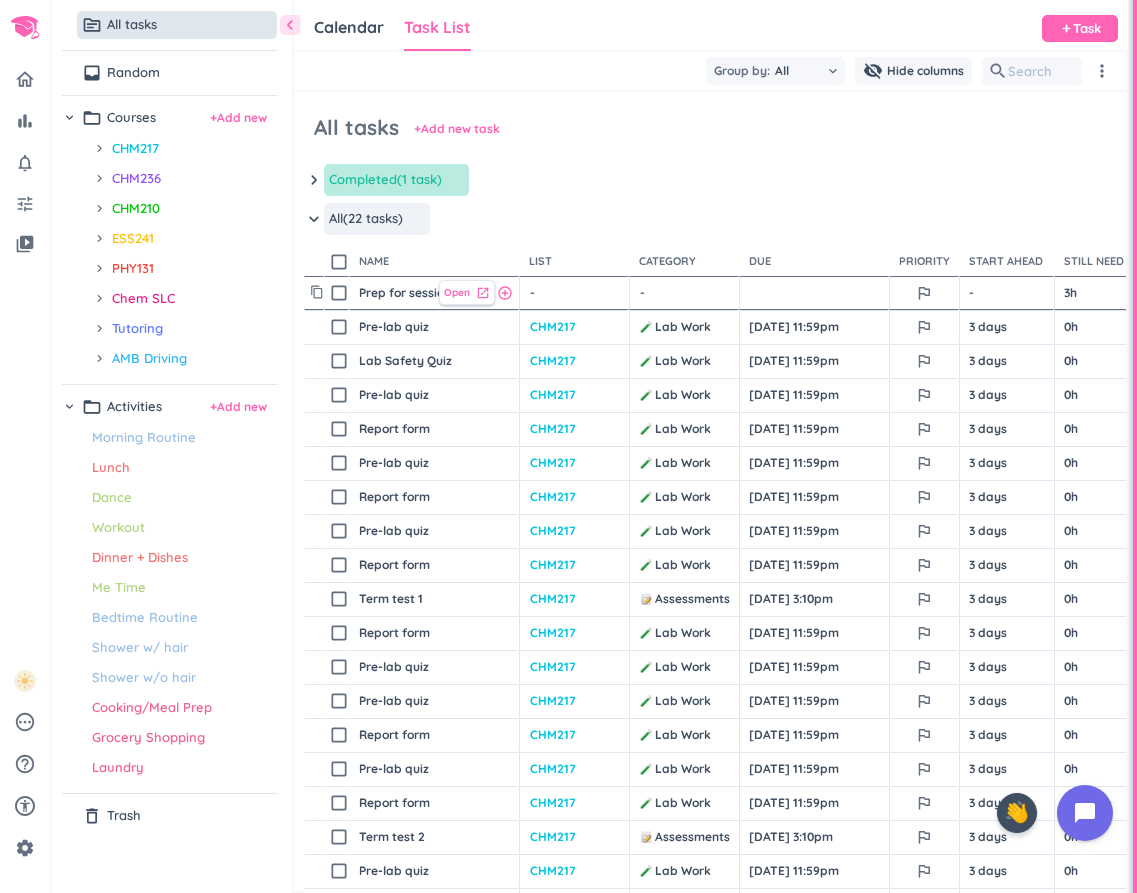 click on "Open" at bounding box center [457, 292] 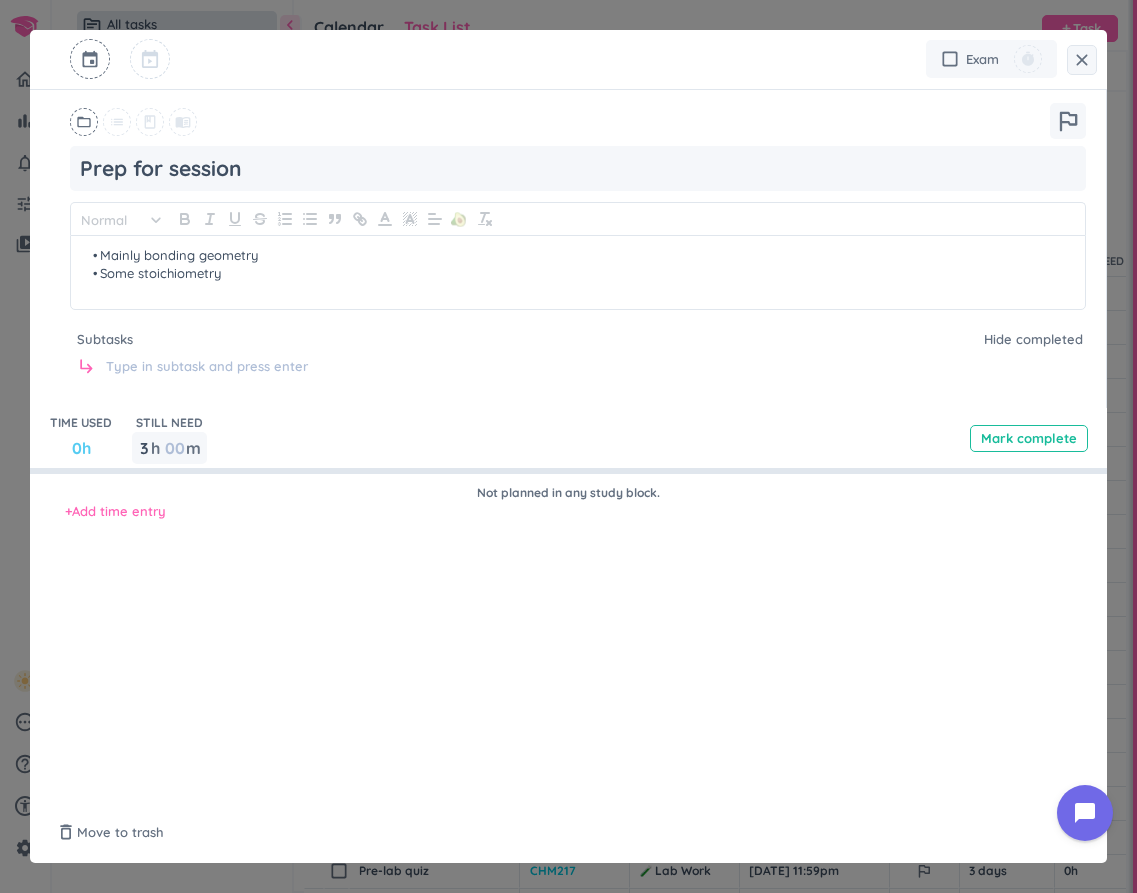 click 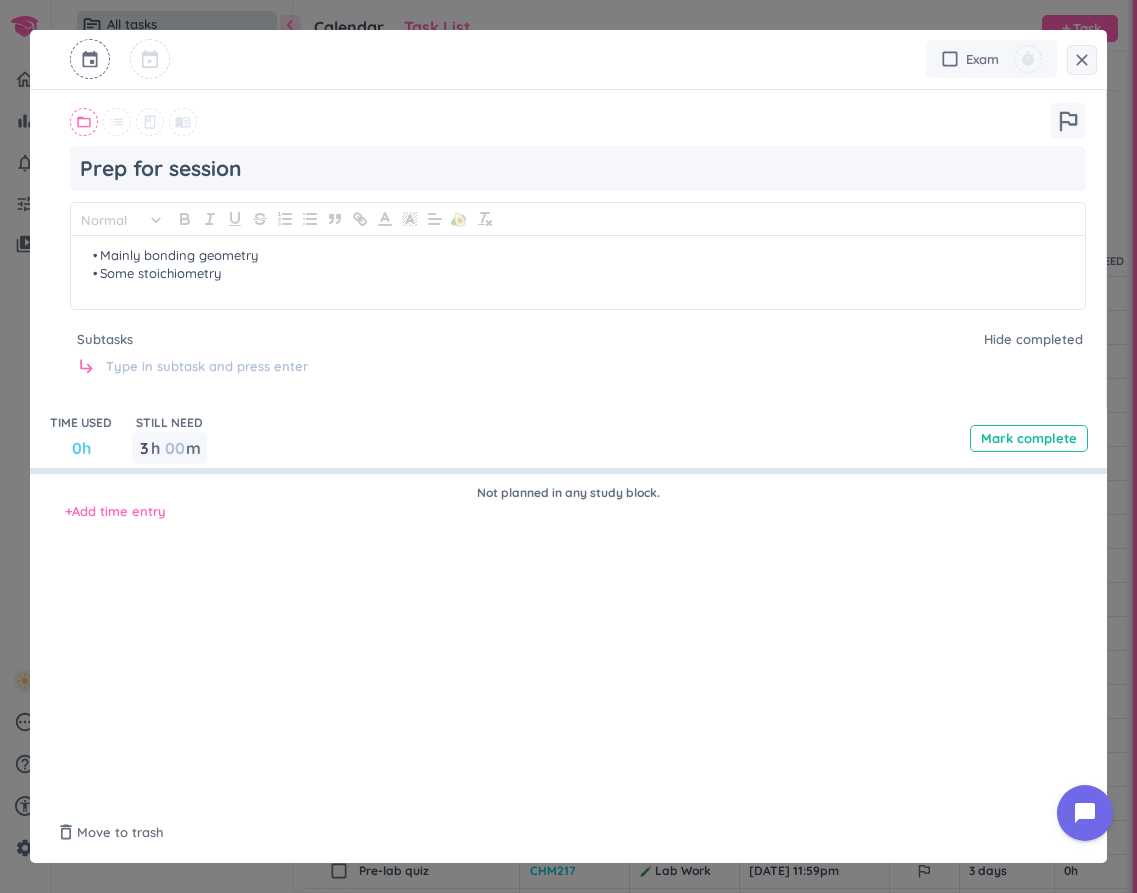 click on "folder_open" at bounding box center [84, 122] 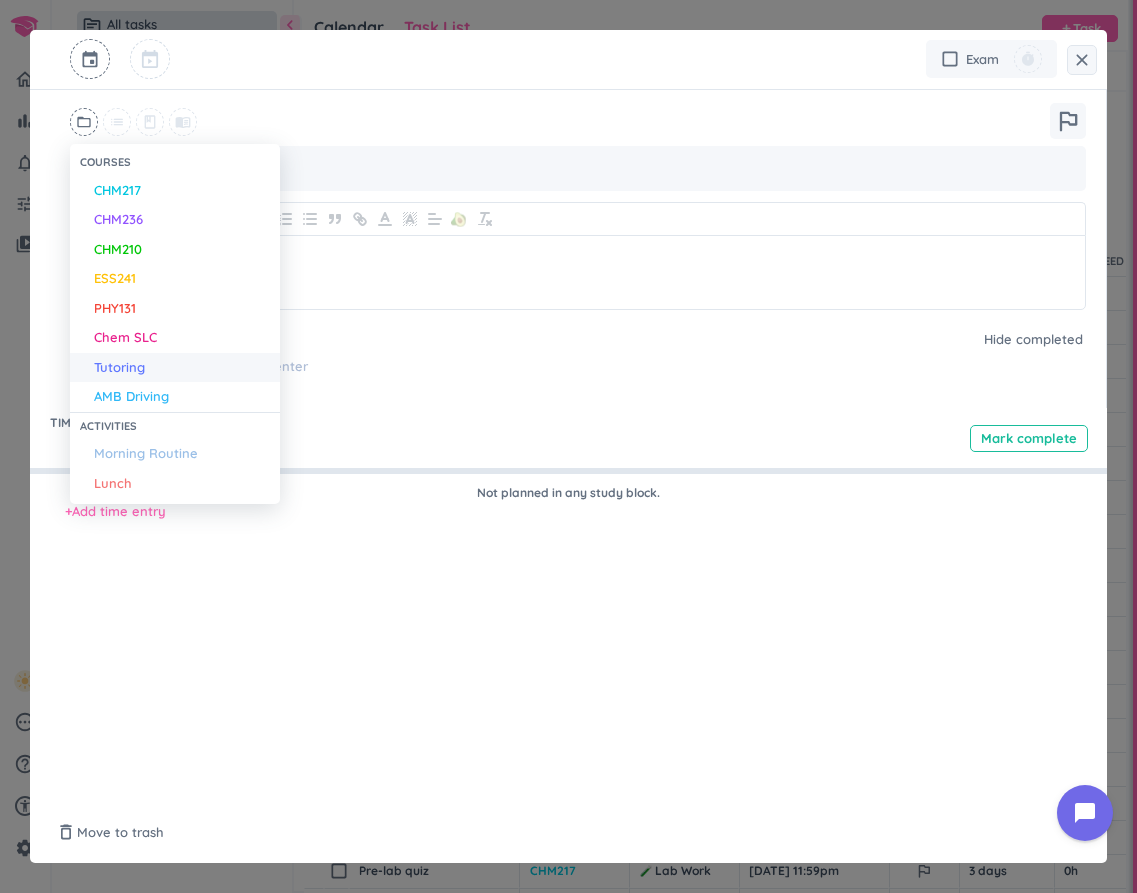 click on "Tutoring" at bounding box center [175, 368] 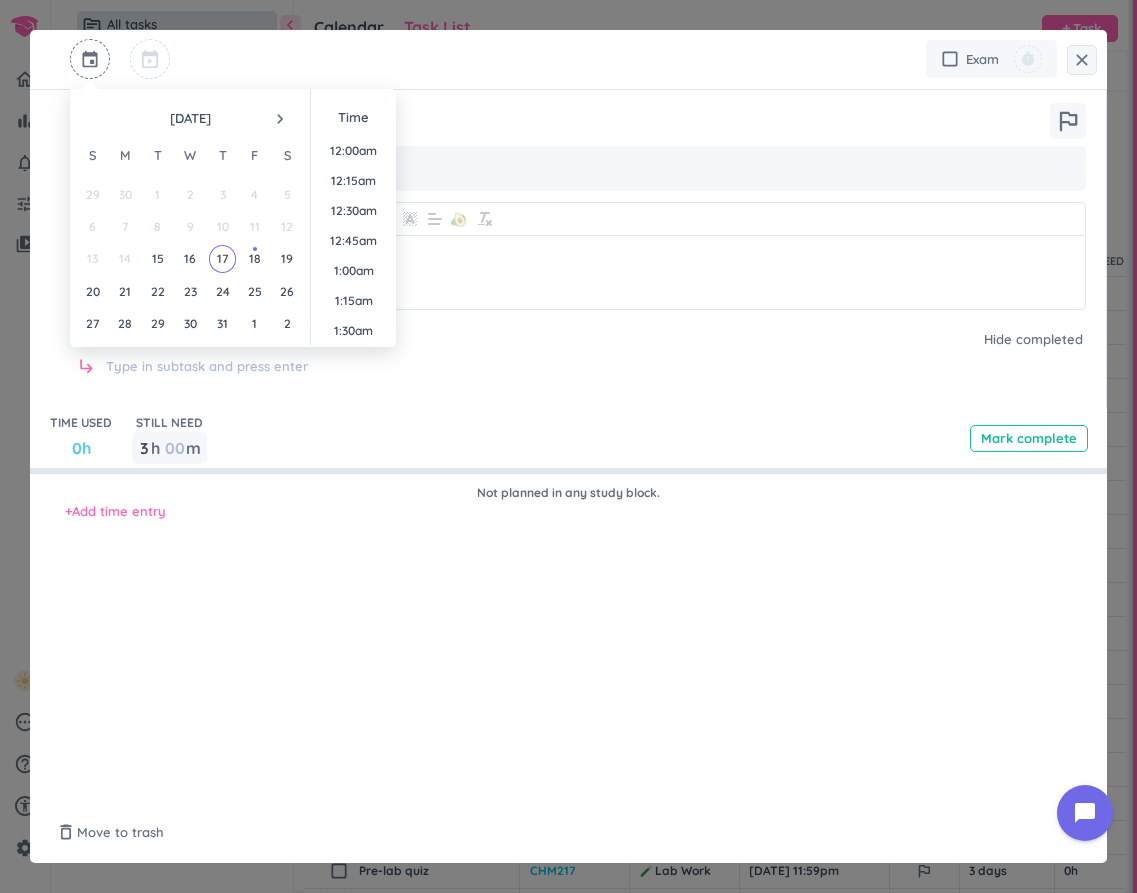 click at bounding box center [90, 59] 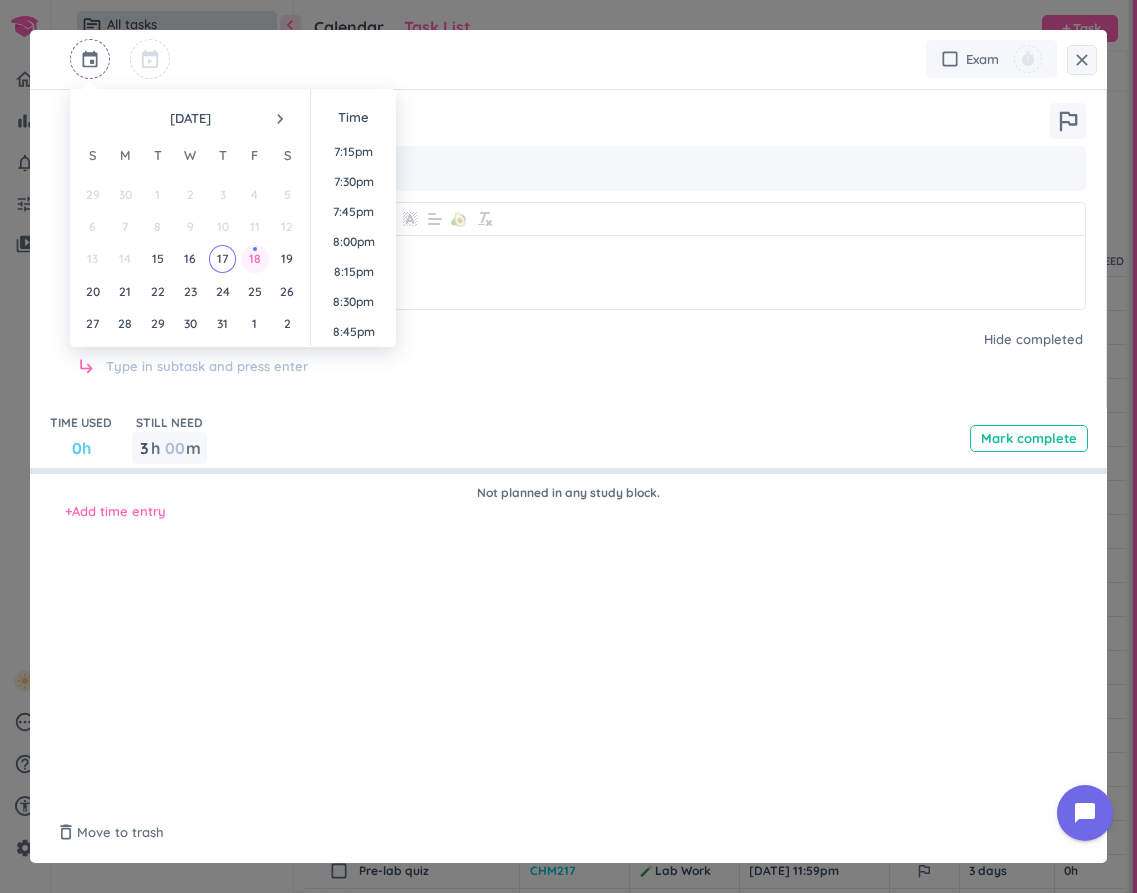 click on "18" at bounding box center (255, 258) 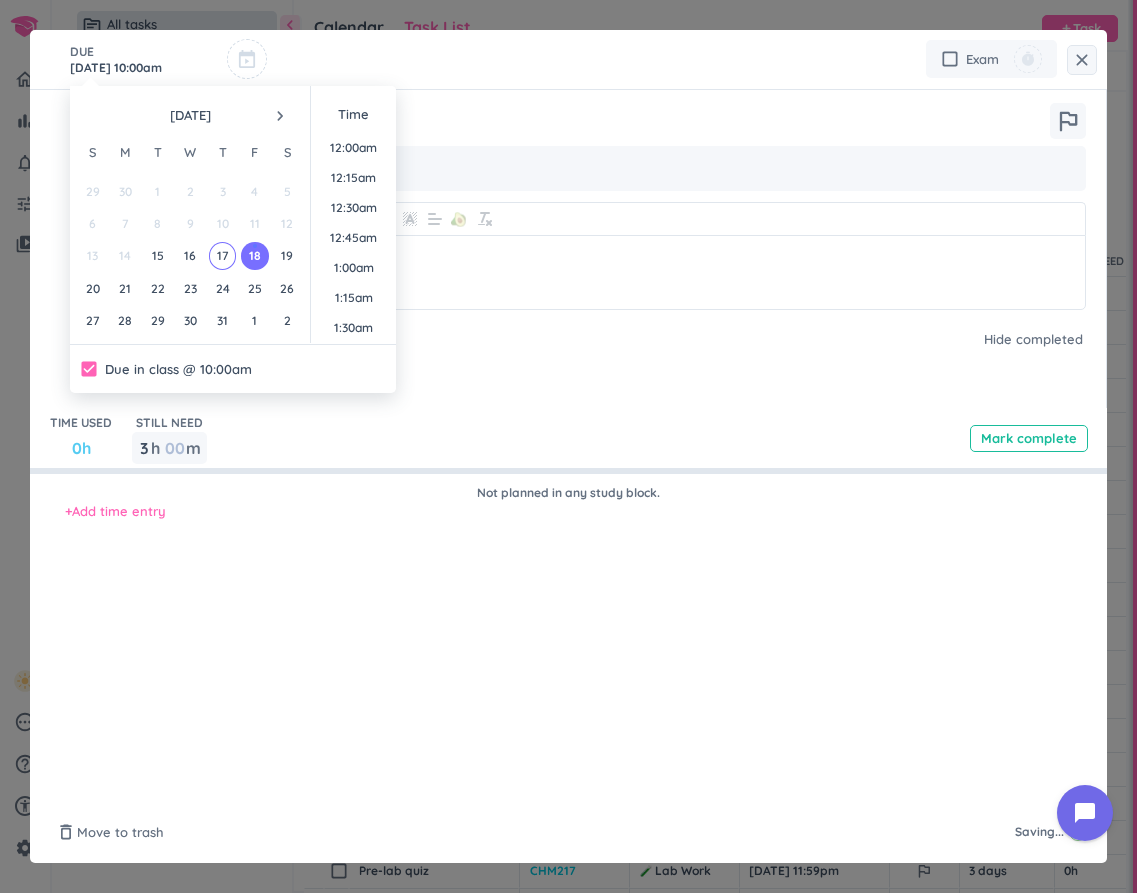 type on "[DATE] 10:00am" 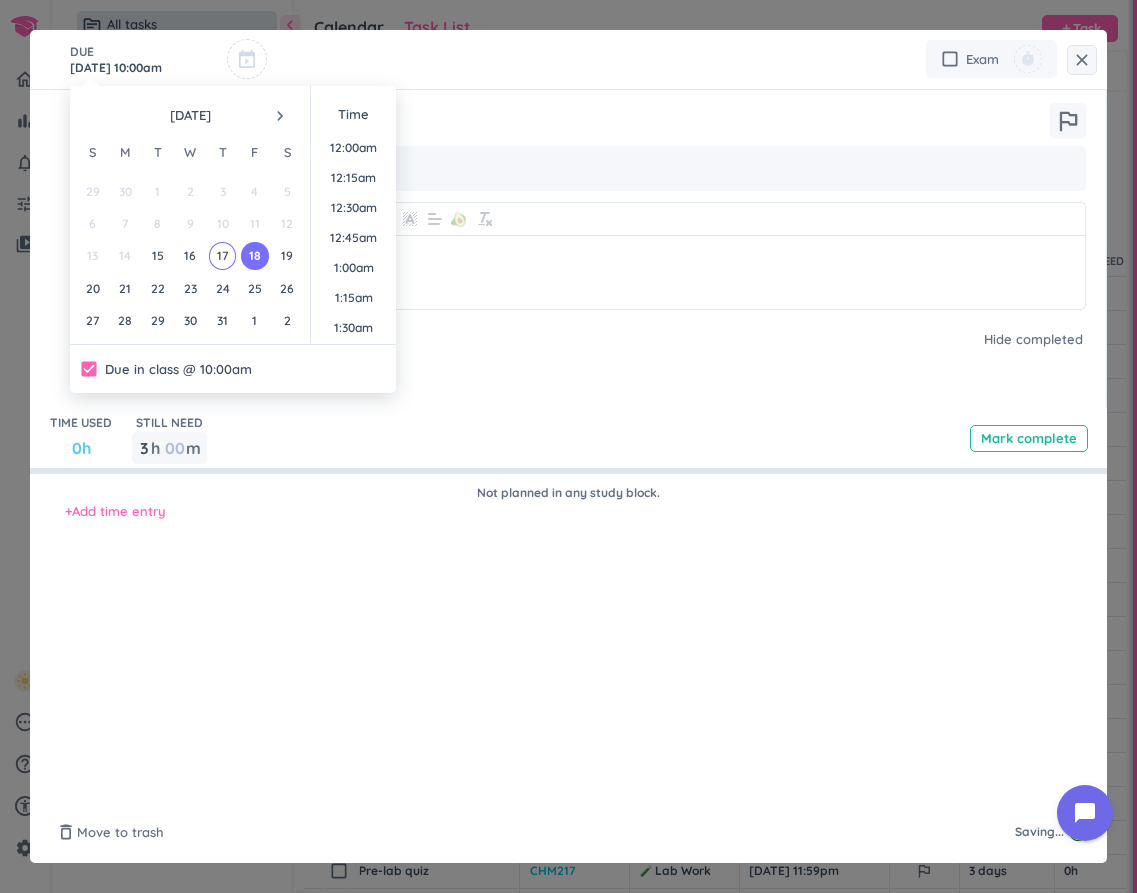 scroll, scrollTop: 0, scrollLeft: 0, axis: both 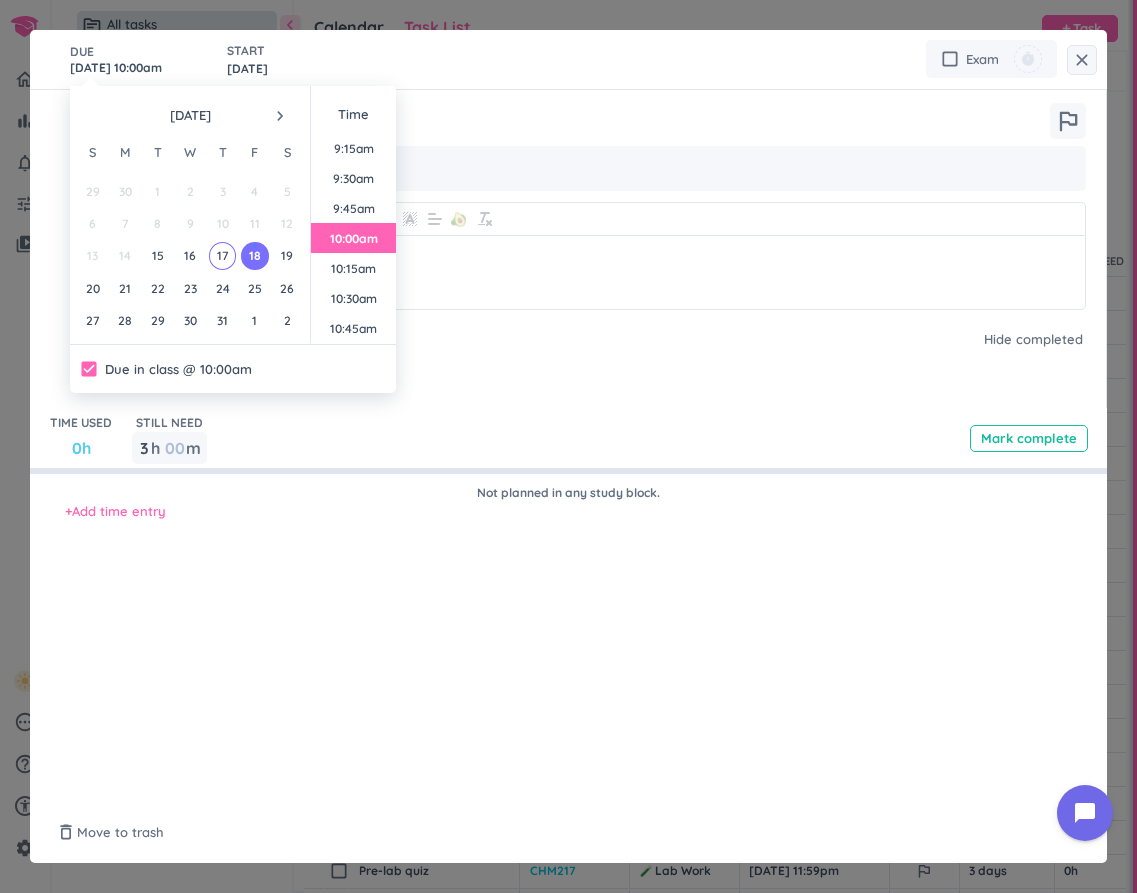 click on "Tutoring cancel list class menu_book outlined_flag Prep for session Normal keyboard_arrow_down                                                                             🥑             Mainly bonding geometry Some stoichiometry Subtasks Hide completed subdirectory_arrow_right" at bounding box center (578, 249) 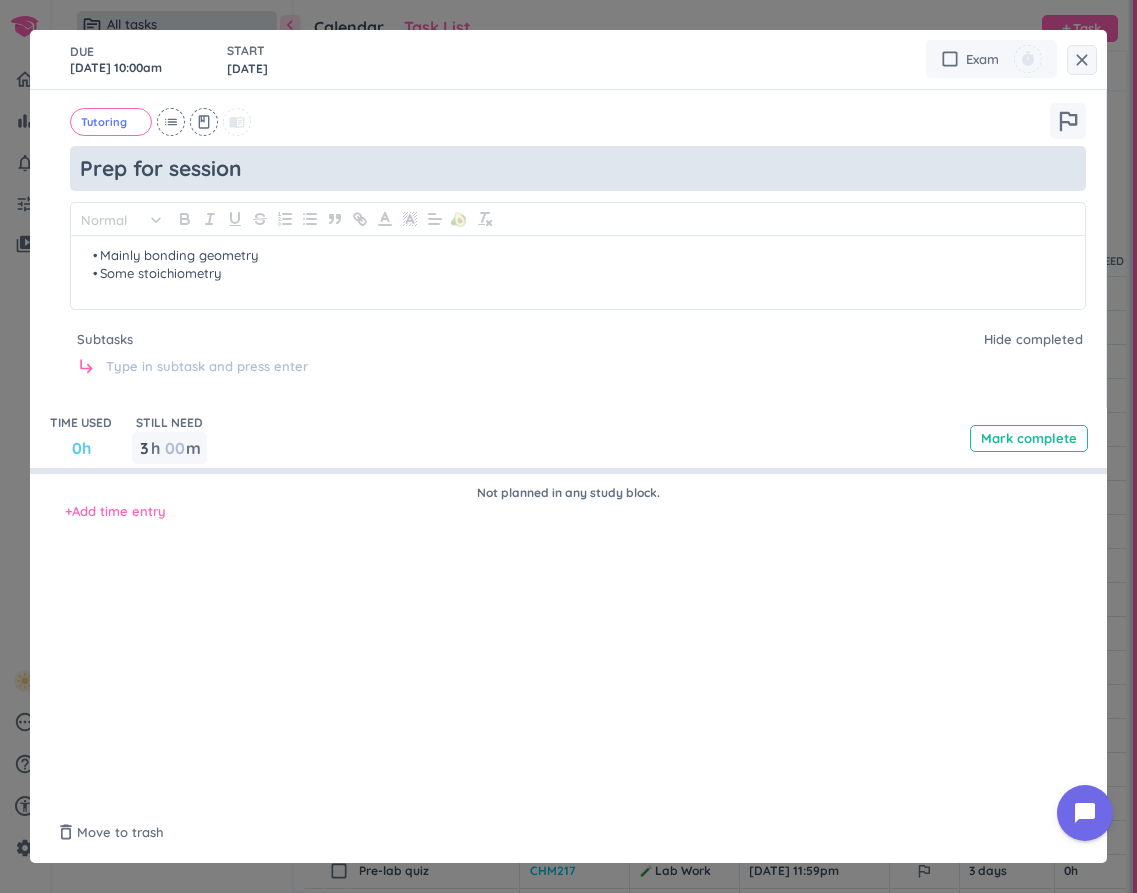 scroll, scrollTop: 0, scrollLeft: 0, axis: both 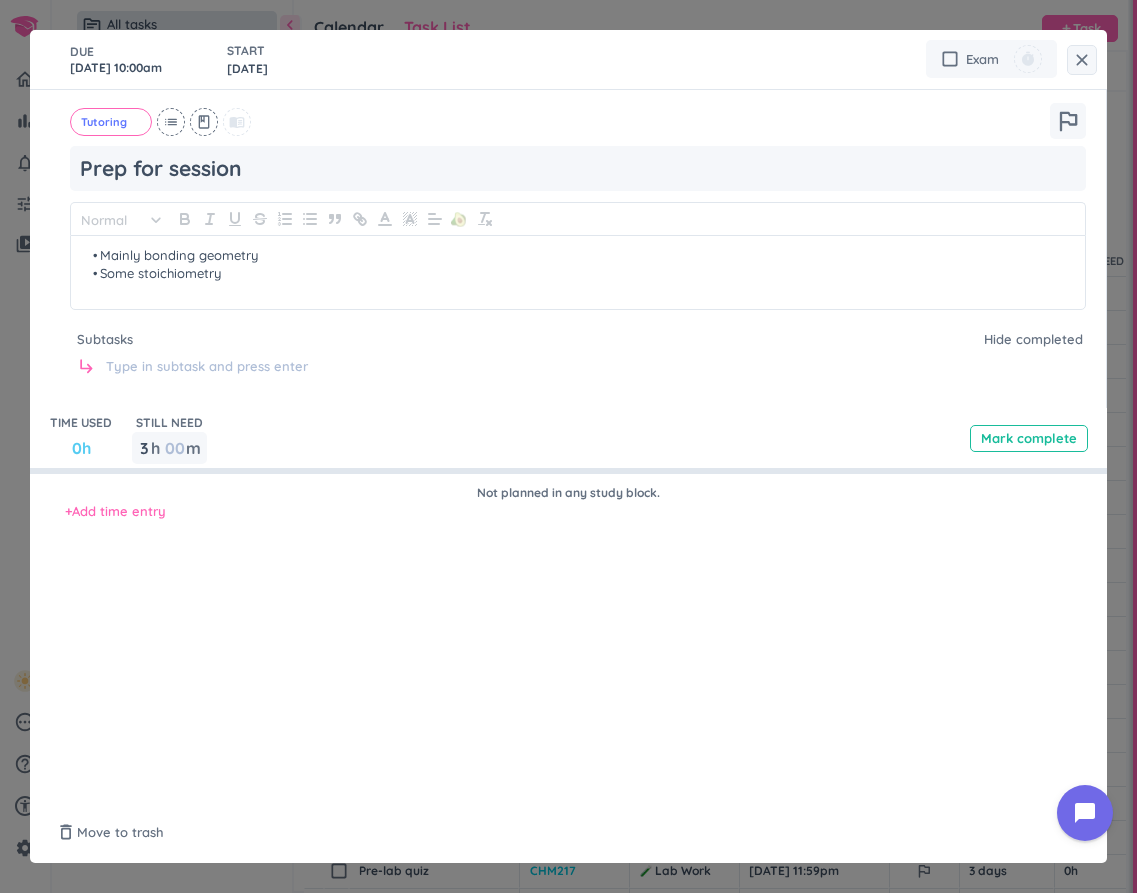 click on "DUE [DATE] 10:00am START [DATE] cancel check_box_outline_blank Exam timer Tutoring cancel list class menu_book outlined_flag Prep for session Normal keyboard_arrow_down                                                                             🥑             Mainly bonding geometry Some stoichiometry Subtasks Hide completed subdirectory_arrow_right TIME USED 0h STILL NEED 3 3 00 h 00 m Mark complete Not planned in any study block. +  Add time entry delete_outline Move to trash Saved done" at bounding box center (568, 446) 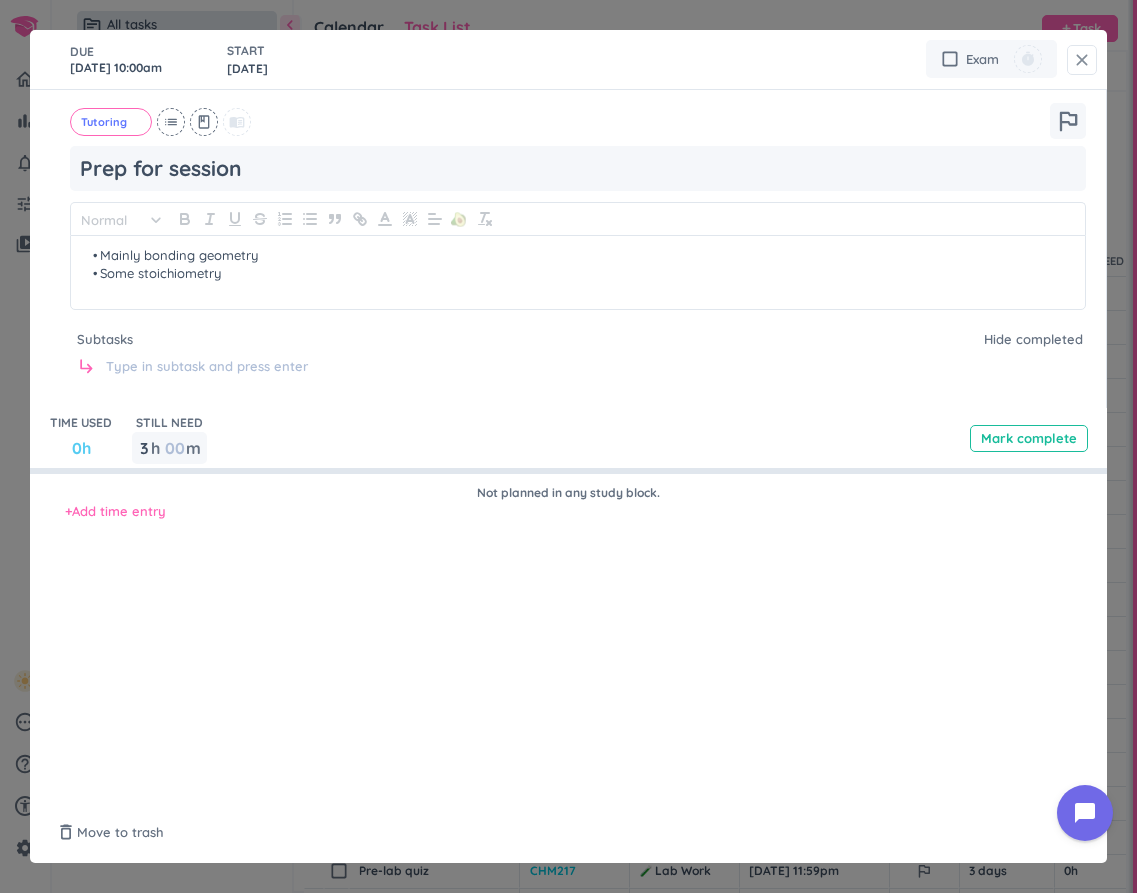 click on "close" at bounding box center [1082, 60] 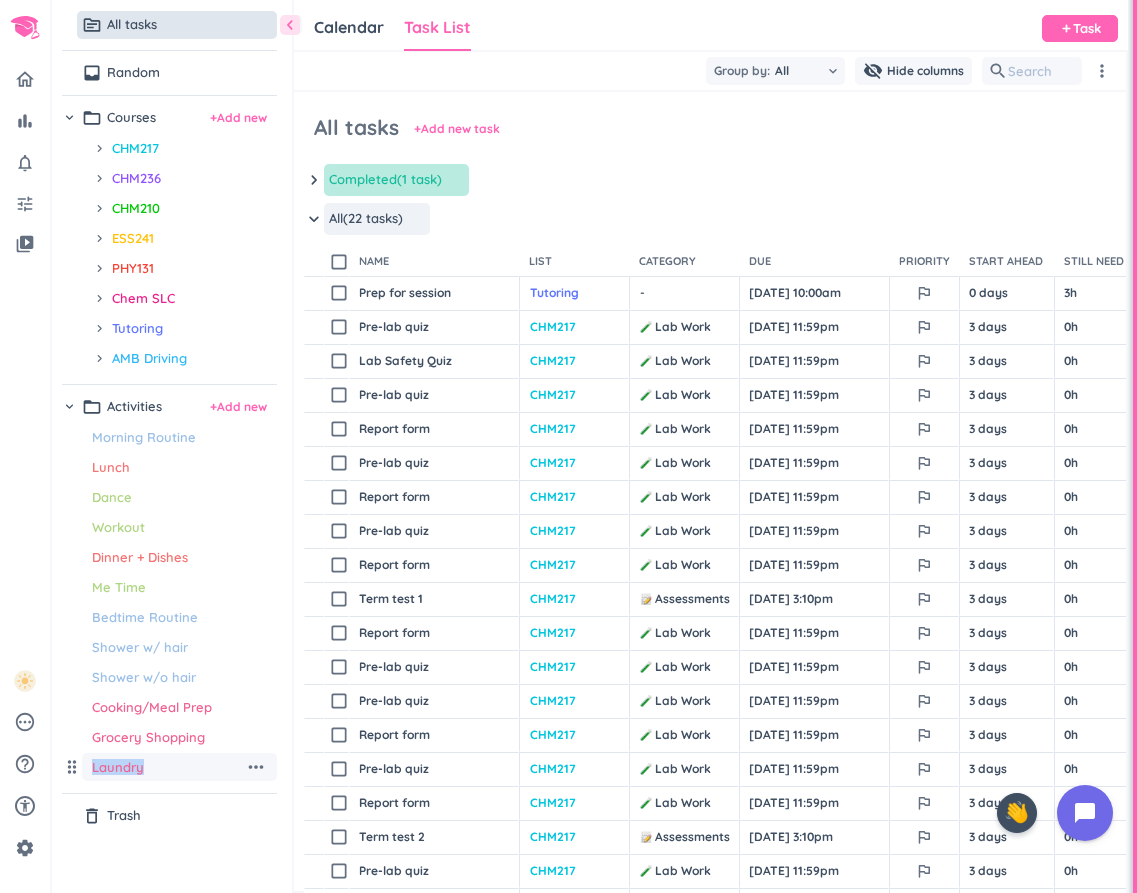 click on "Laundry" at bounding box center [168, 767] 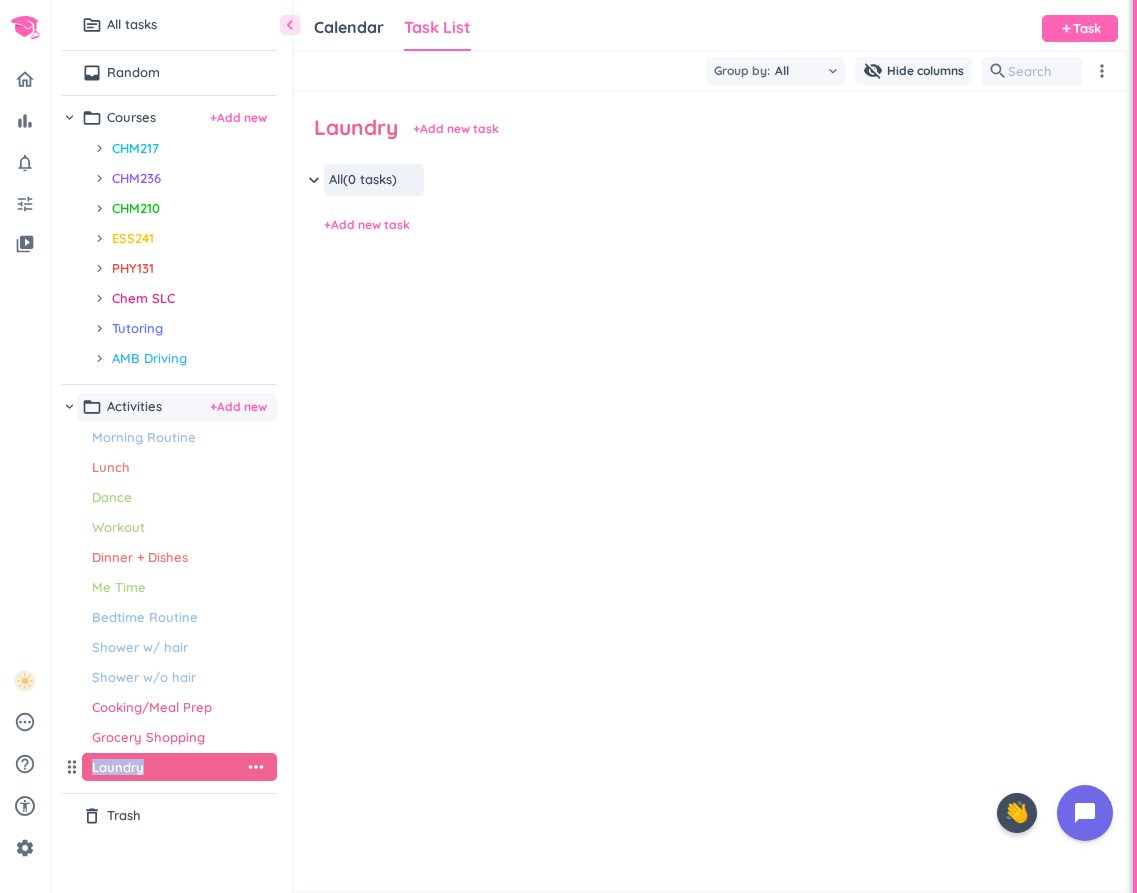 scroll, scrollTop: 1, scrollLeft: 1, axis: both 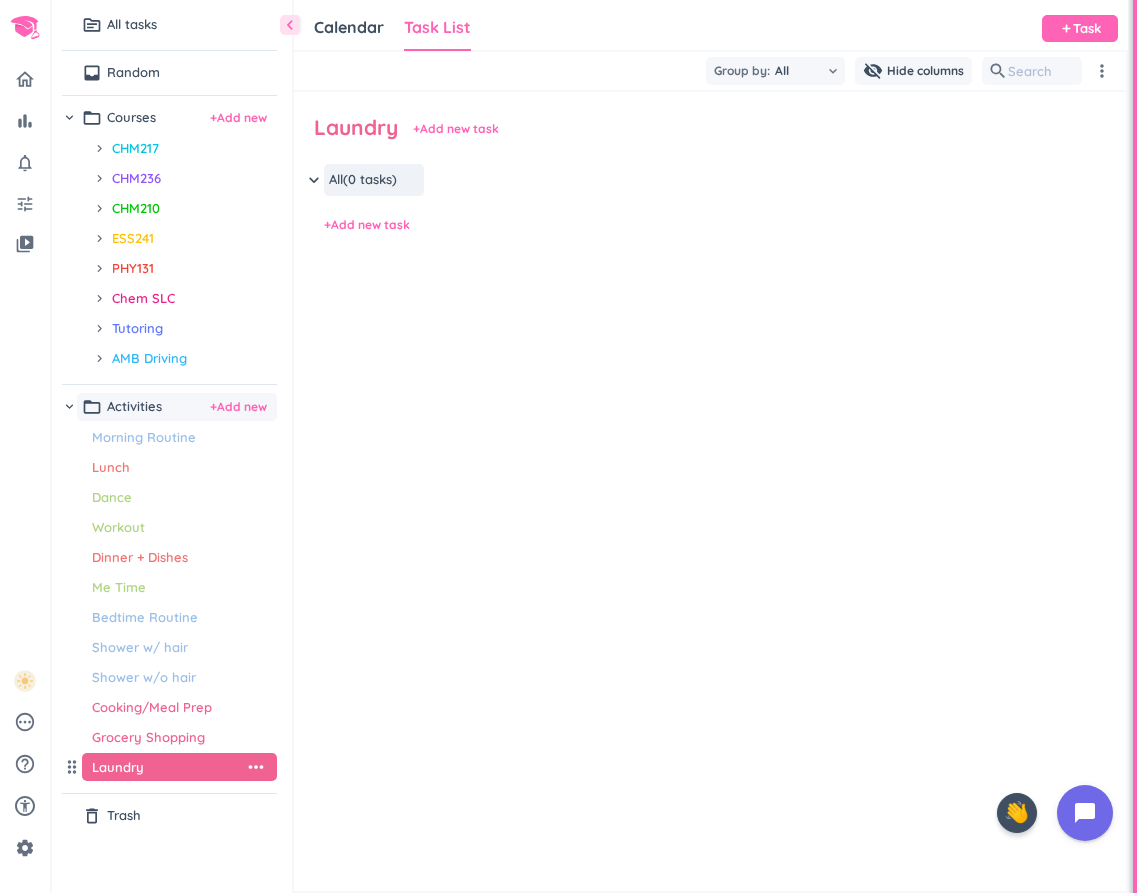 click on "Laundry" at bounding box center (168, 767) 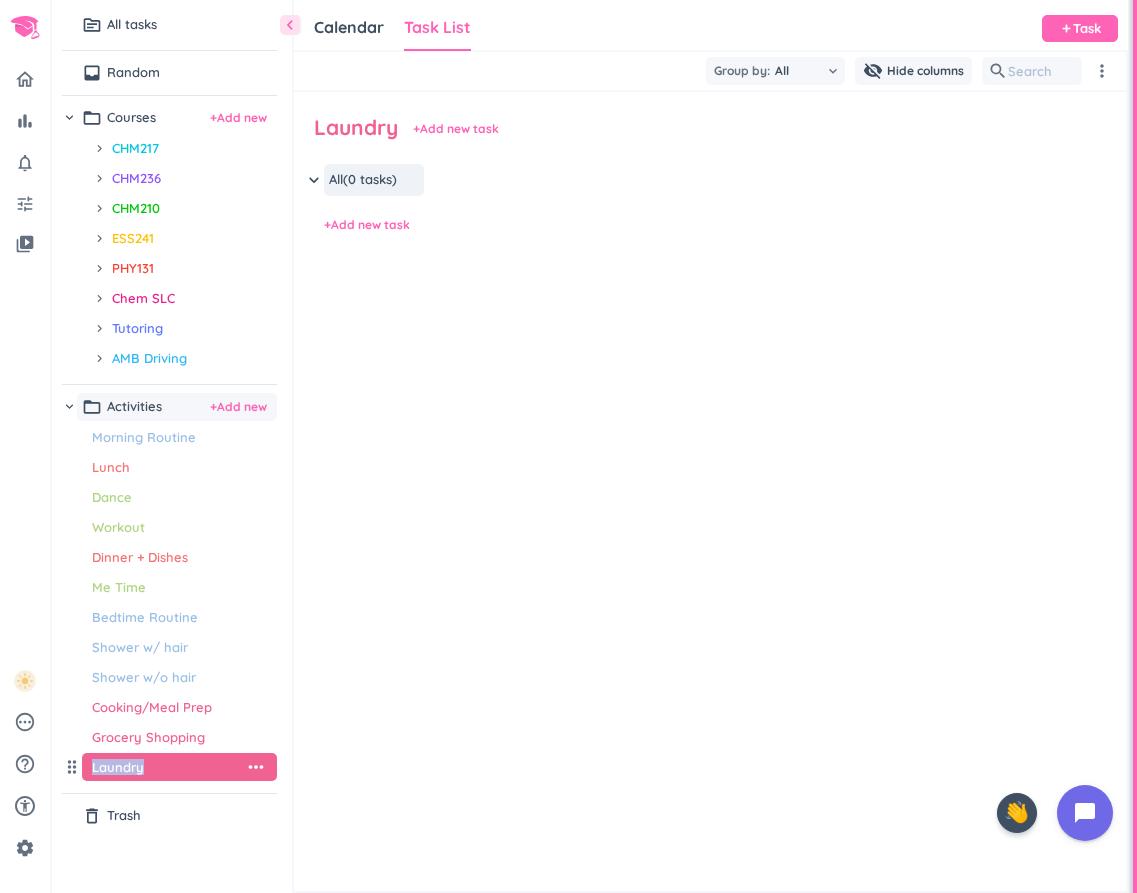 click on "Laundry" at bounding box center (168, 767) 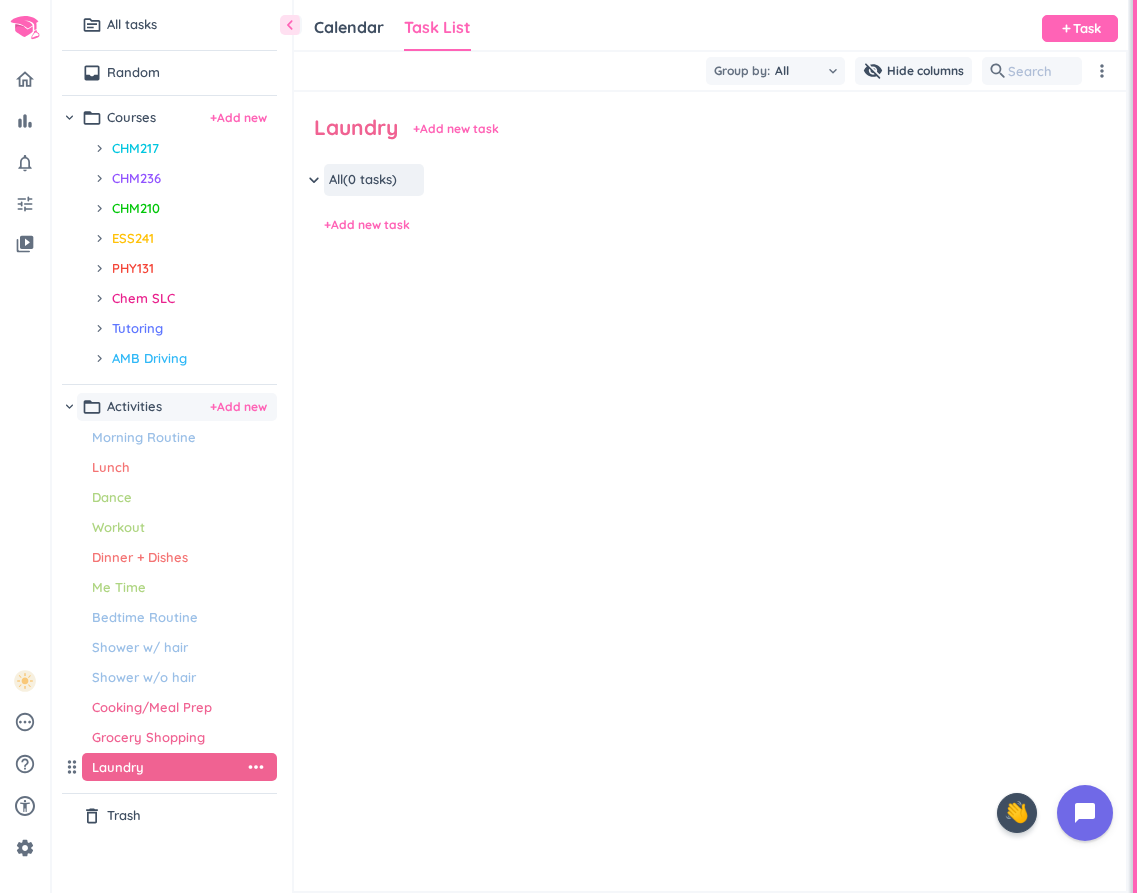 click on "more_horiz" at bounding box center [256, 767] 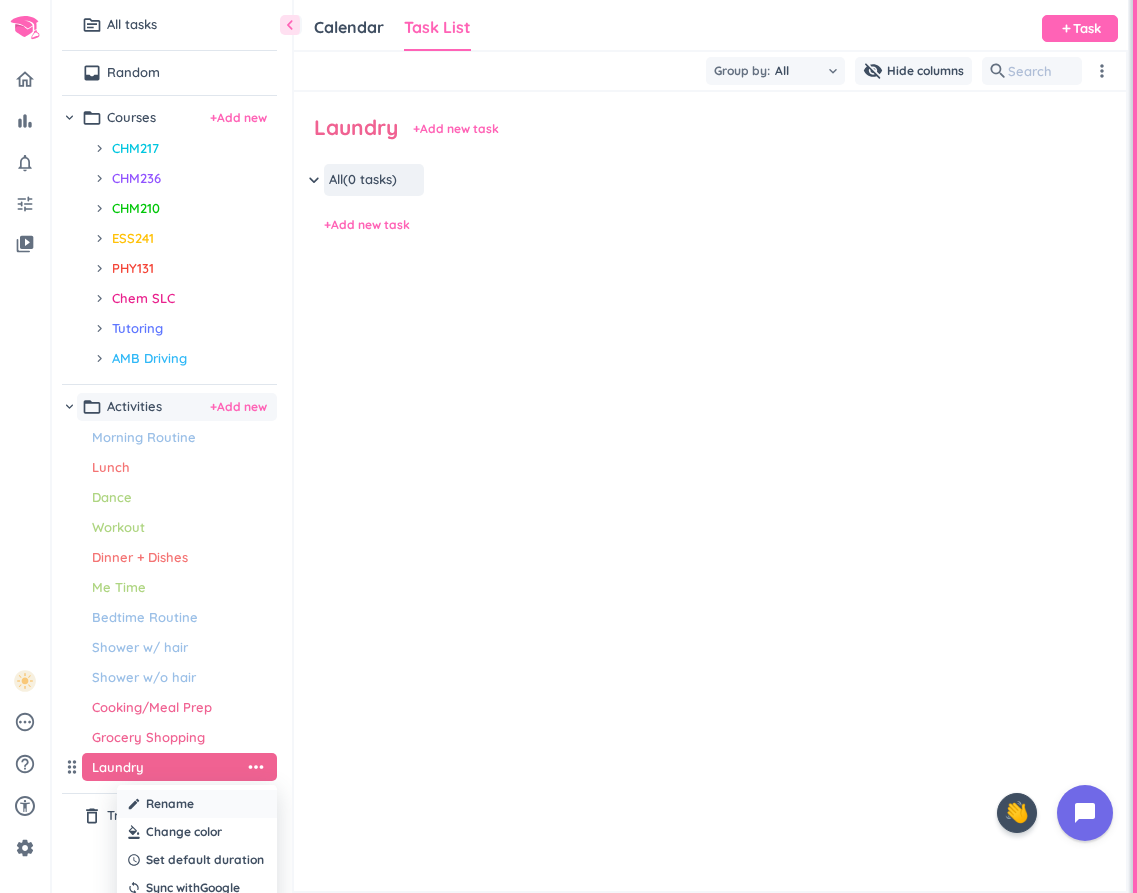 click on "create Rename" at bounding box center [197, 804] 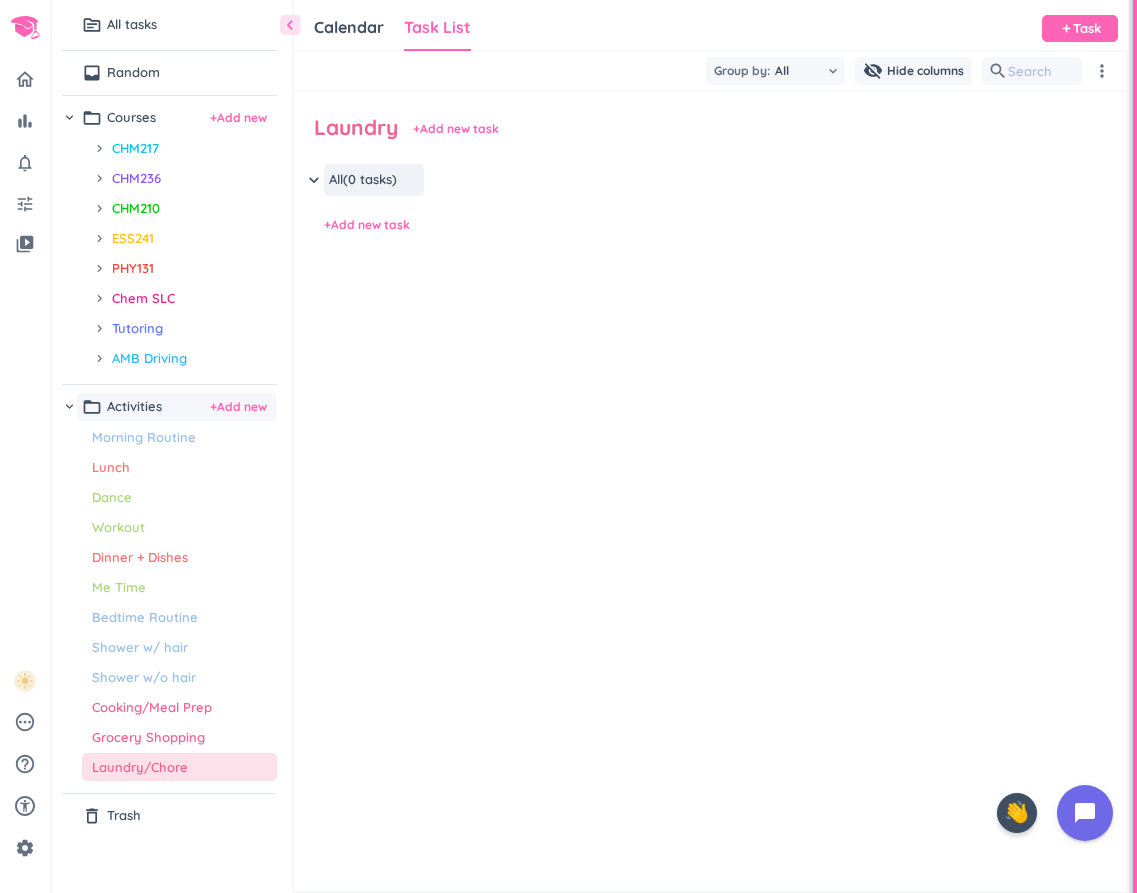 type on "Laundry/Chores" 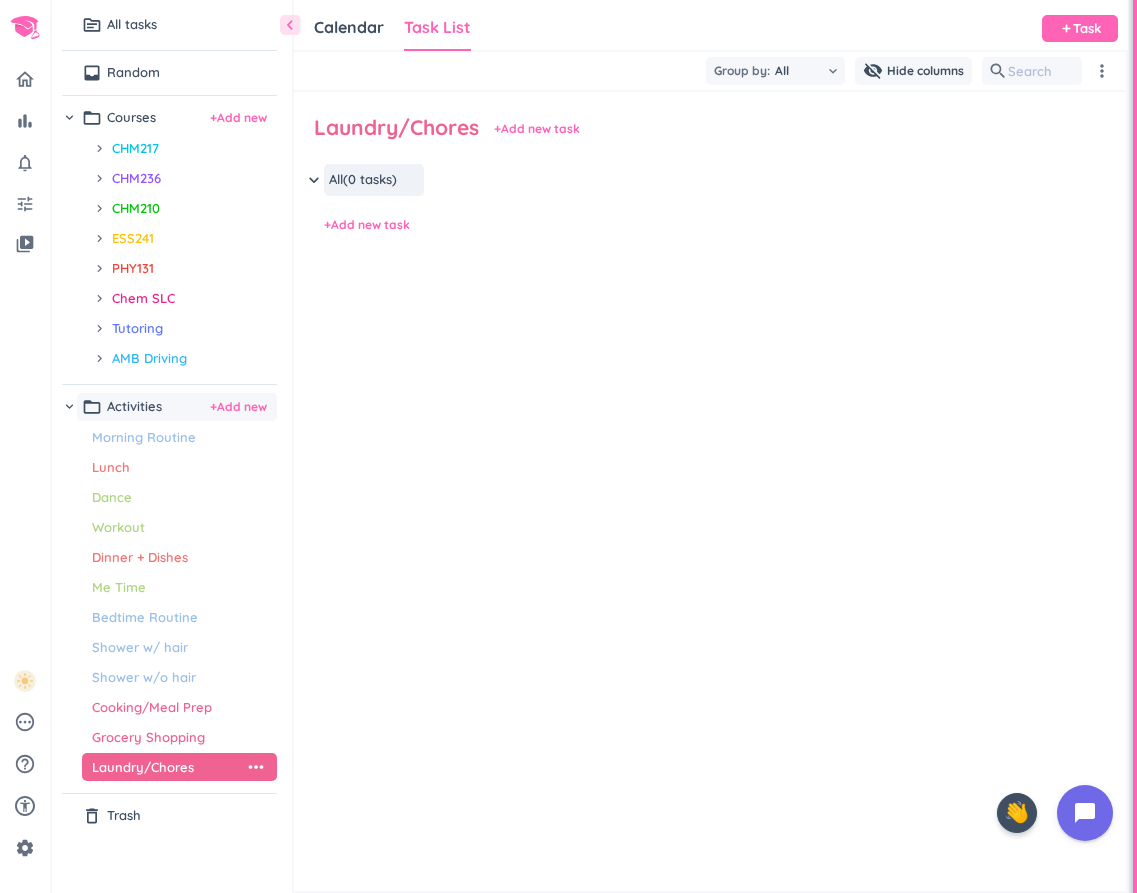 click on "keyboard_arrow_down All  (0 tasks) more_horiz +  Add new task" at bounding box center [710, 292] 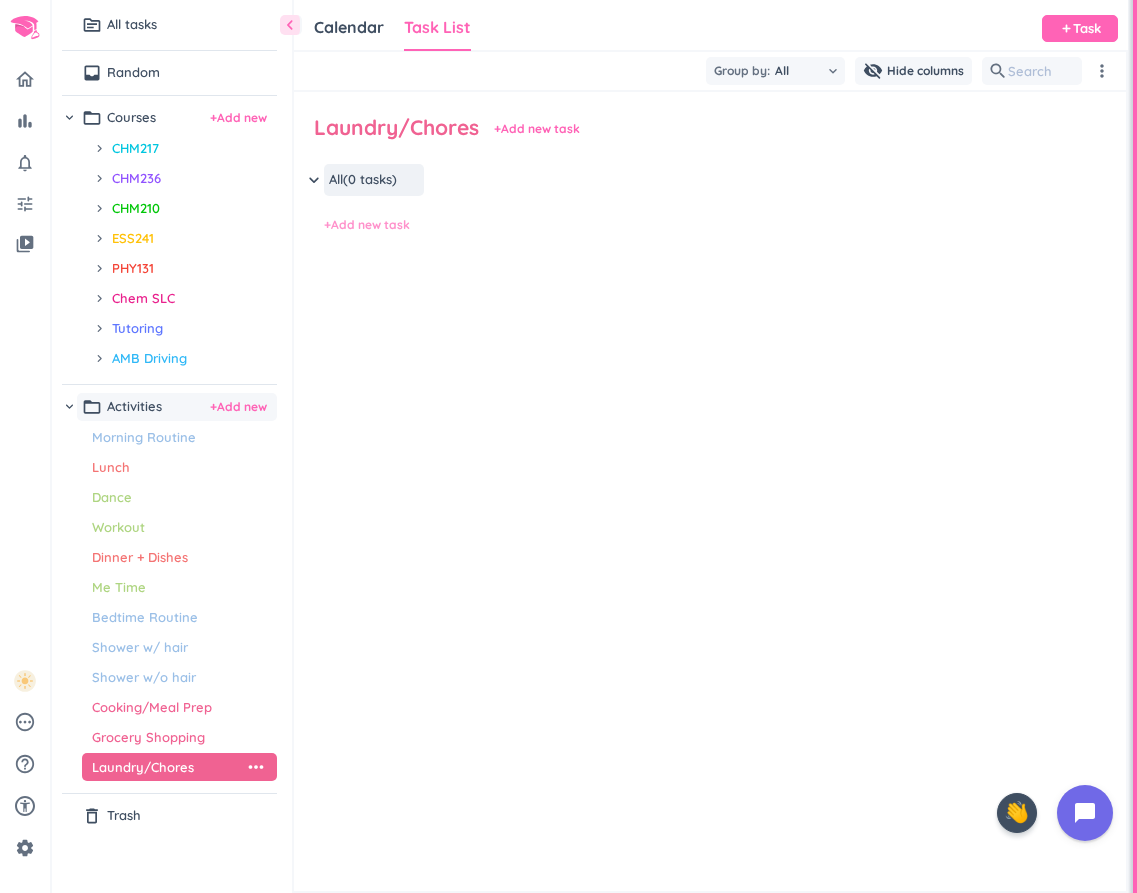 click on "+  Add new task" at bounding box center (367, 225) 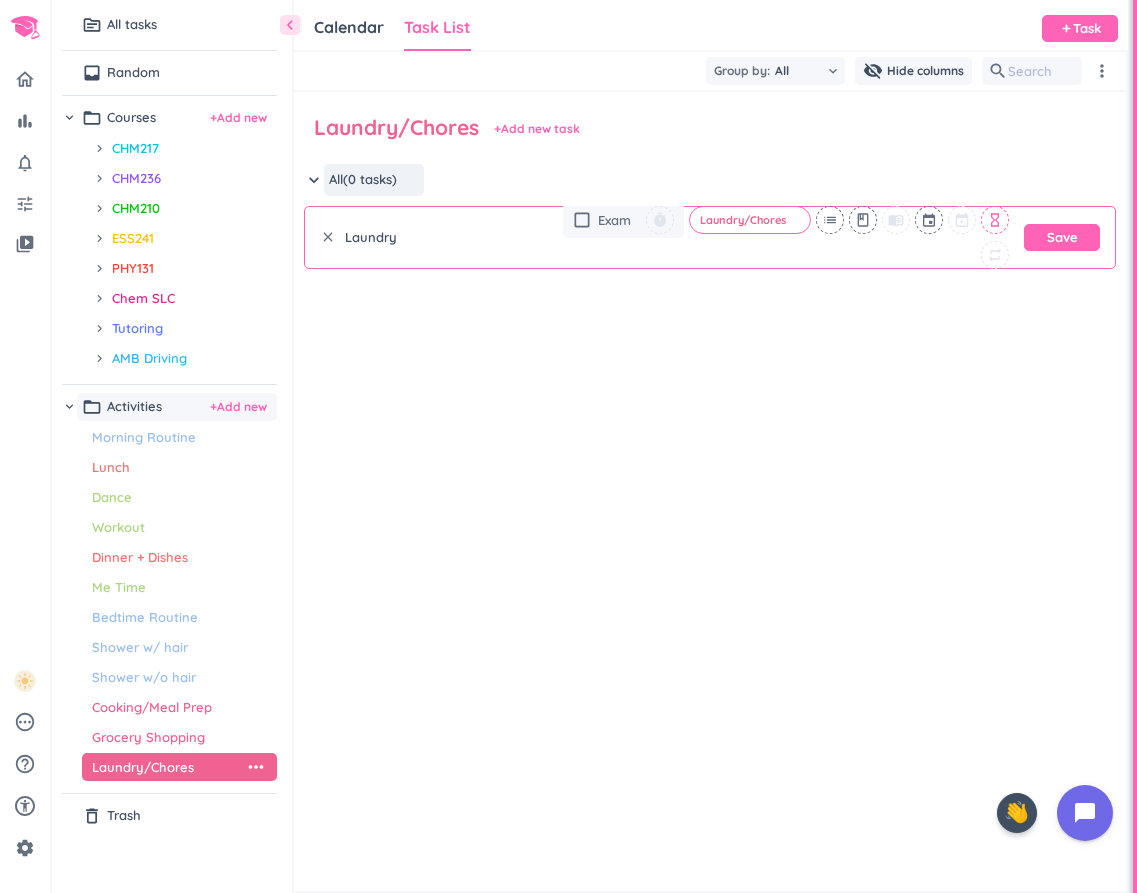 type on "Laundry" 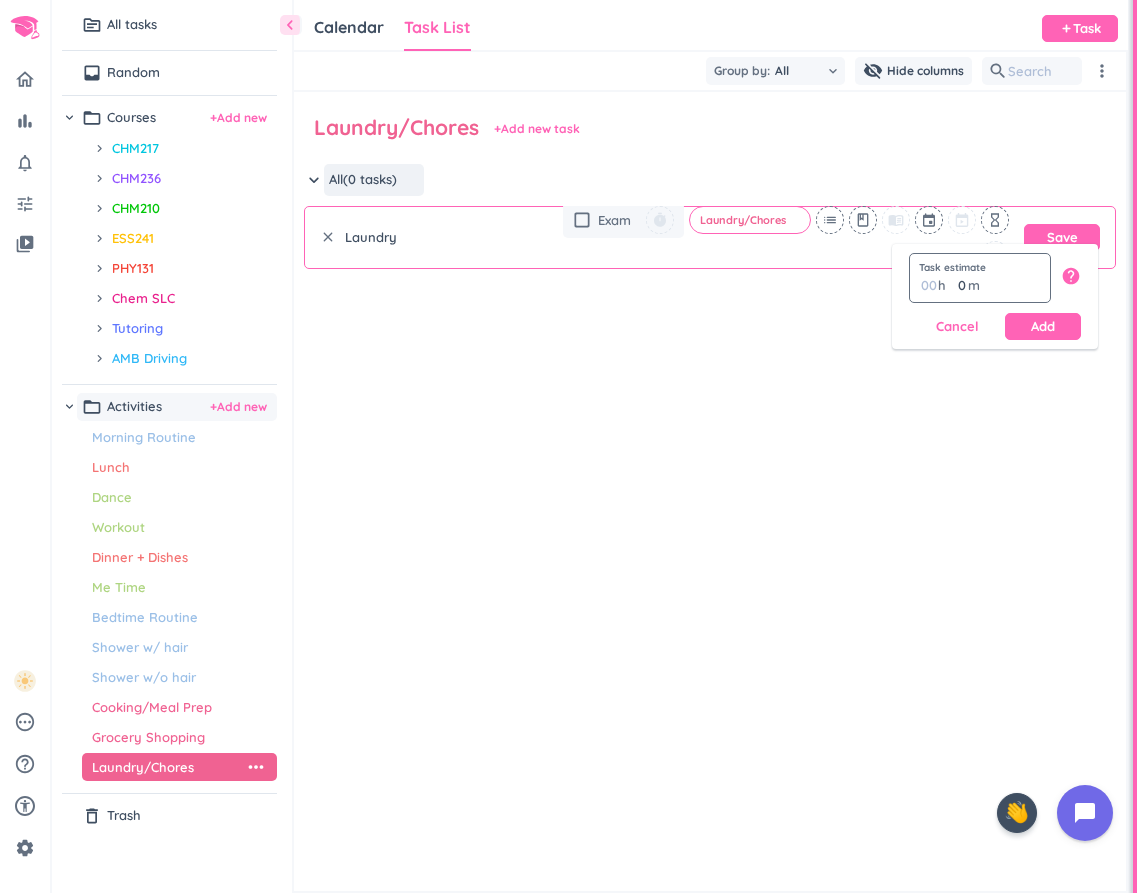 type on "3" 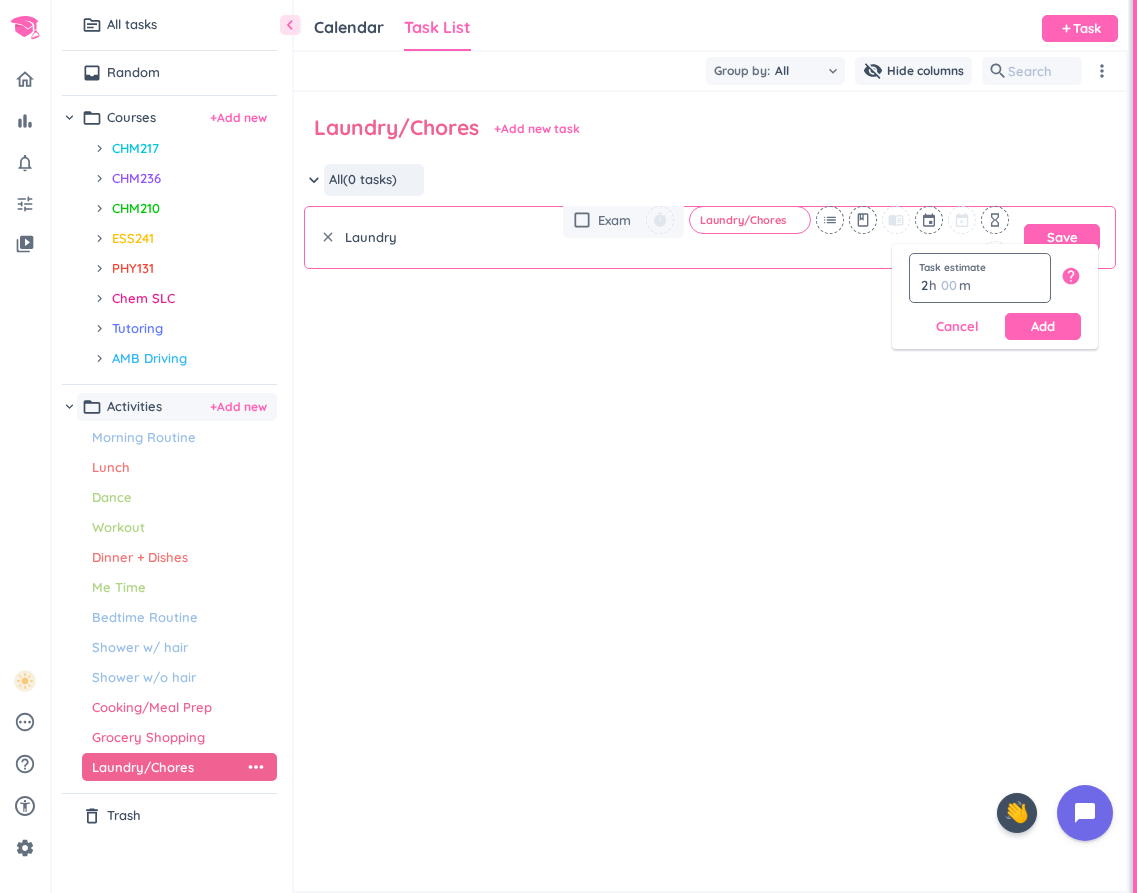 type on "2" 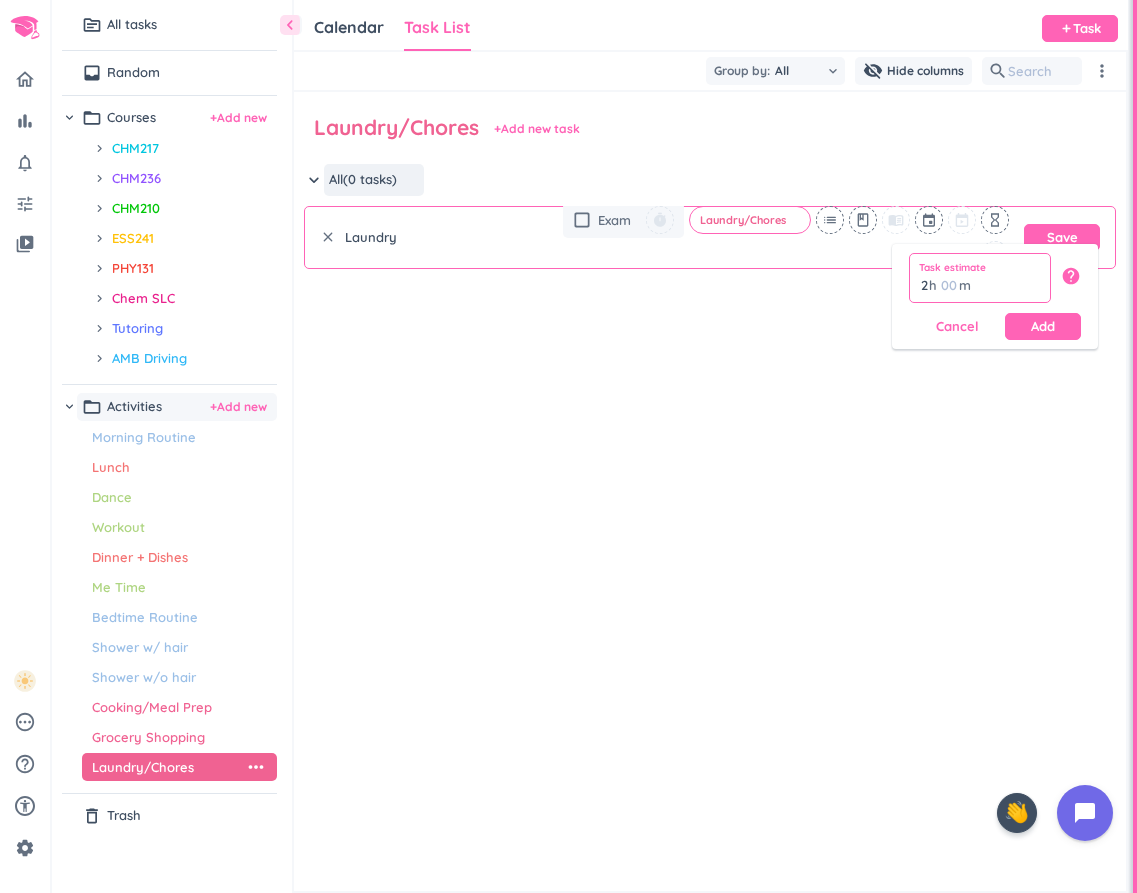 click at bounding box center [948, 285] 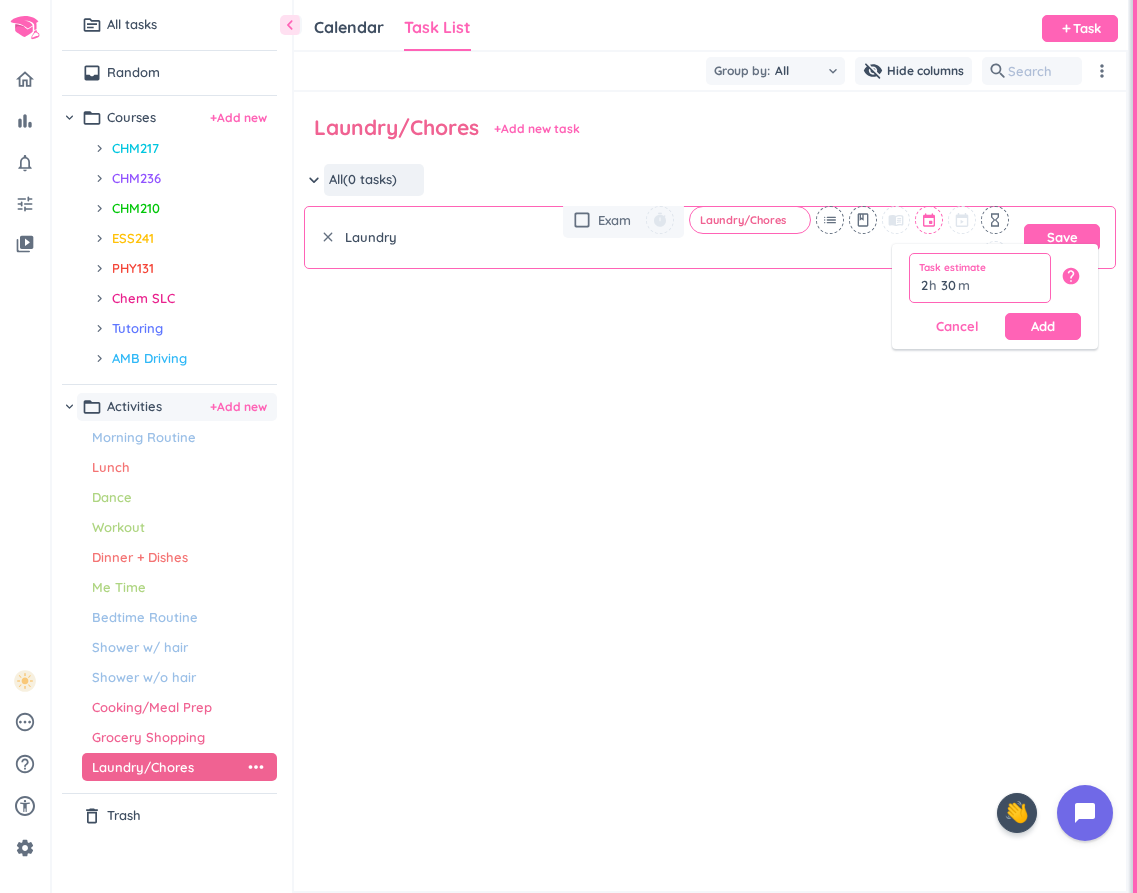 type on "30" 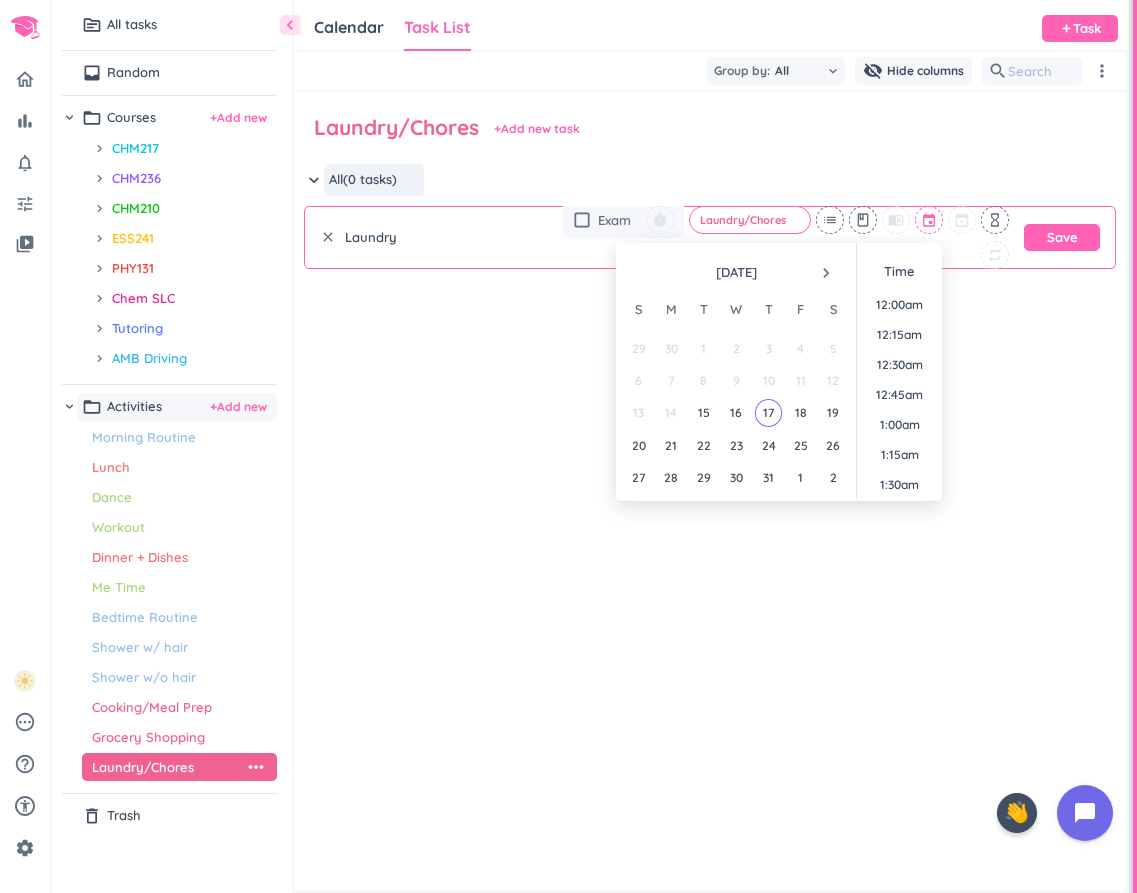 click at bounding box center [930, 220] 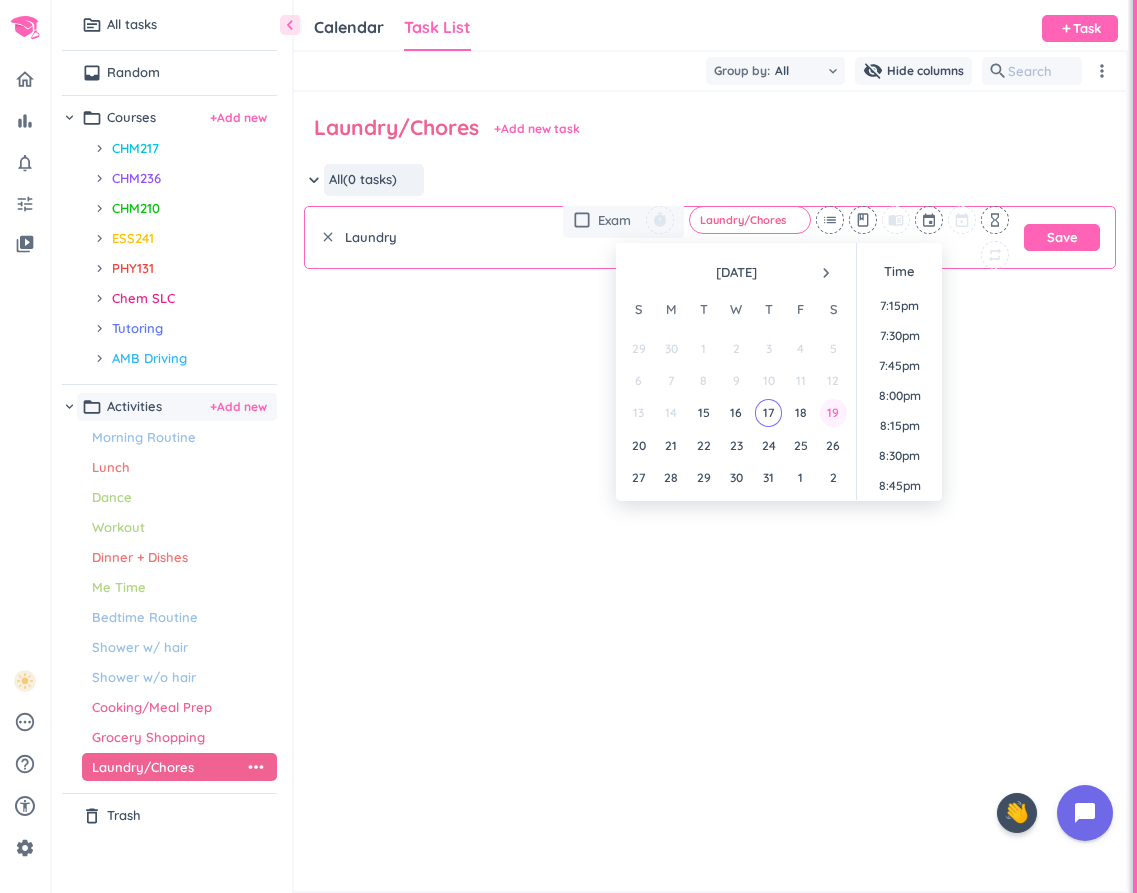 click on "19" at bounding box center [833, 412] 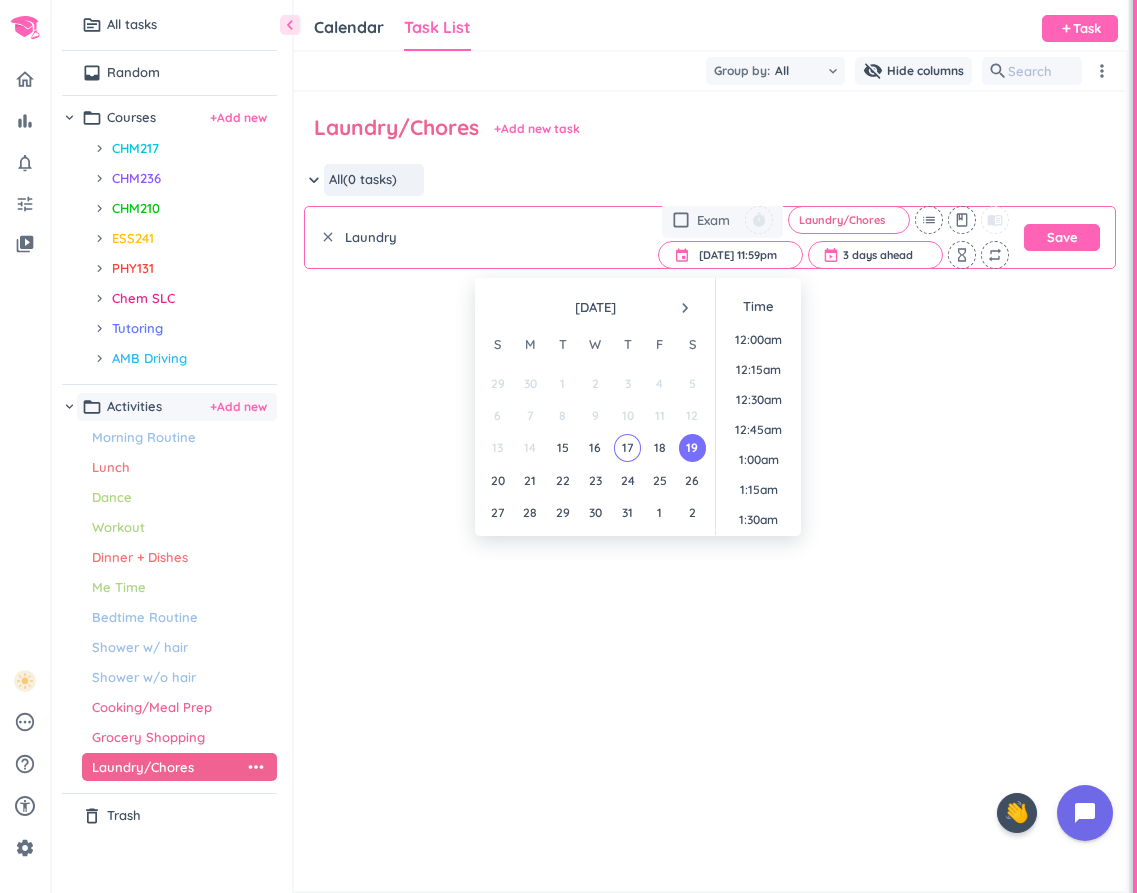scroll, scrollTop: 2699, scrollLeft: 0, axis: vertical 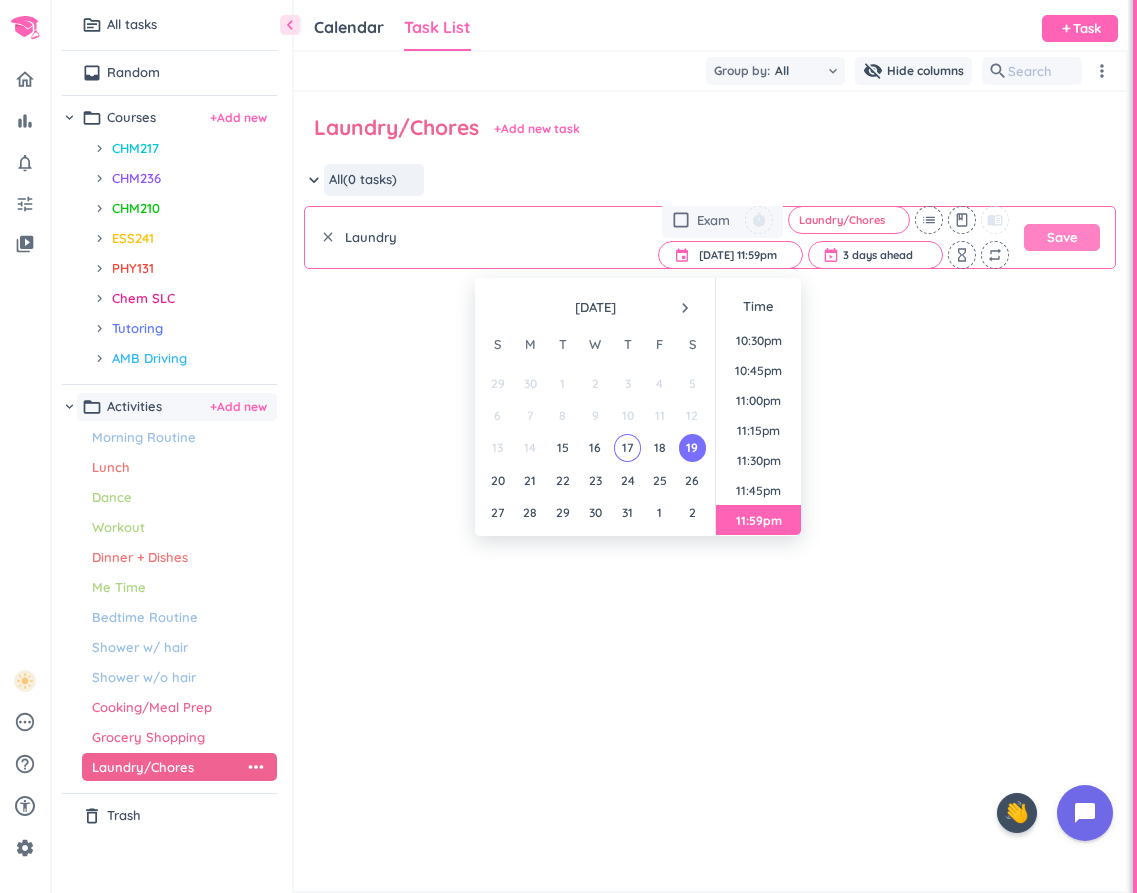 click on "Save" at bounding box center [1062, 237] 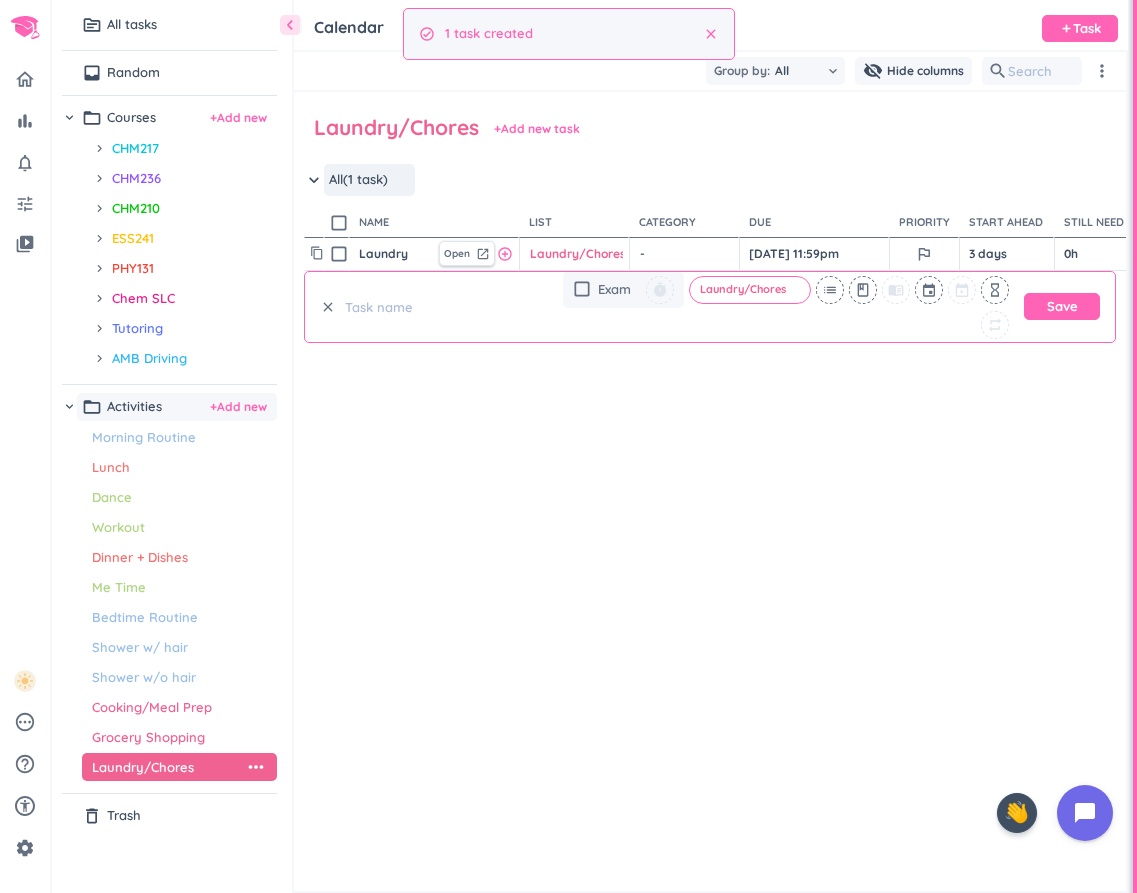 click on "- cancel" at bounding box center (686, 254) 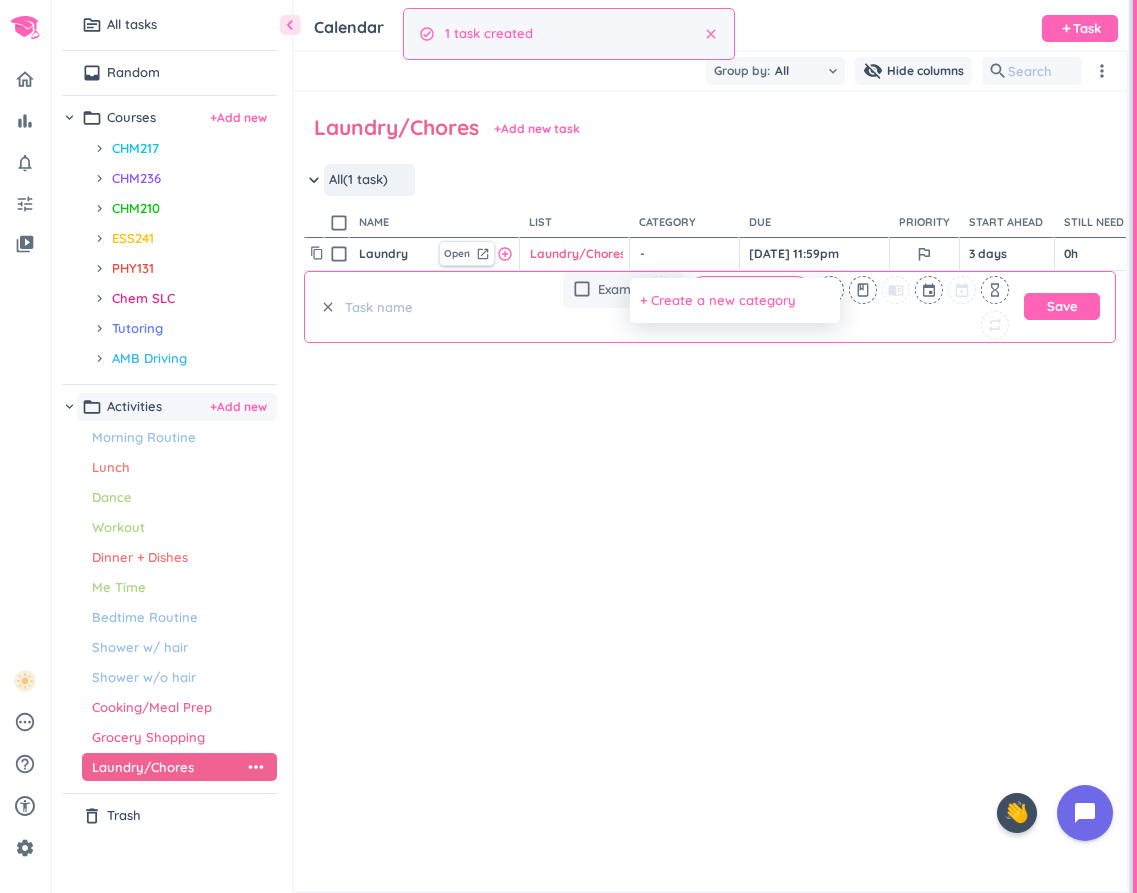 click on "+ Create a new category" at bounding box center (718, 301) 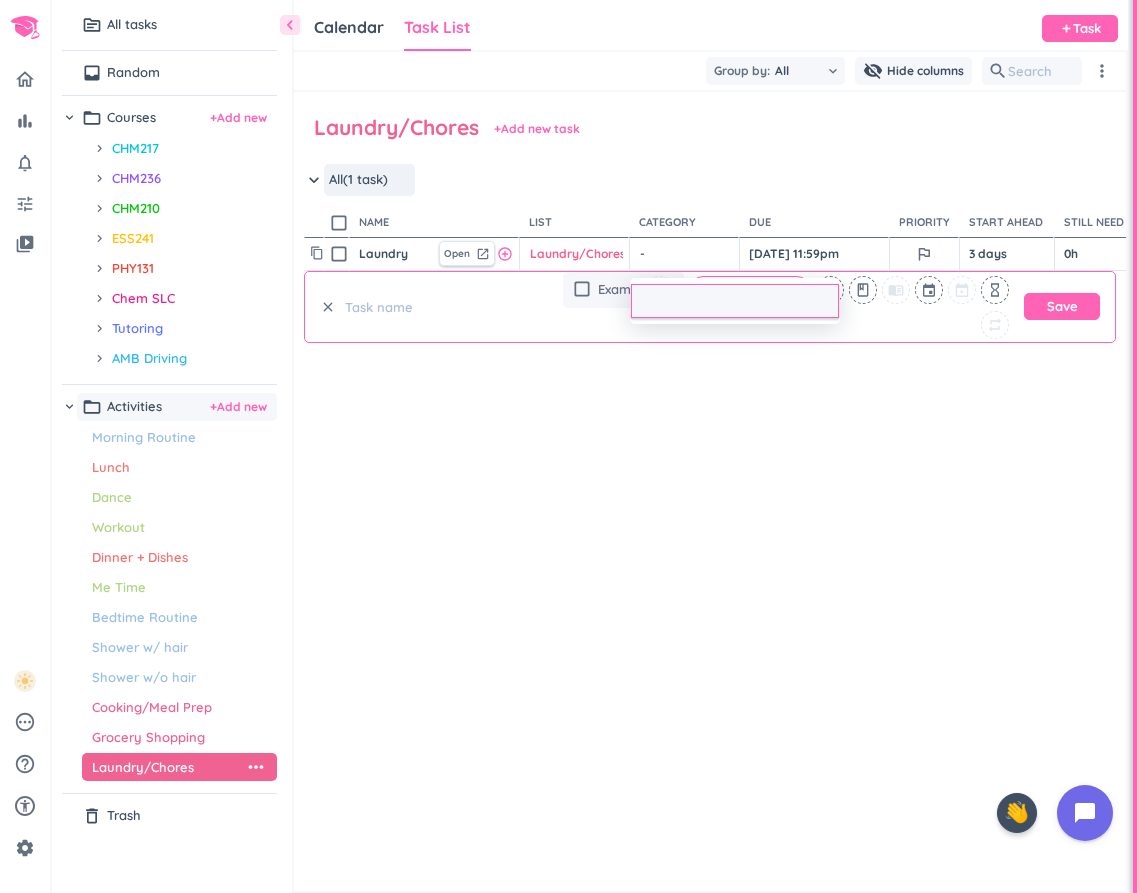 click at bounding box center [568, 446] 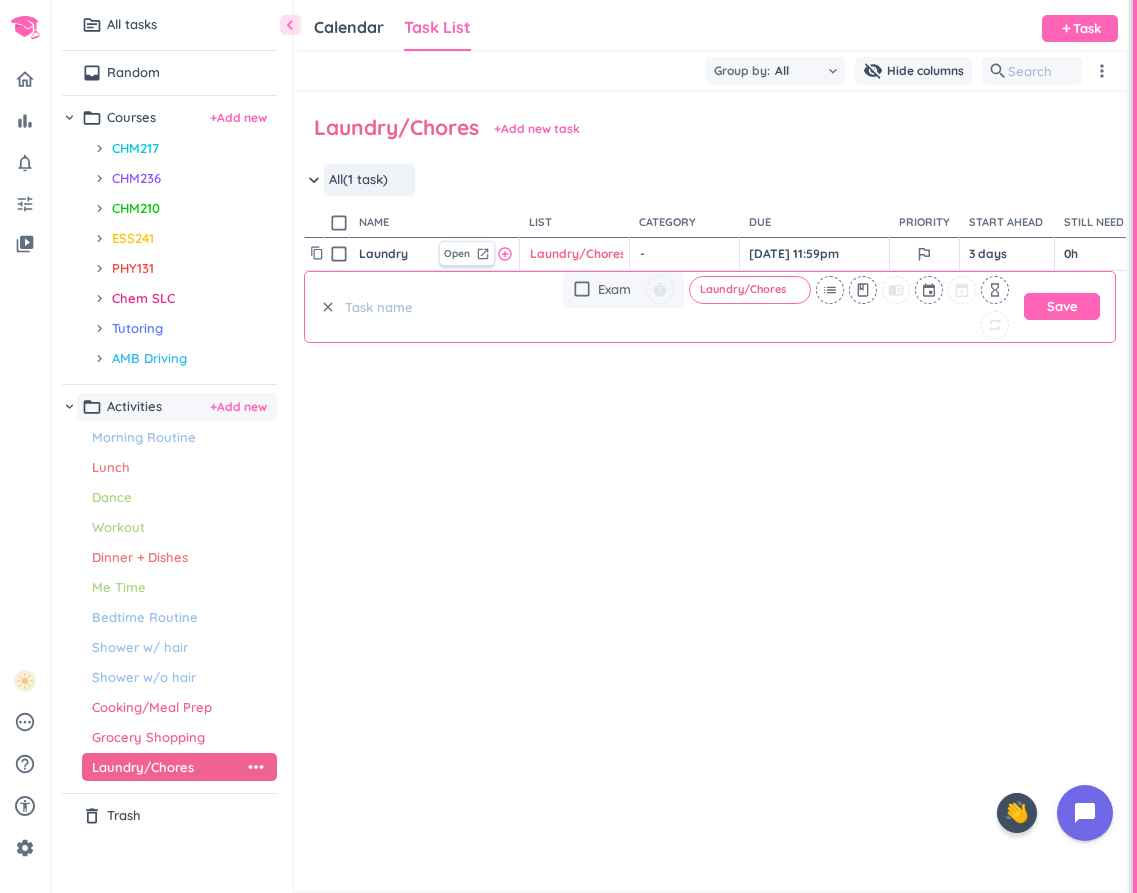 click at bounding box center [436, 307] 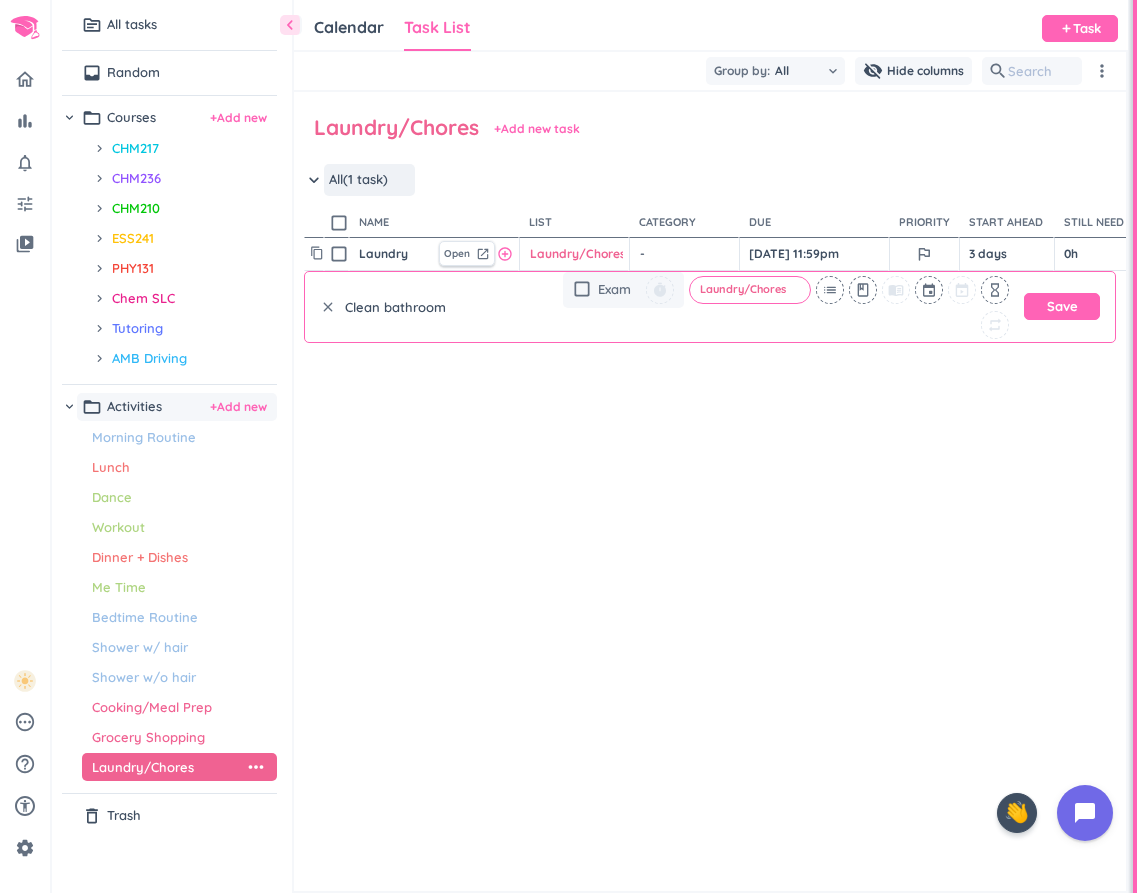 click on "Clean bathroom" at bounding box center (436, 307) 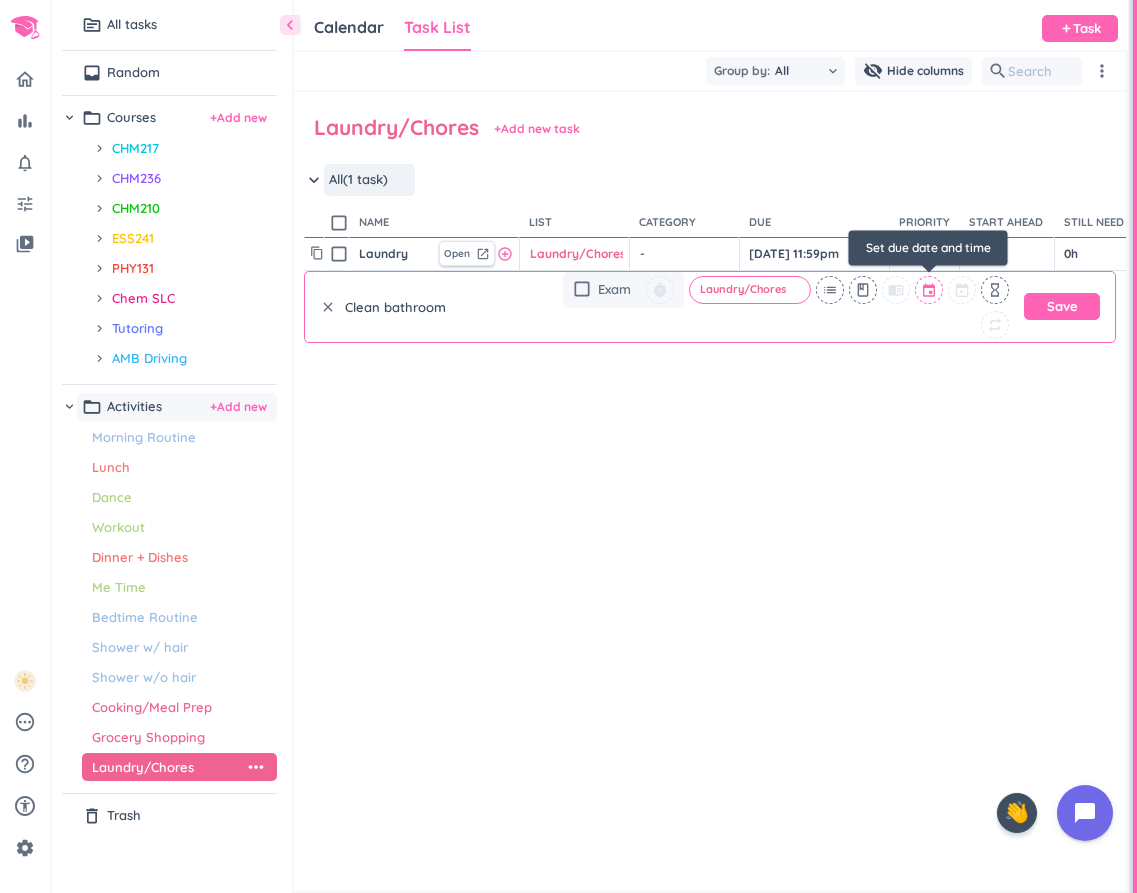 type on "Clean bathroom" 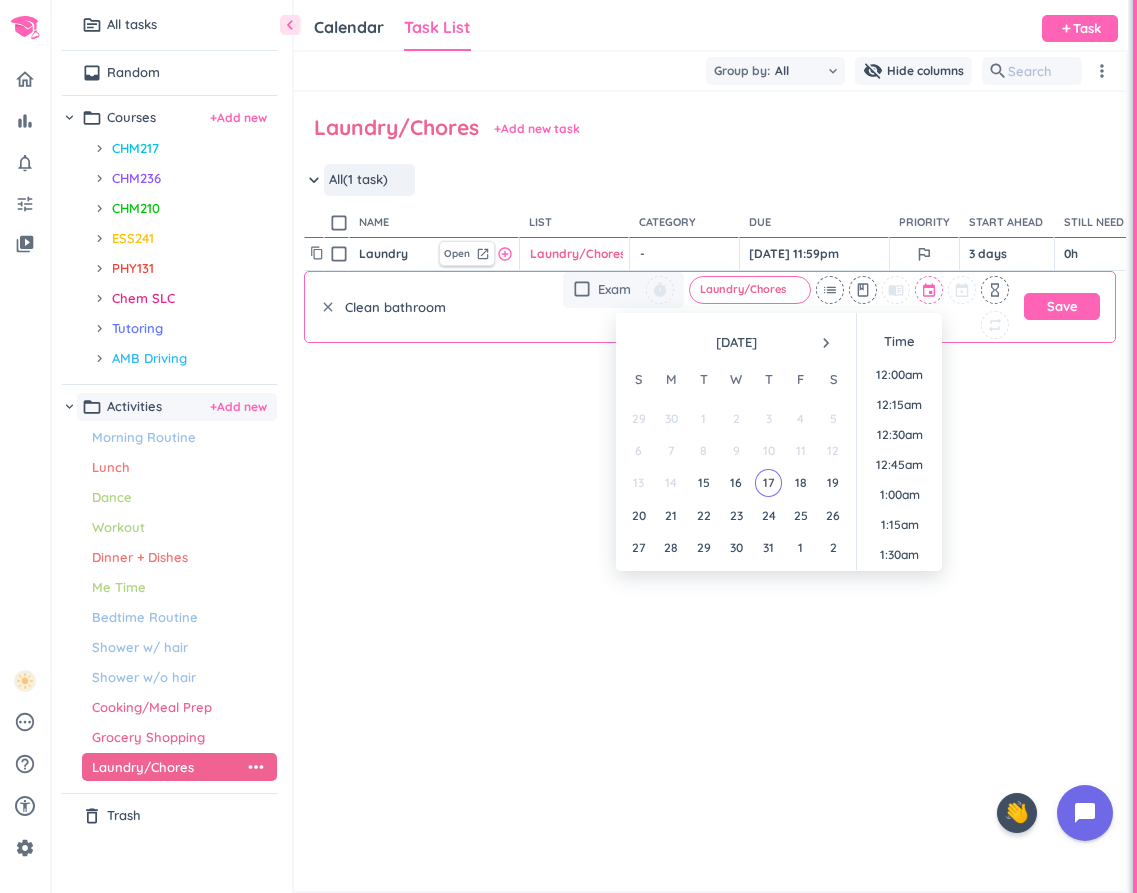 scroll, scrollTop: 2309, scrollLeft: 0, axis: vertical 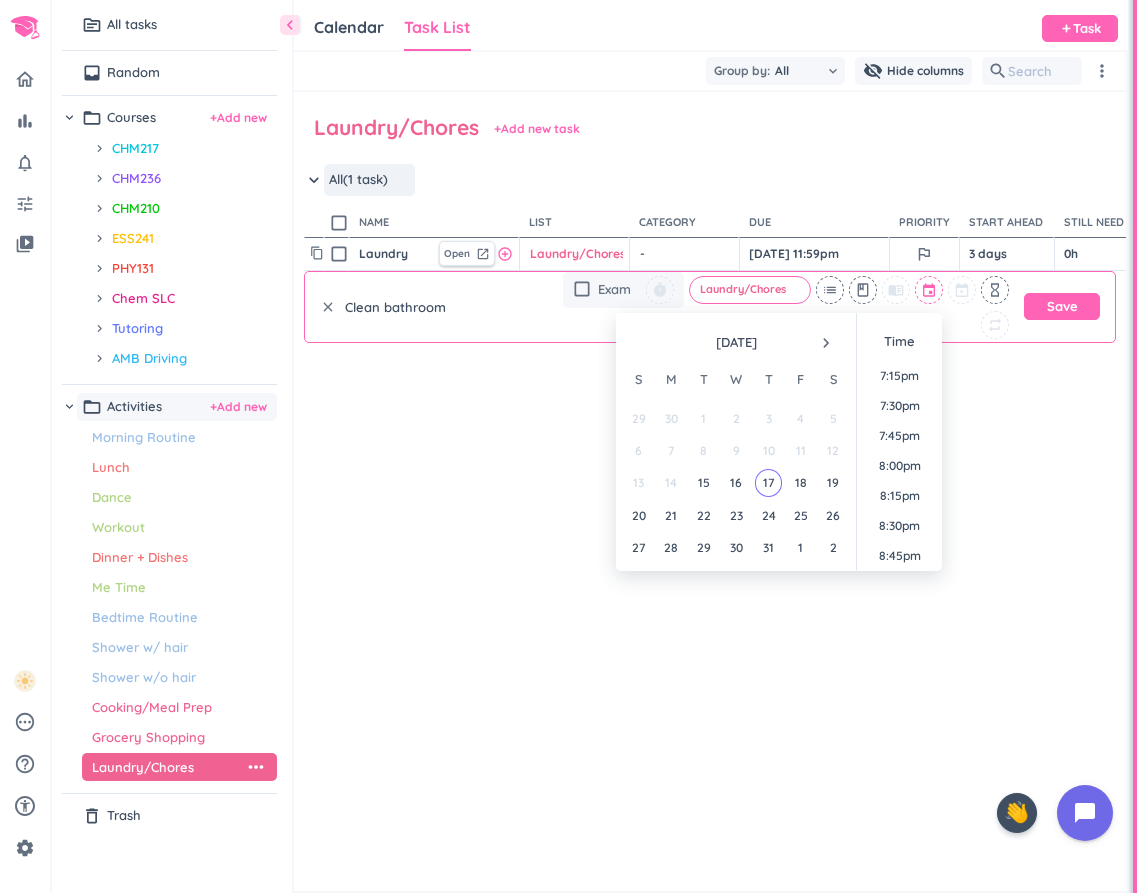 click at bounding box center (930, 290) 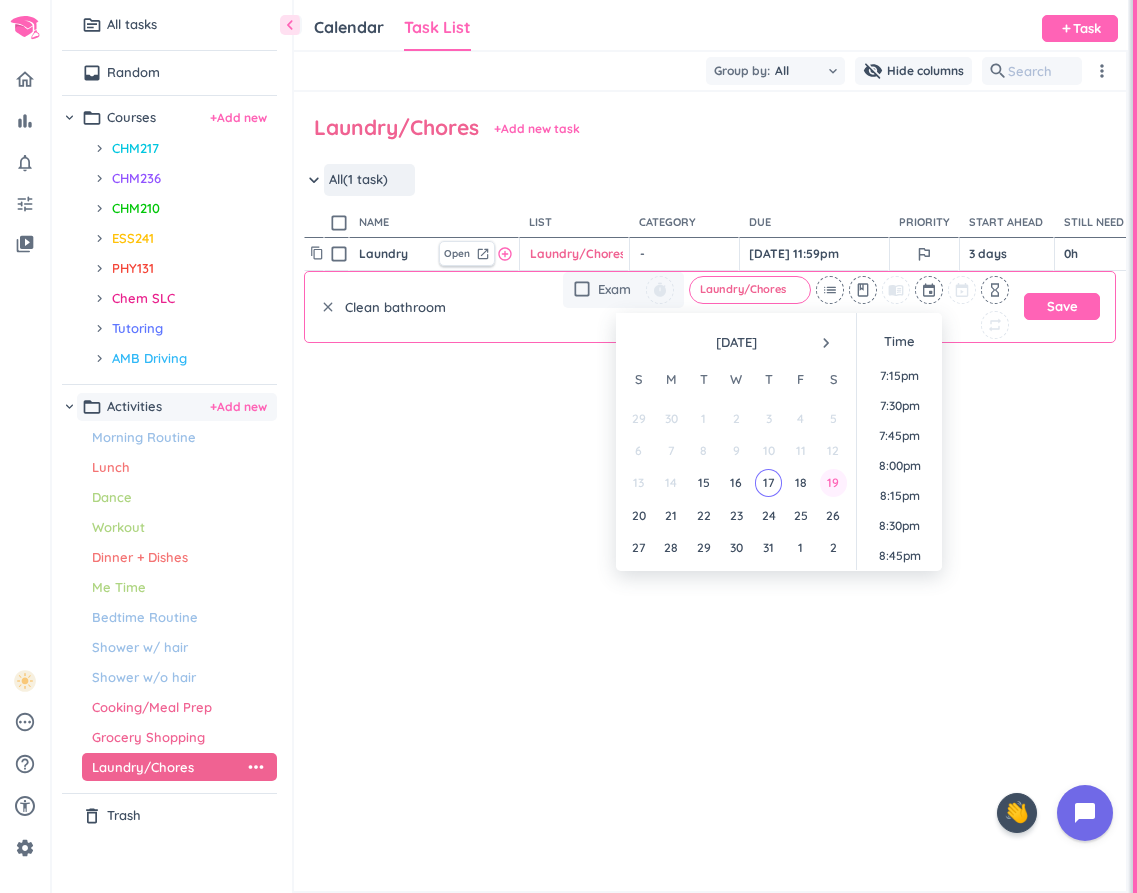click on "19" at bounding box center (833, 482) 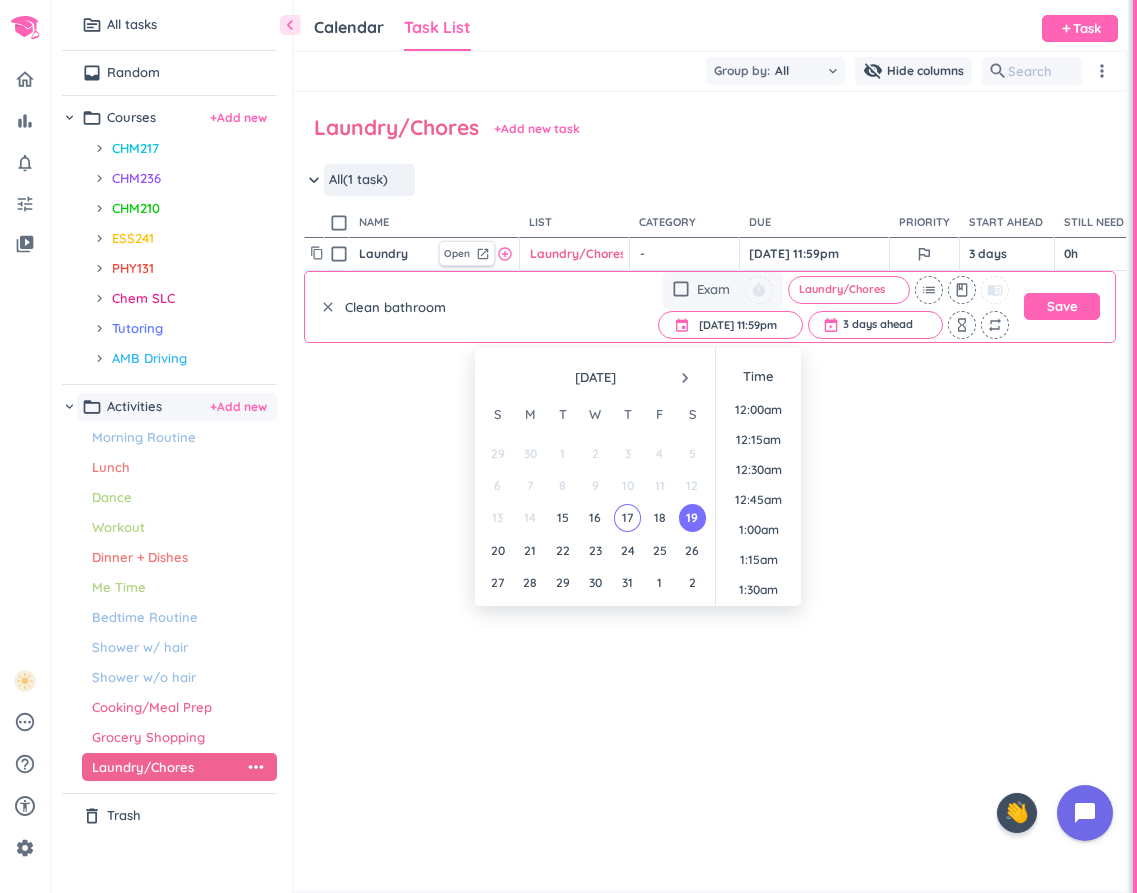 scroll, scrollTop: 2699, scrollLeft: 0, axis: vertical 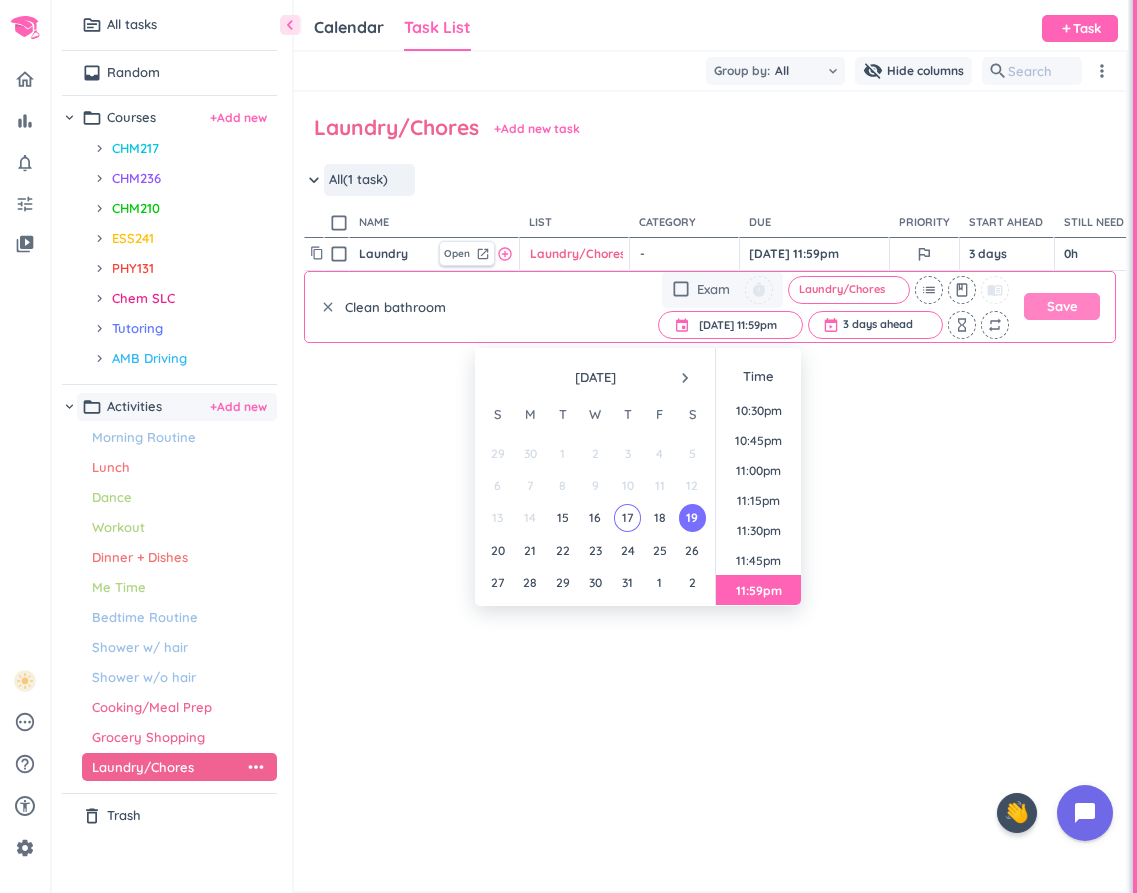 click on "Save" at bounding box center [1062, 306] 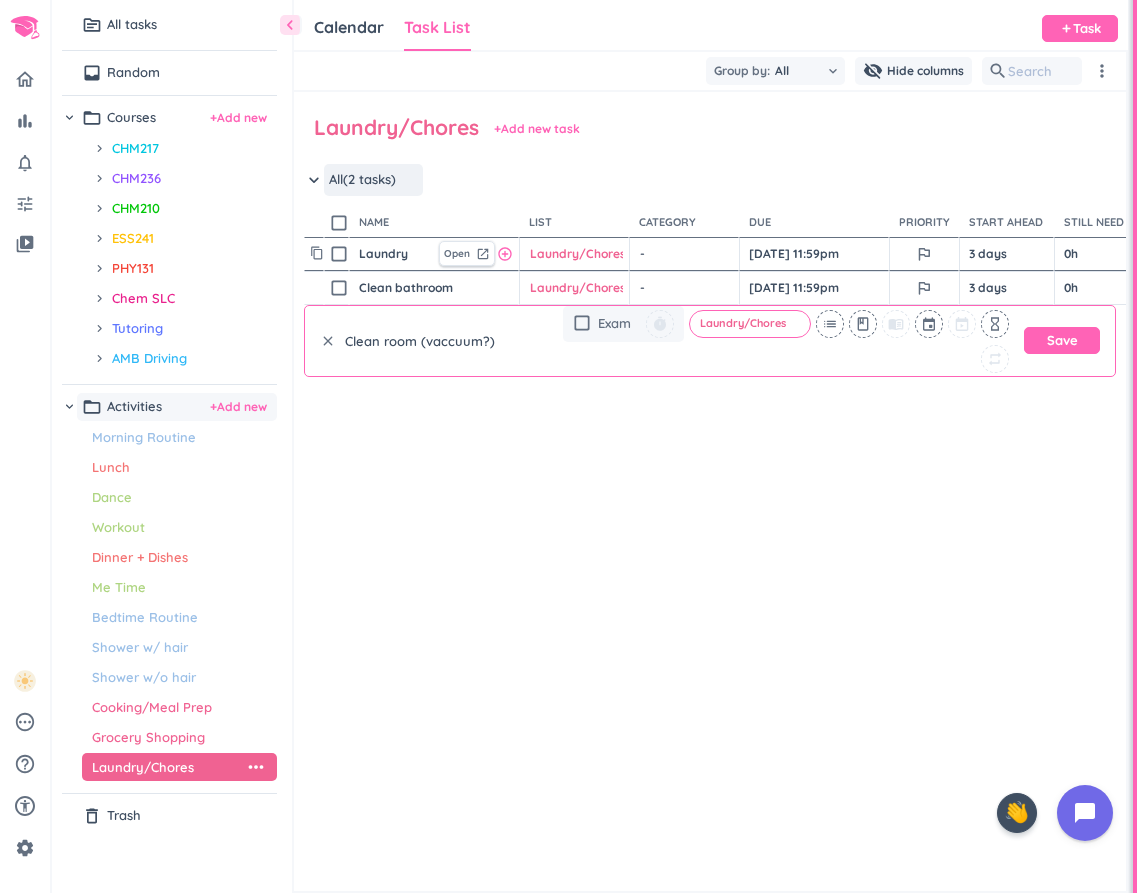 click on "Clean room (vaccuum?)" at bounding box center (436, 341) 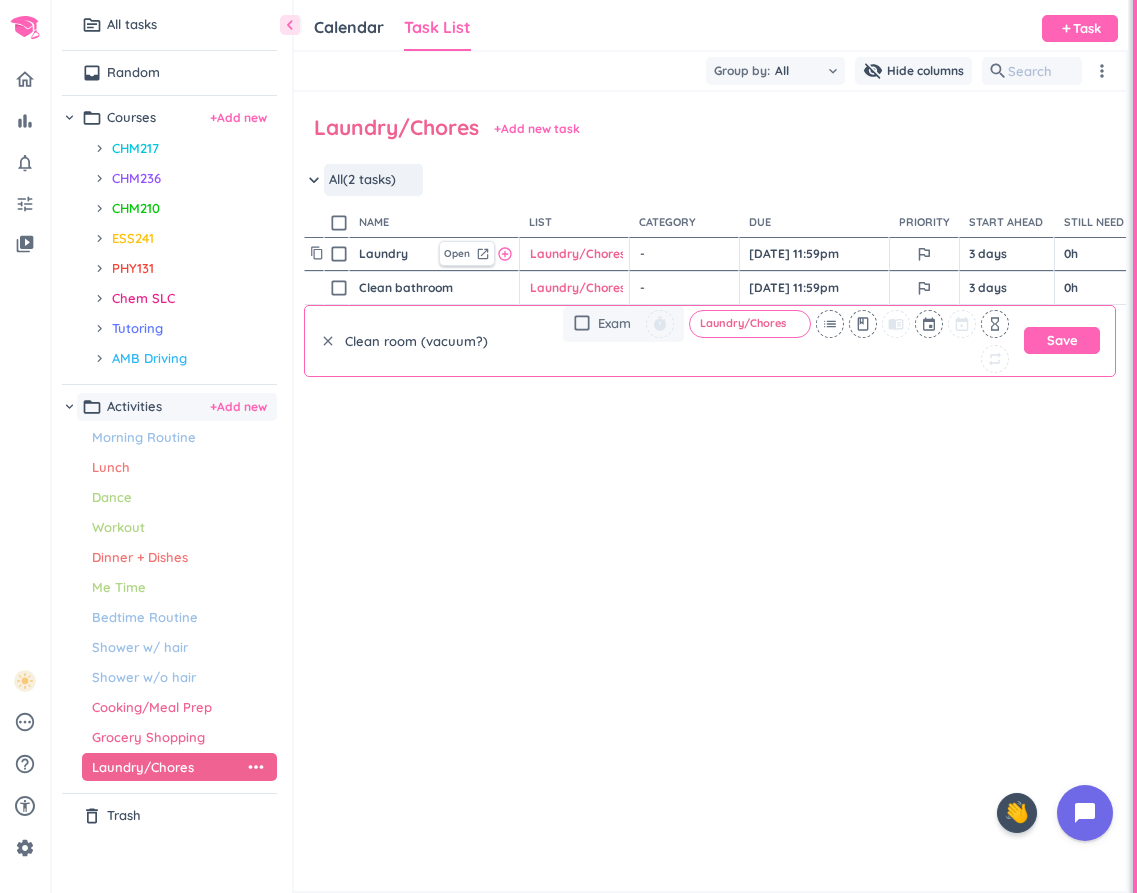 click on "Clean room (vacuum?)" at bounding box center (436, 341) 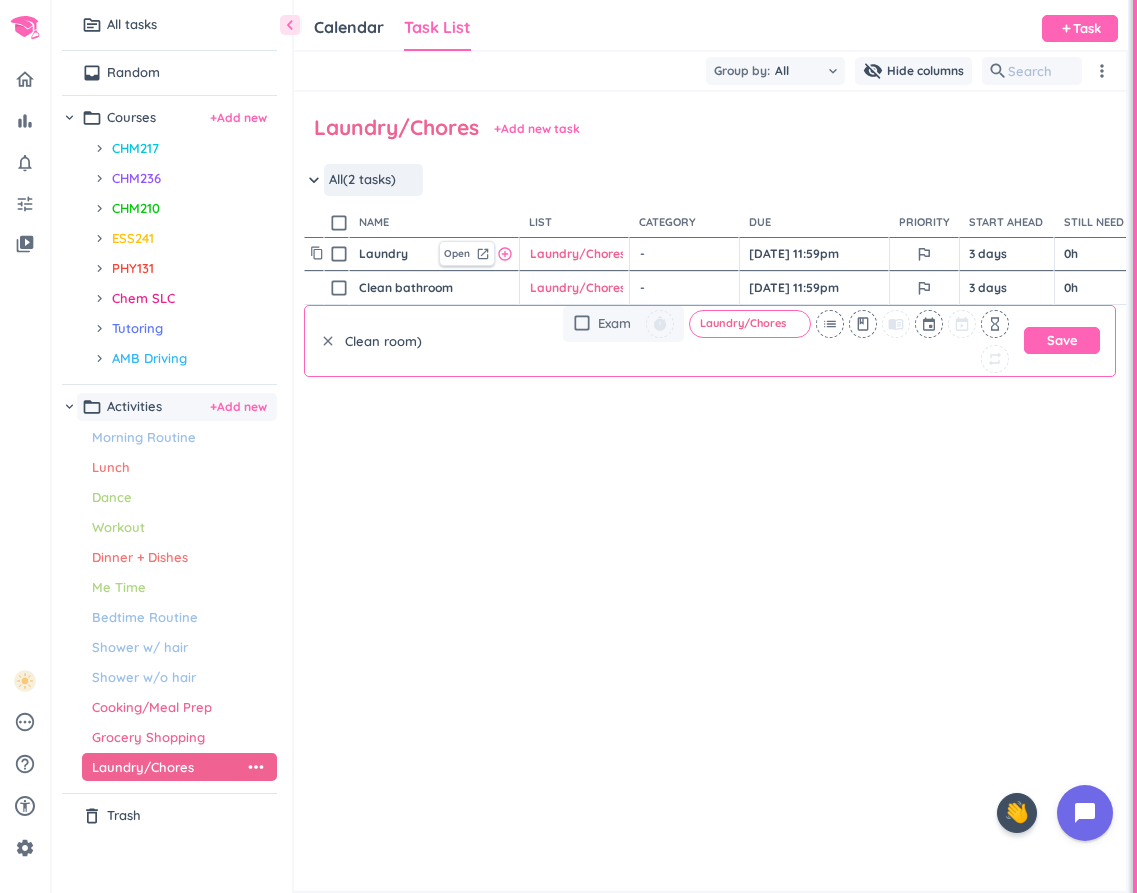 click on "Clean room)" at bounding box center [436, 341] 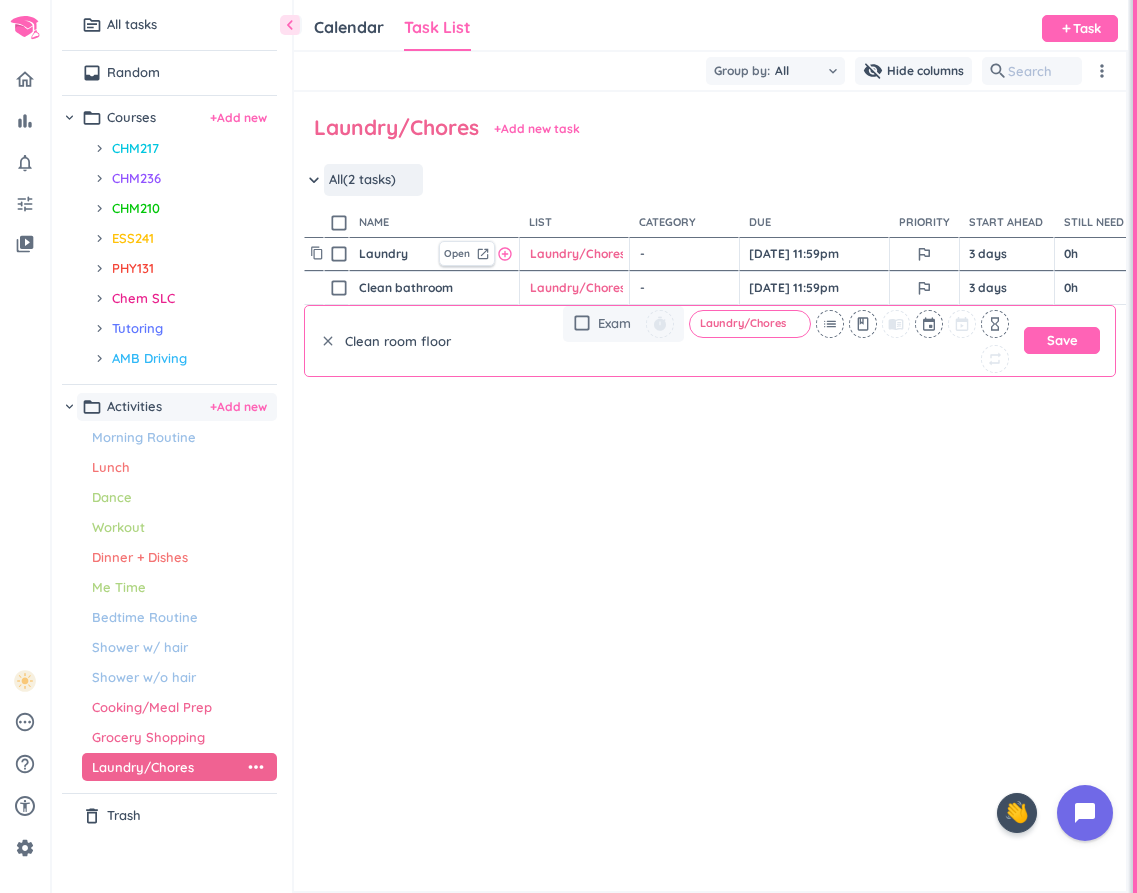 click on "Clean room floor" at bounding box center (436, 341) 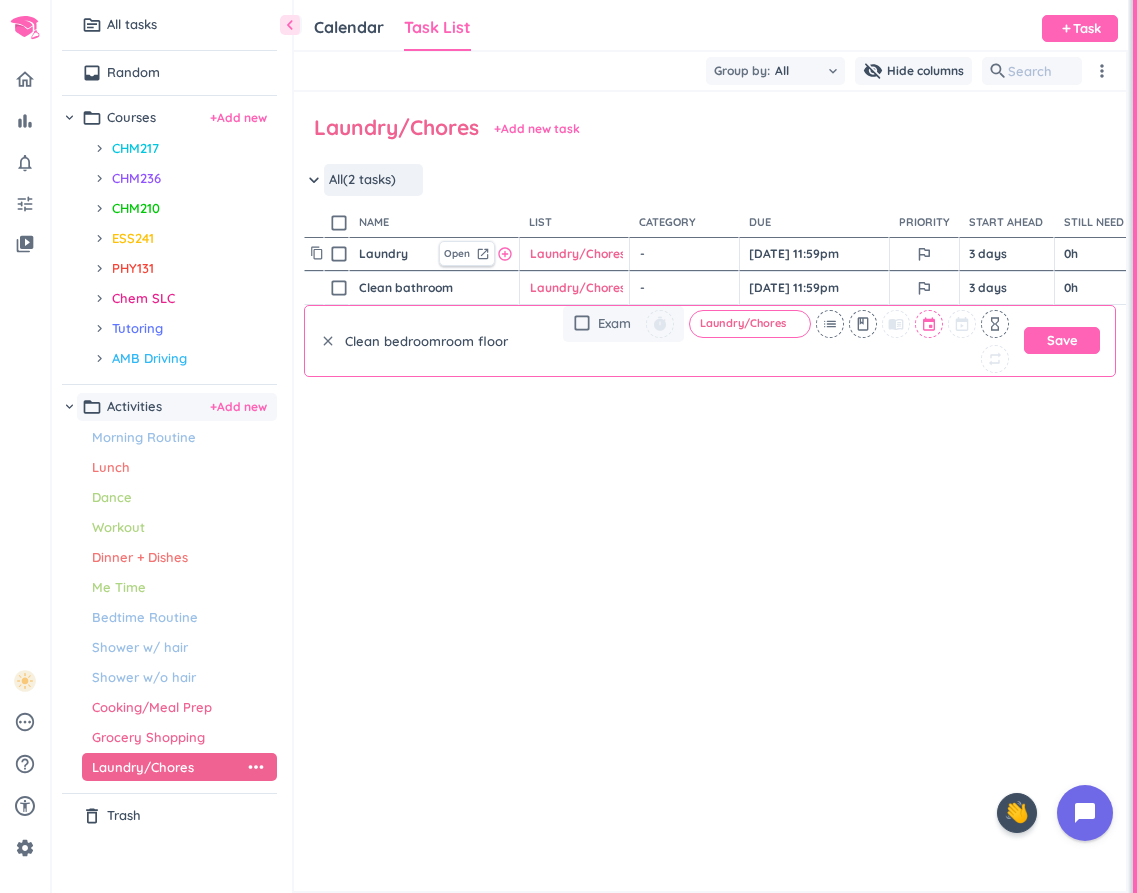 type on "Clean bedroomroom floor" 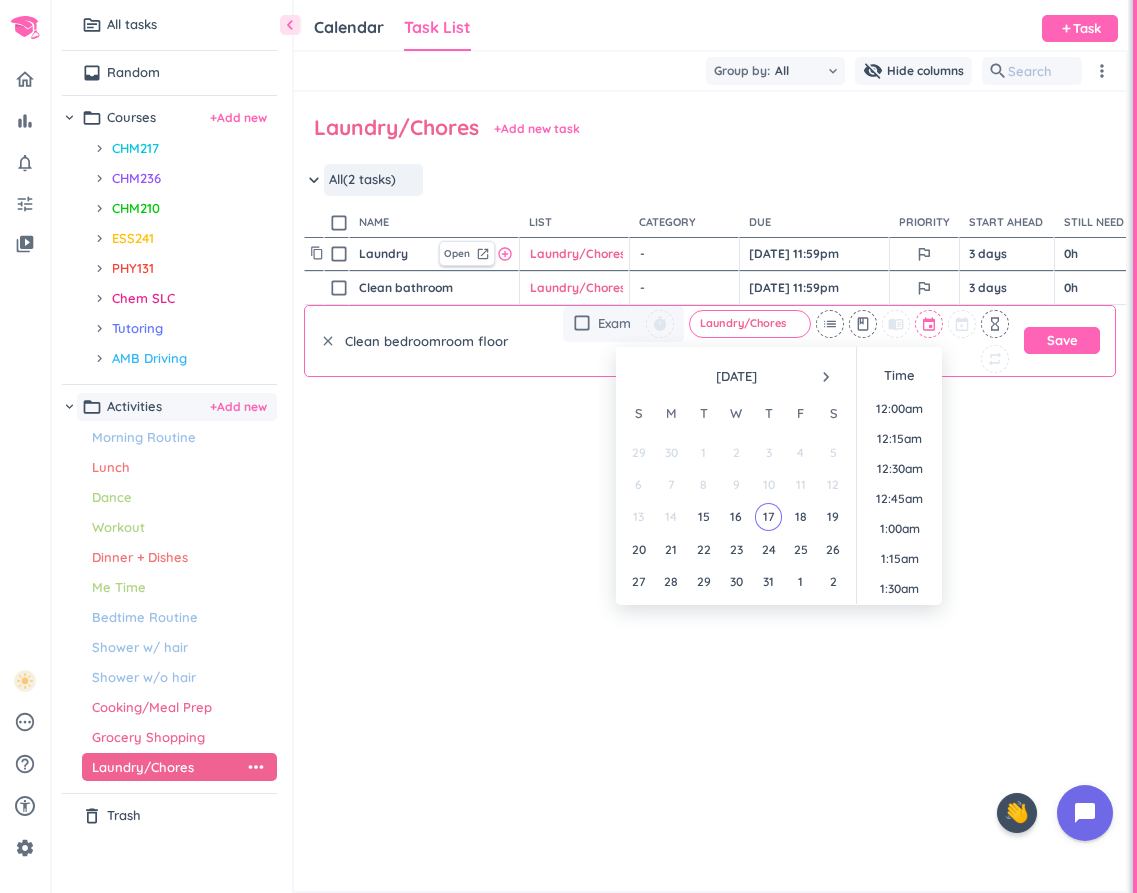 scroll, scrollTop: 2309, scrollLeft: 0, axis: vertical 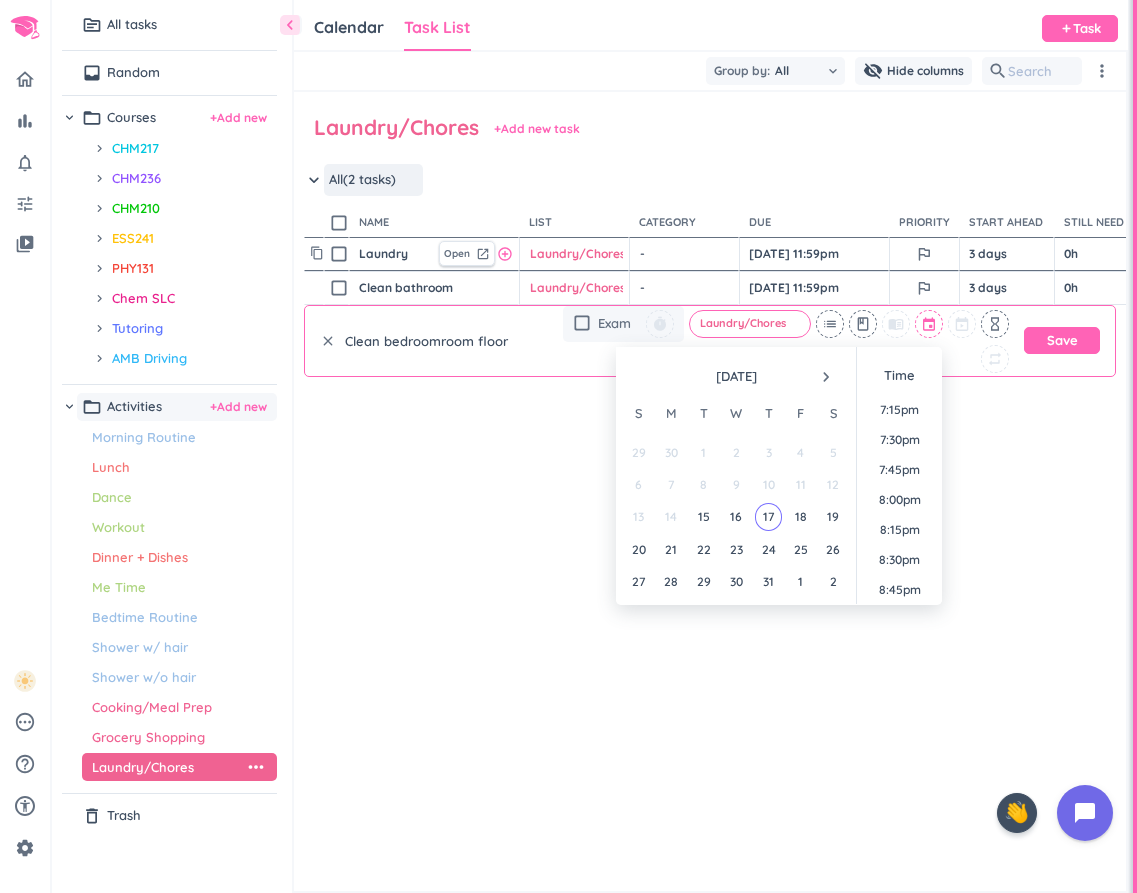 click at bounding box center [930, 324] 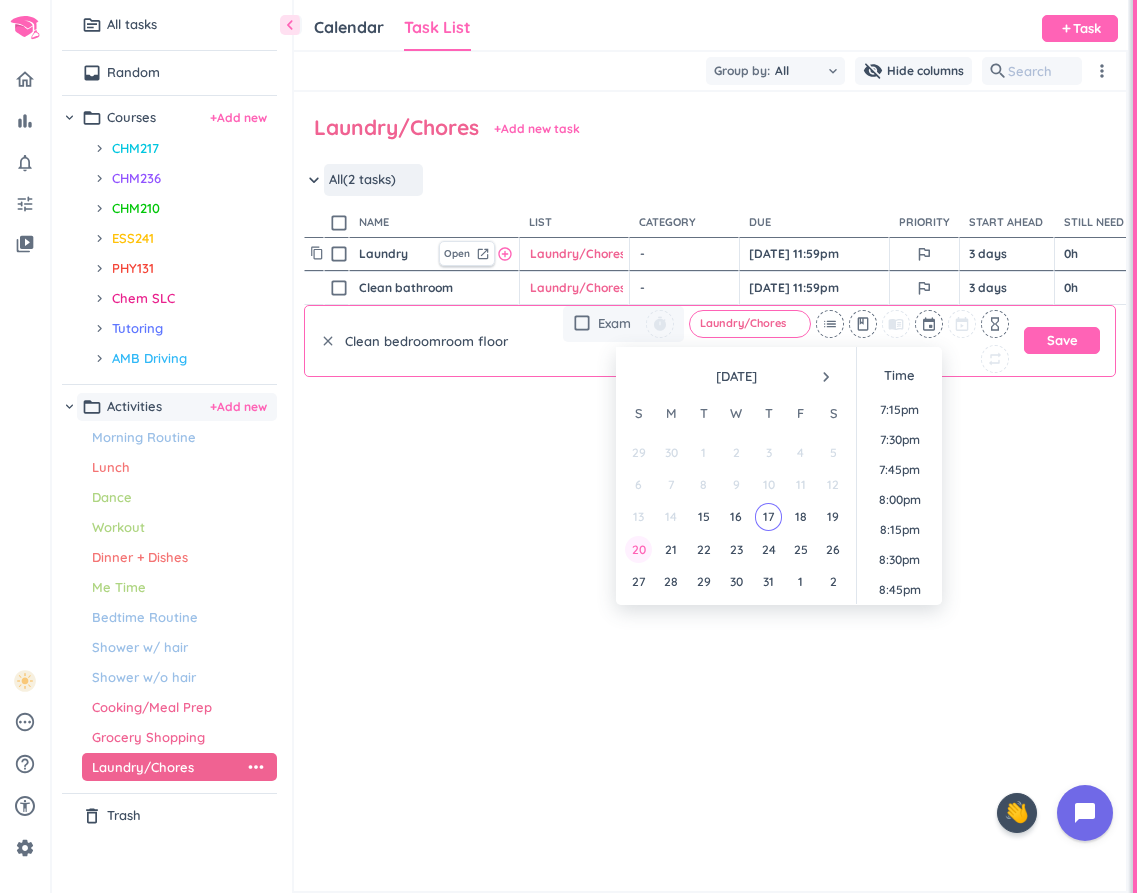 click on "20" at bounding box center (638, 549) 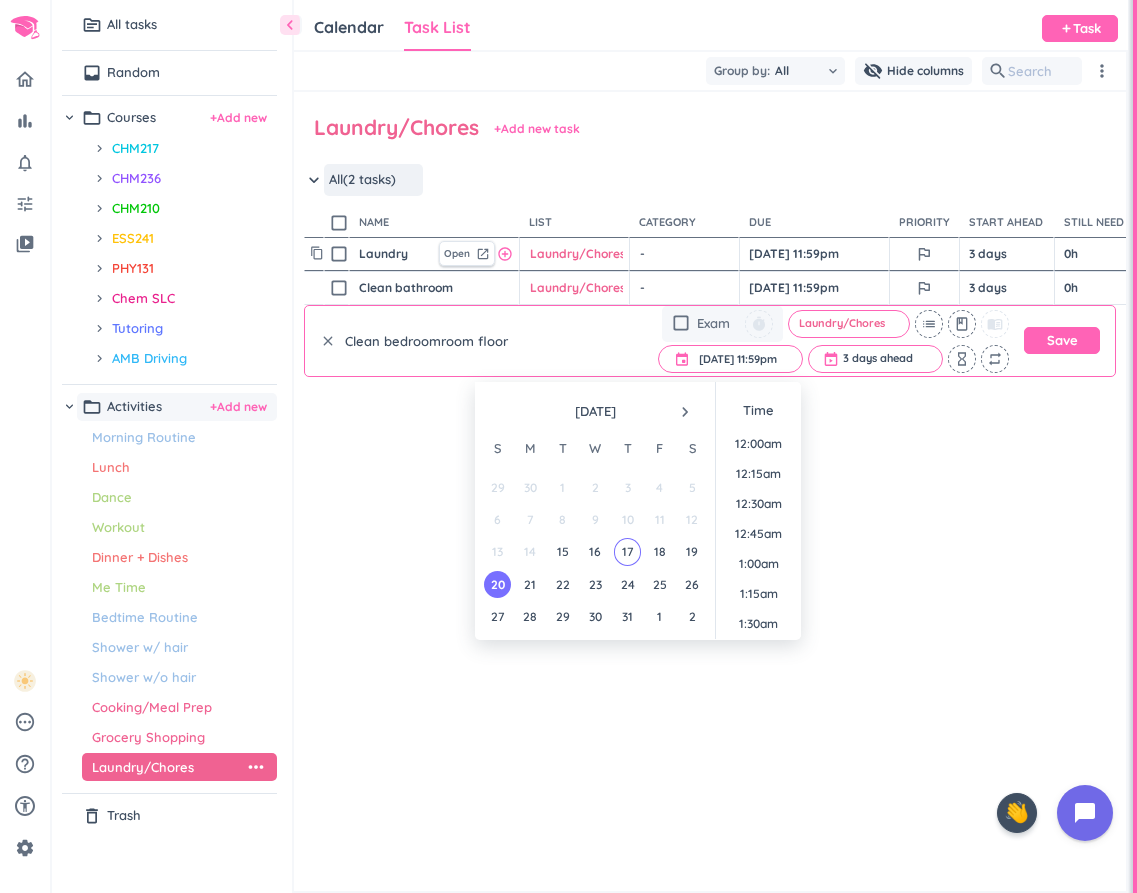 scroll, scrollTop: 2699, scrollLeft: 0, axis: vertical 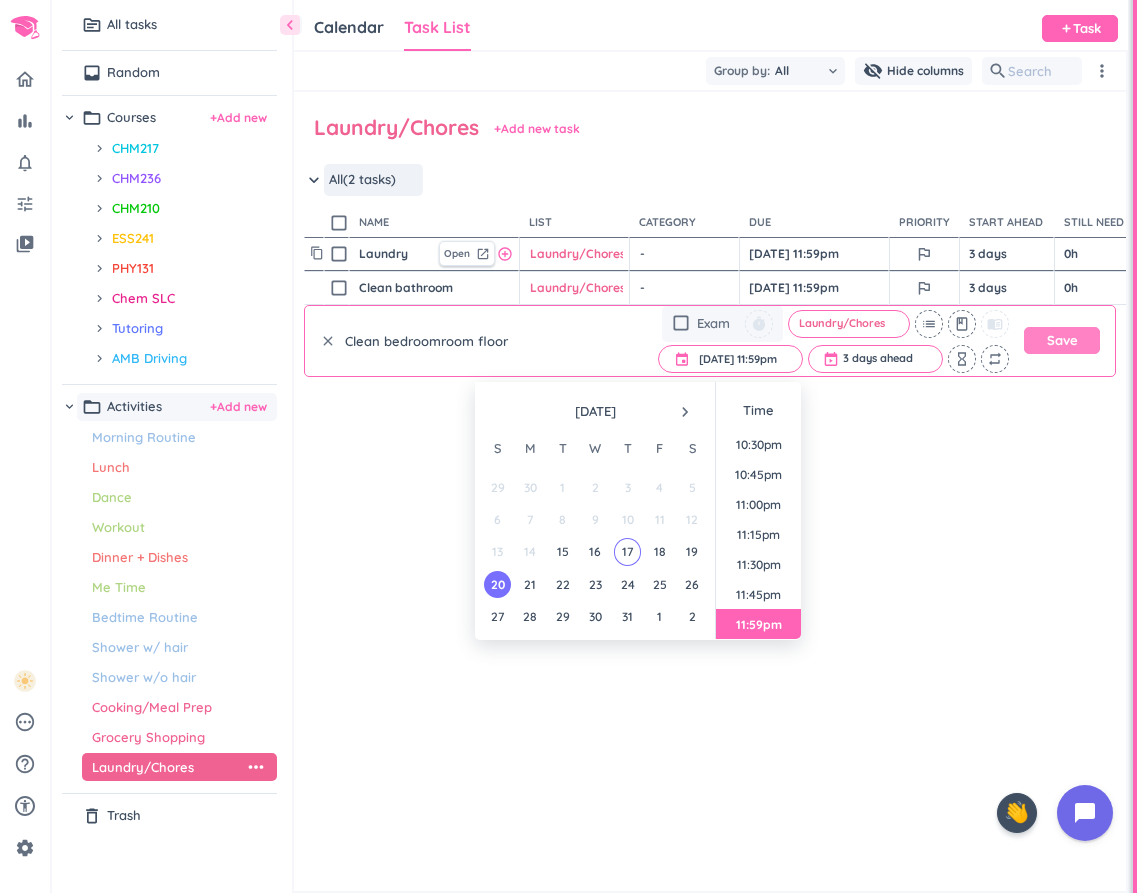 click on "Save" at bounding box center [1062, 340] 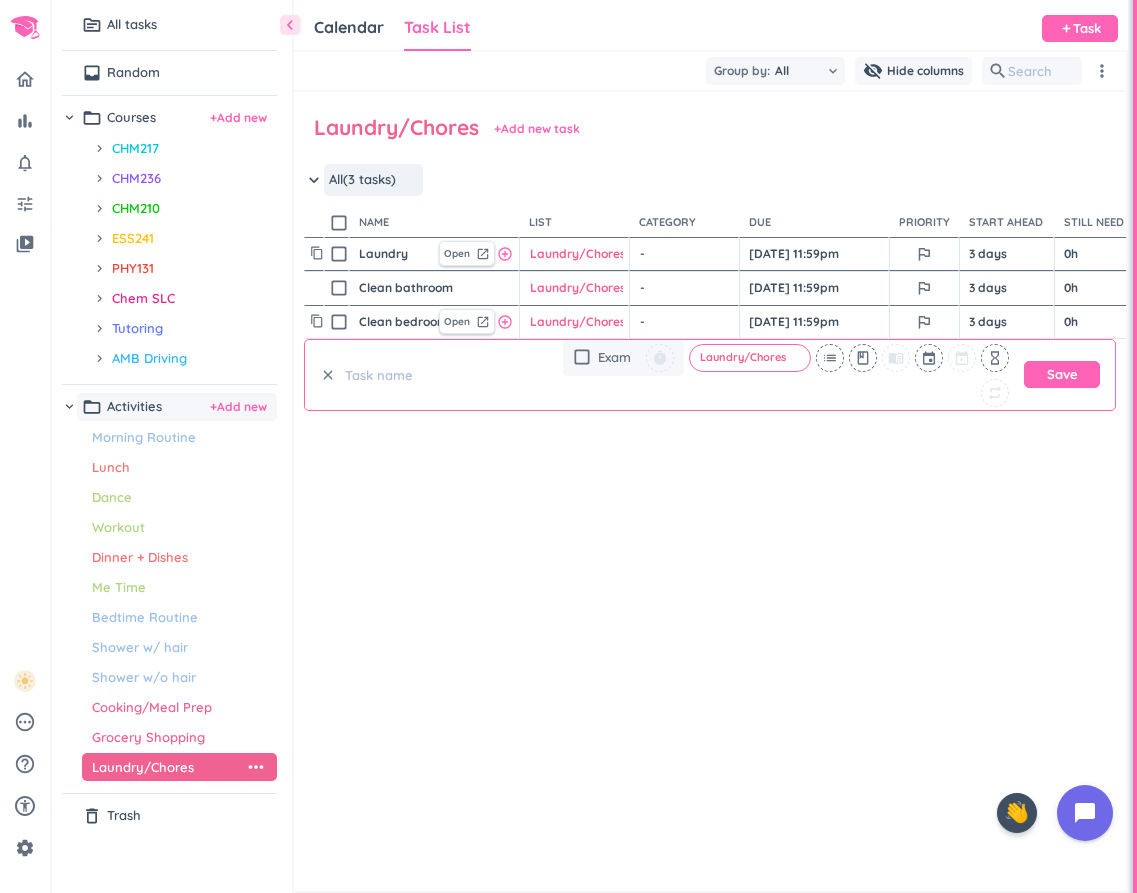 click on "Clean bedroomroom floor" at bounding box center (394, 322) 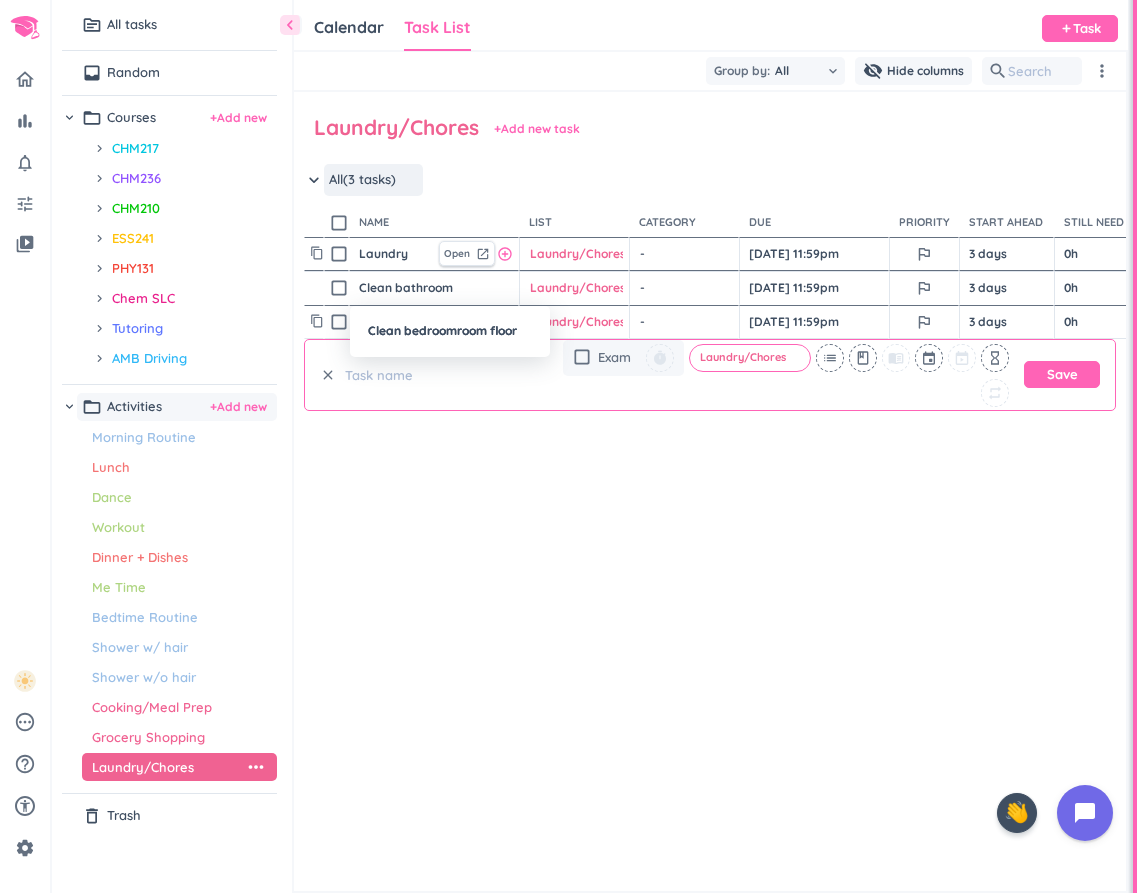 click at bounding box center (568, 446) 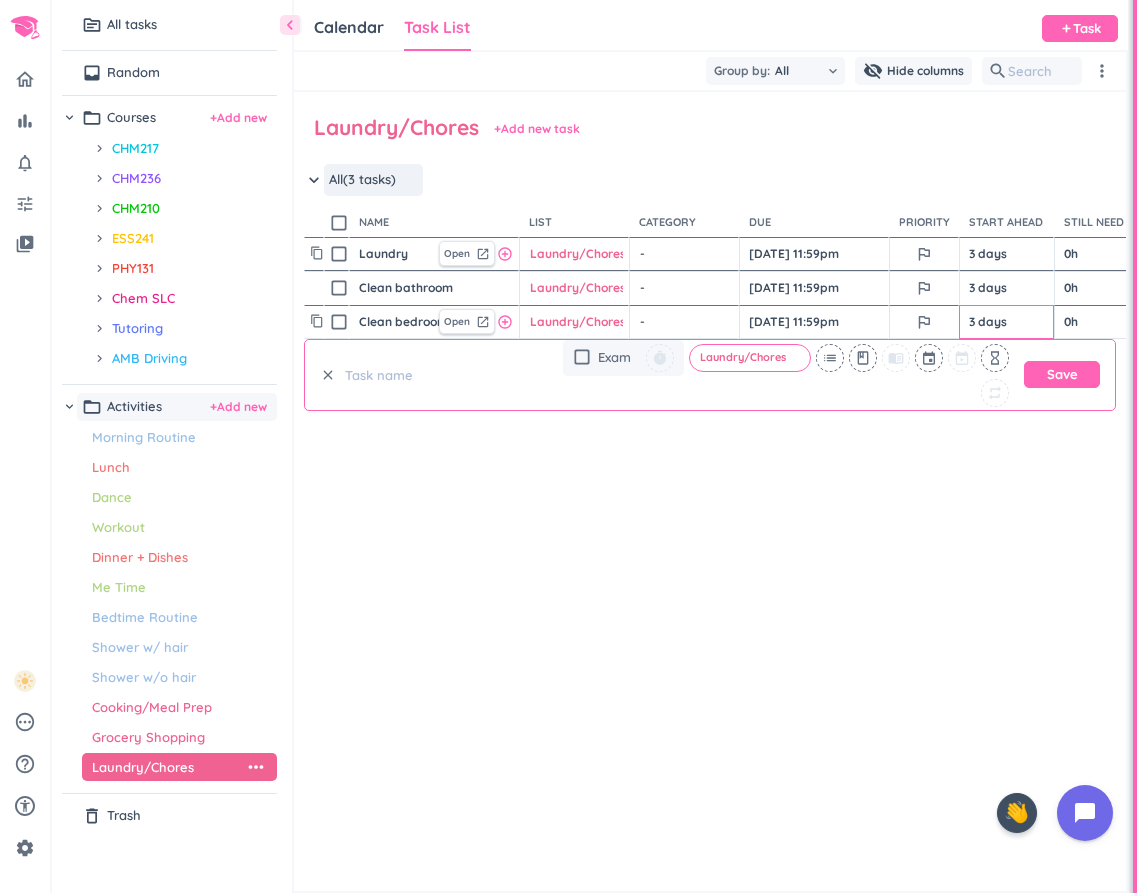 click on "3   days" at bounding box center [1006, 322] 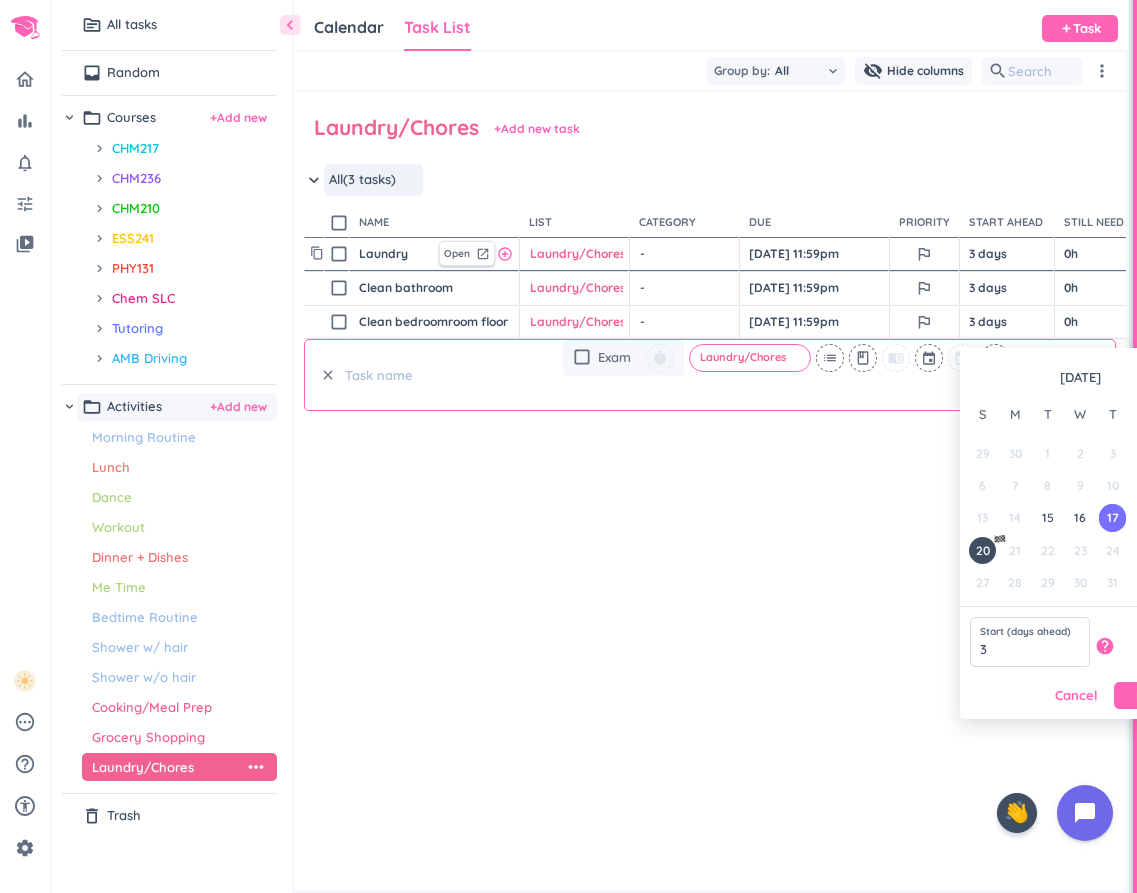click on "content_copy check_box_outline_blank Clean bedroomroom floor Open launch add_circle_outline Laundry/Chores cancel keyboard_arrow_down - cancel keyboard_arrow_down [DATE] 11:59pm outlined_flag 3   days 0h check_circle_outline delete_outline clear check_box_outline_blank Exam timer Laundry/Chores cancel list class menu_book event hourglass_empty repeat Save" at bounding box center (710, 442) 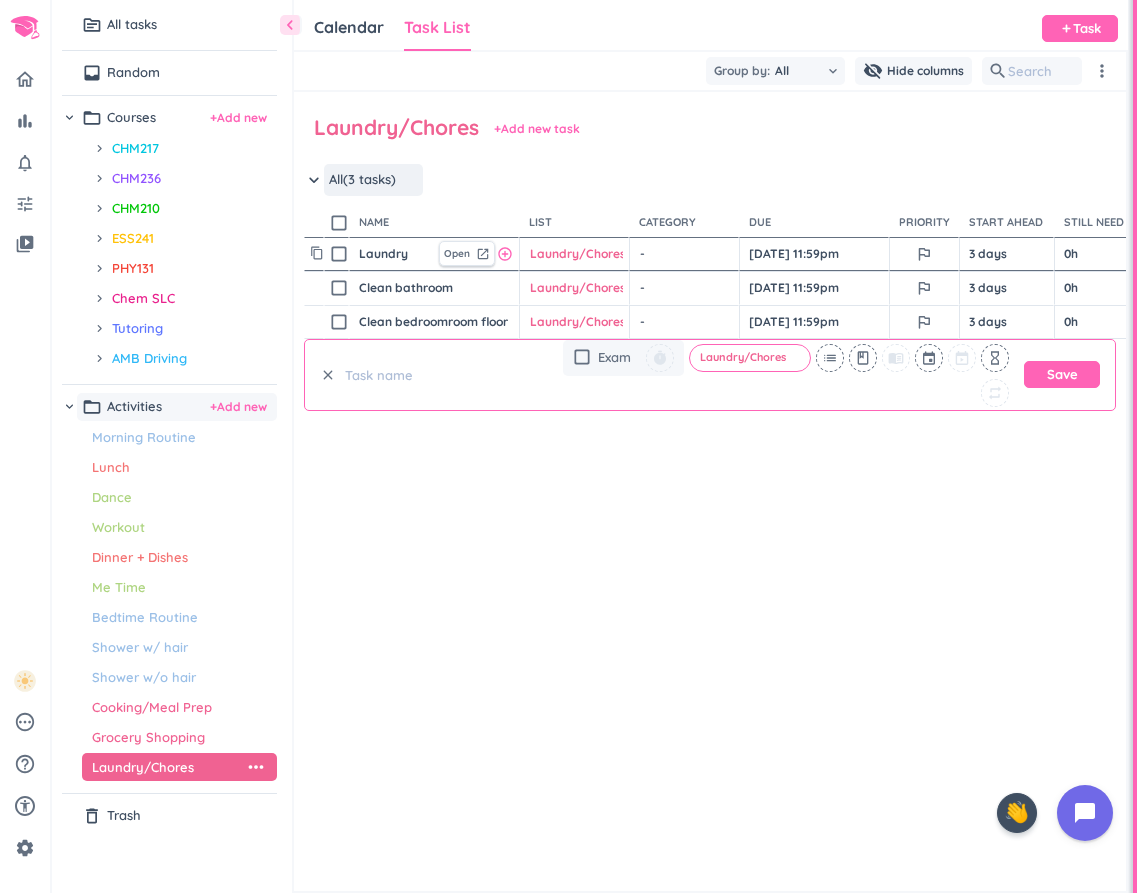 click on "Open" at bounding box center (457, 321) 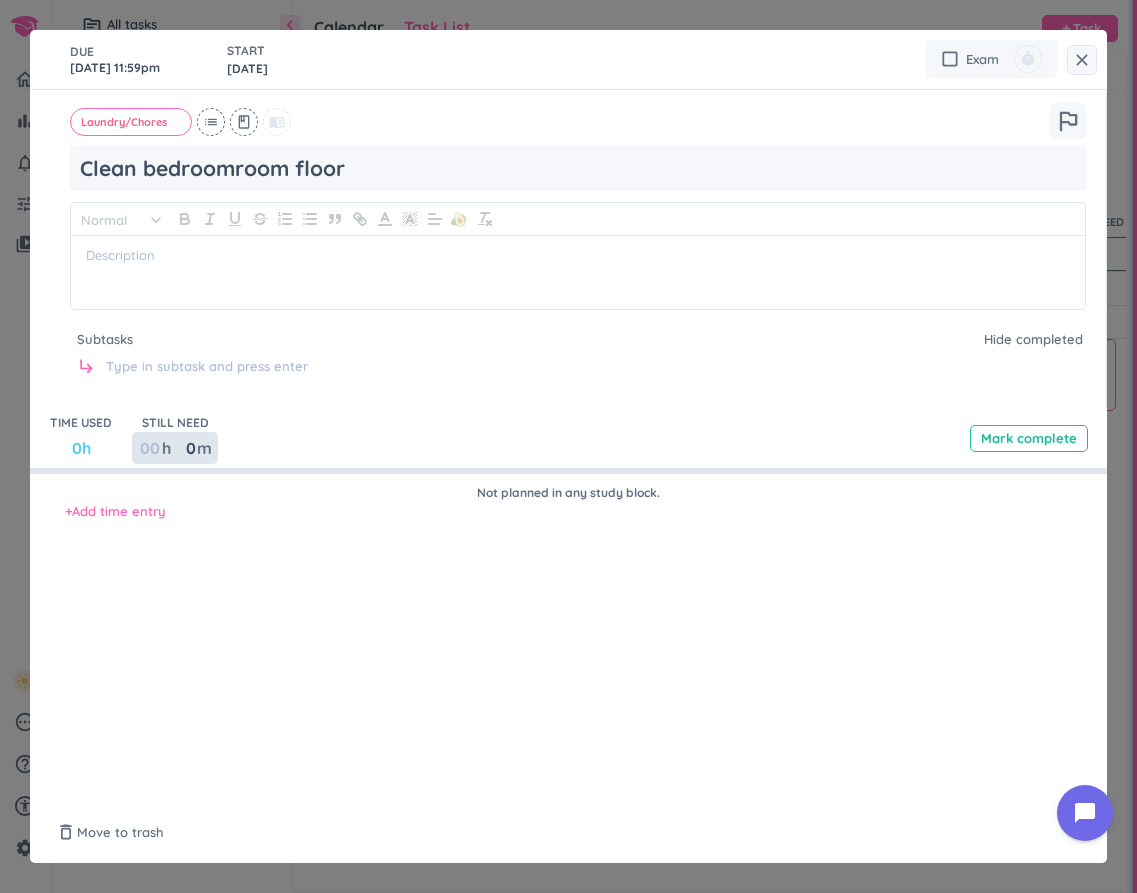 click at bounding box center [149, 448] 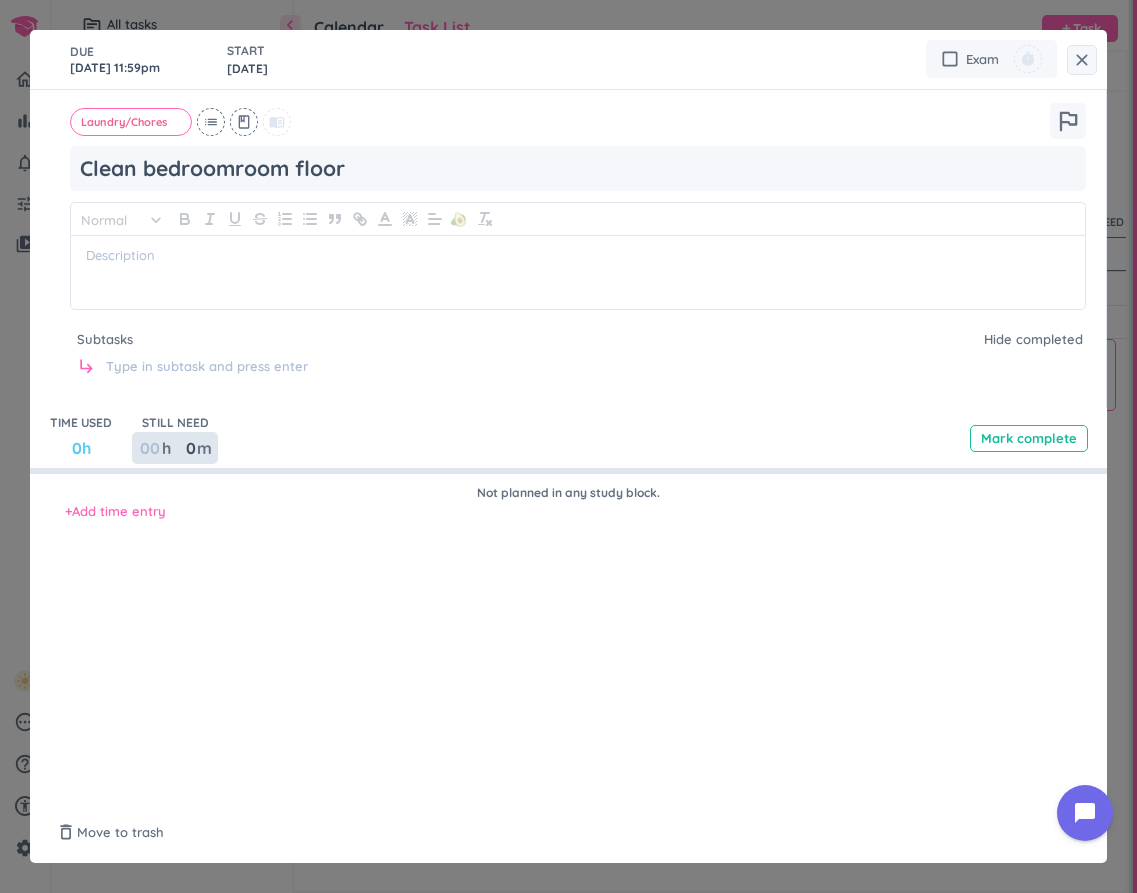 type on "1" 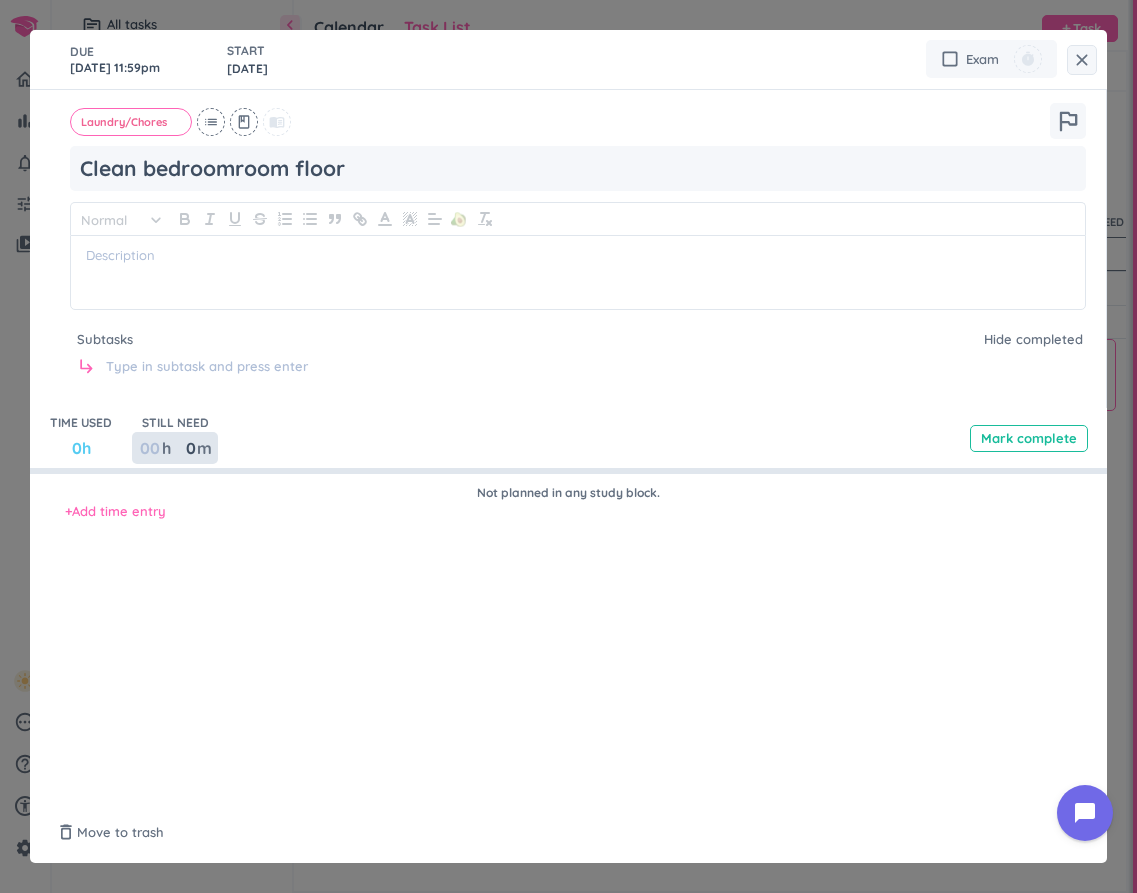 type 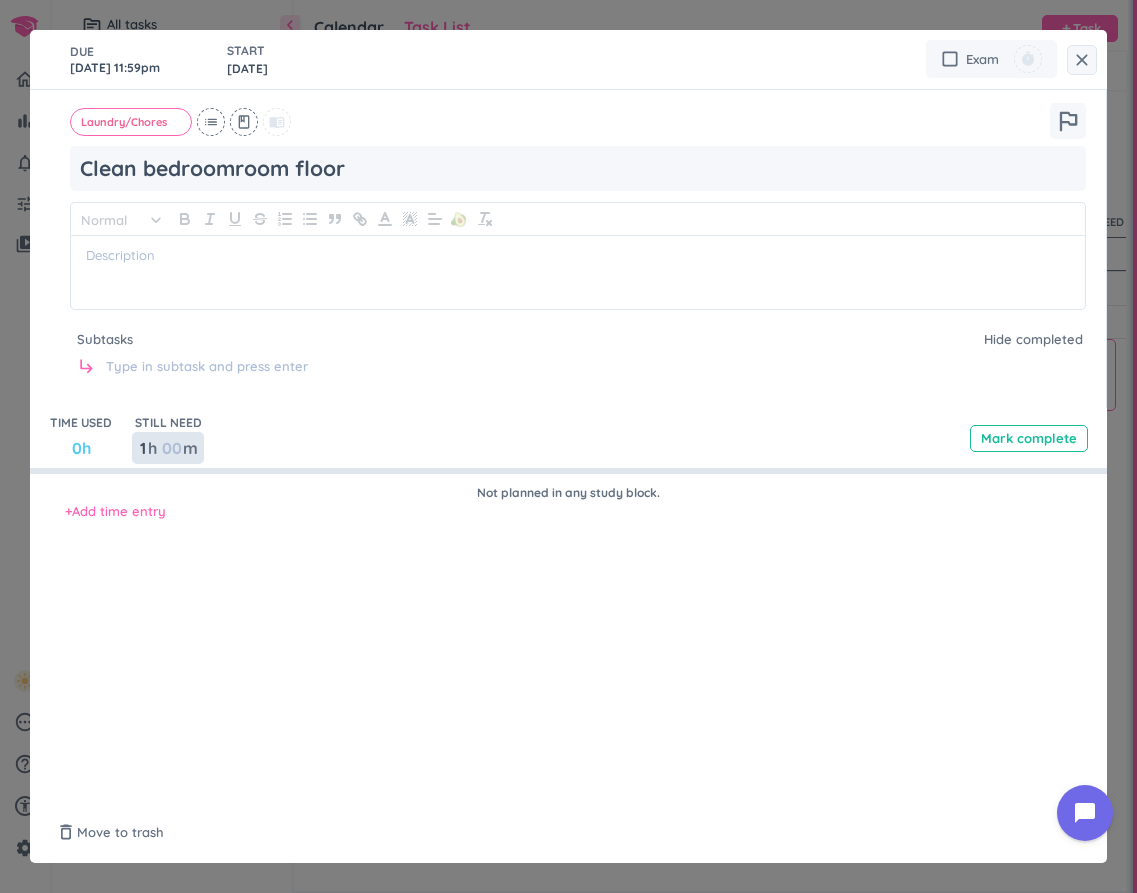 type on "1" 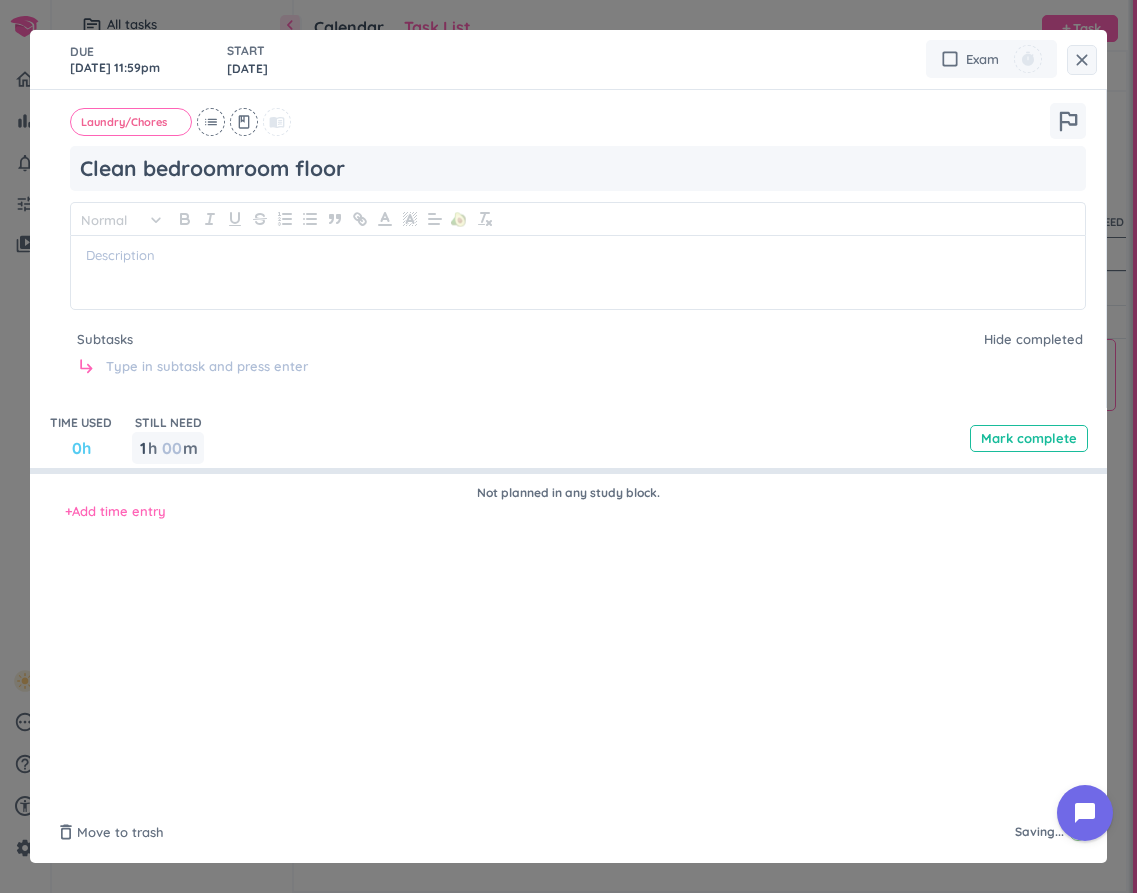 click on "DUE [DATE] 11:59pm START [DATE] cancel check_box_outline_blank Exam timer Laundry/Chores cancel list class menu_book outlined_flag Clean bedroomroom floor Normal keyboard_arrow_down                                                                             🥑             Subtasks Hide completed subdirectory_arrow_right TIME USED 0h STILL NEED 1 1 00 h 00 m Mark complete Not planned in any study block. +  Add time entry delete_outline Move to trash Saving..." at bounding box center [568, 446] 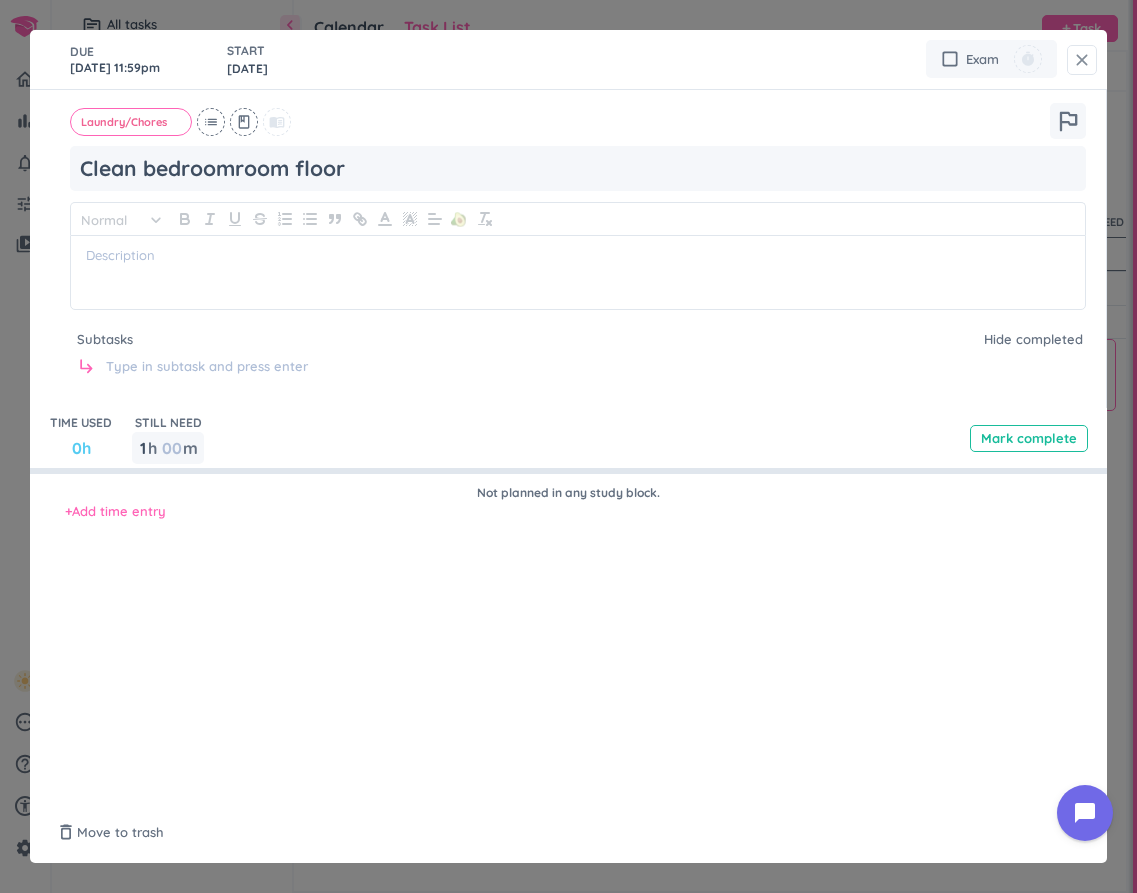 click on "close" at bounding box center (1082, 60) 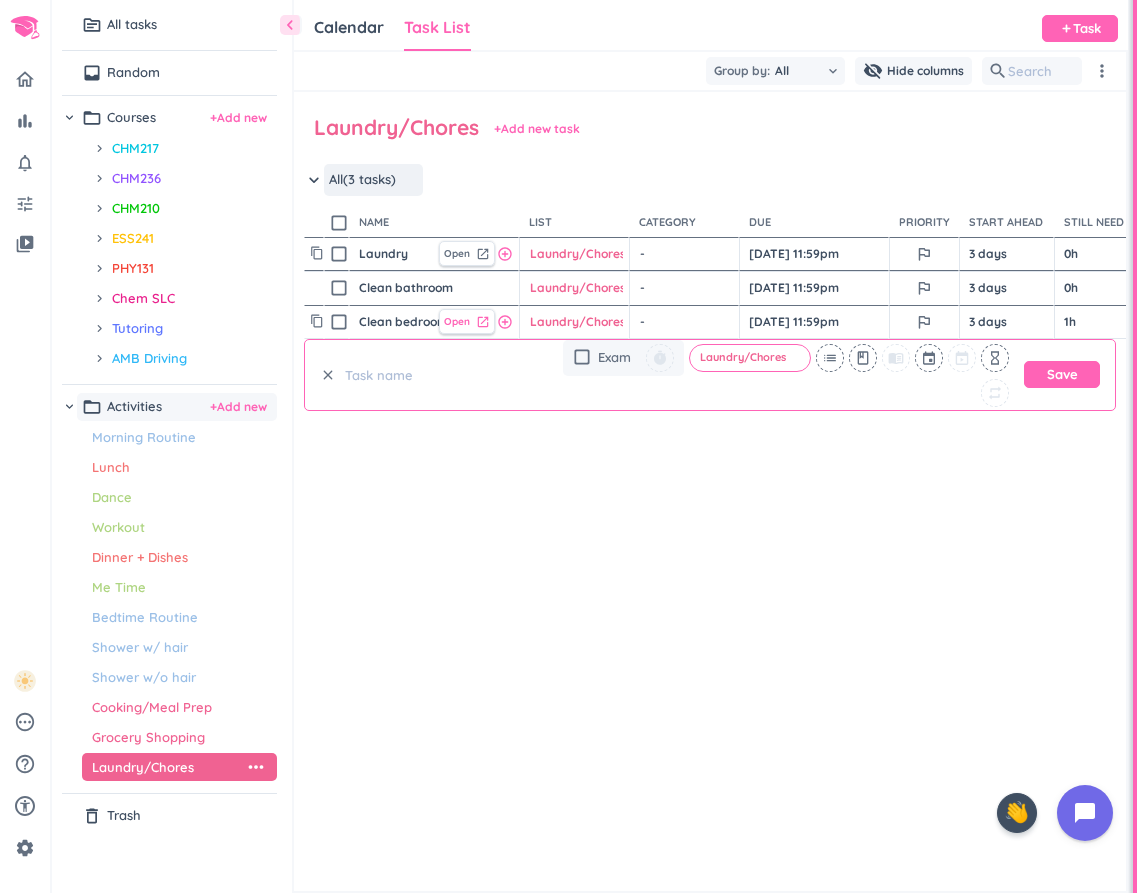 click on "Open" at bounding box center [457, 321] 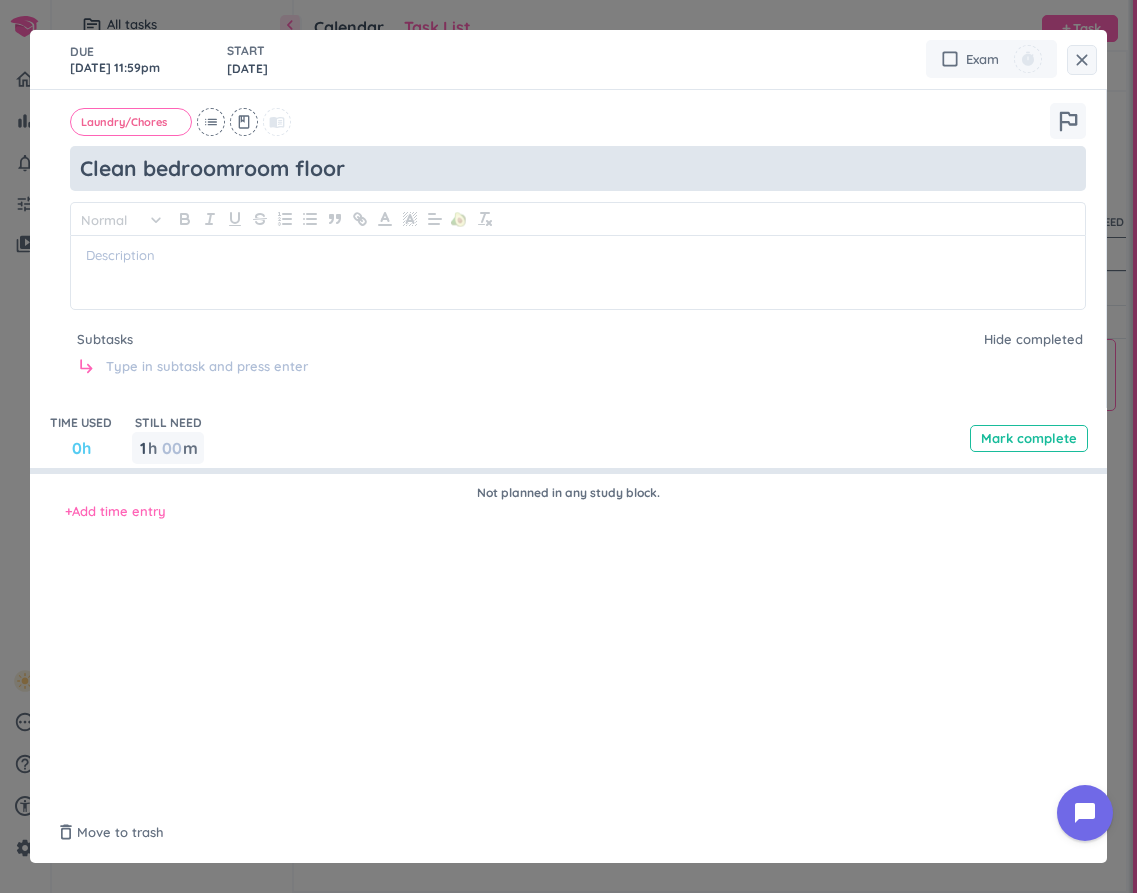 drag, startPoint x: 233, startPoint y: 164, endPoint x: 186, endPoint y: 164, distance: 47 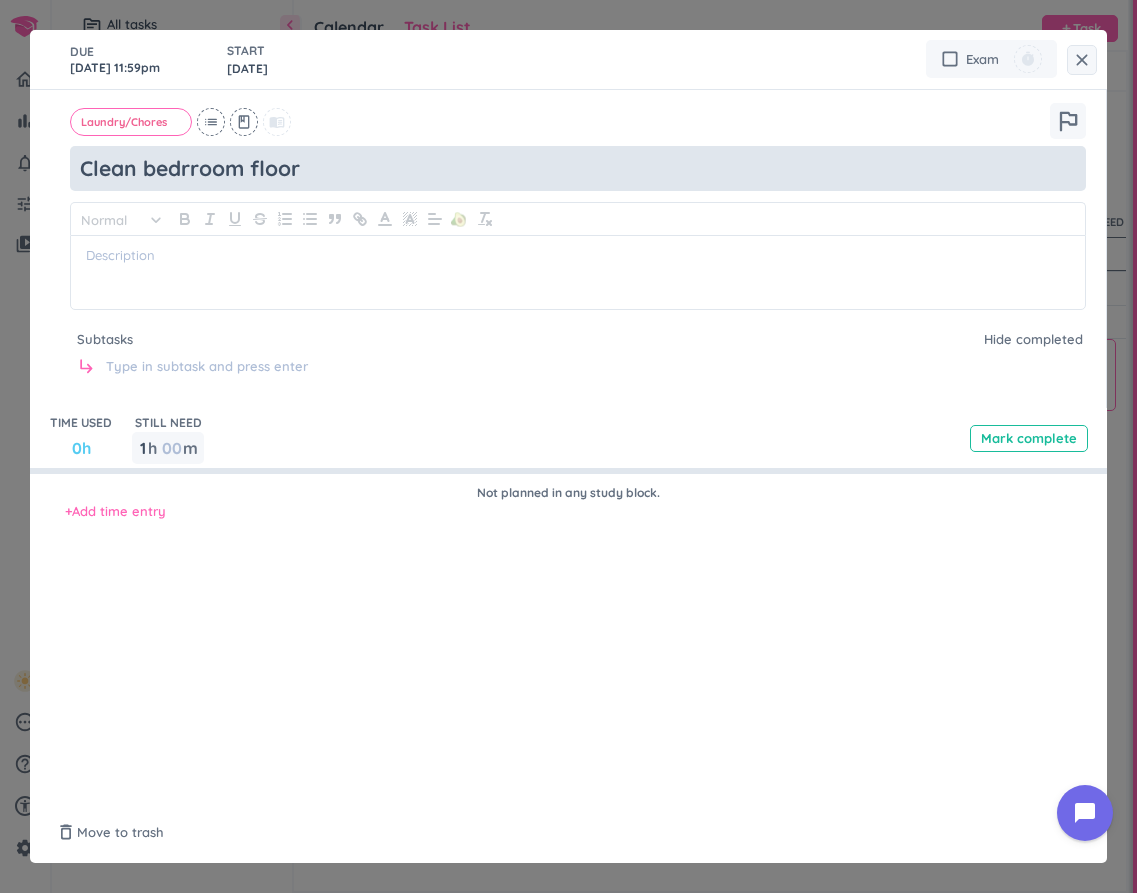 type on "x" 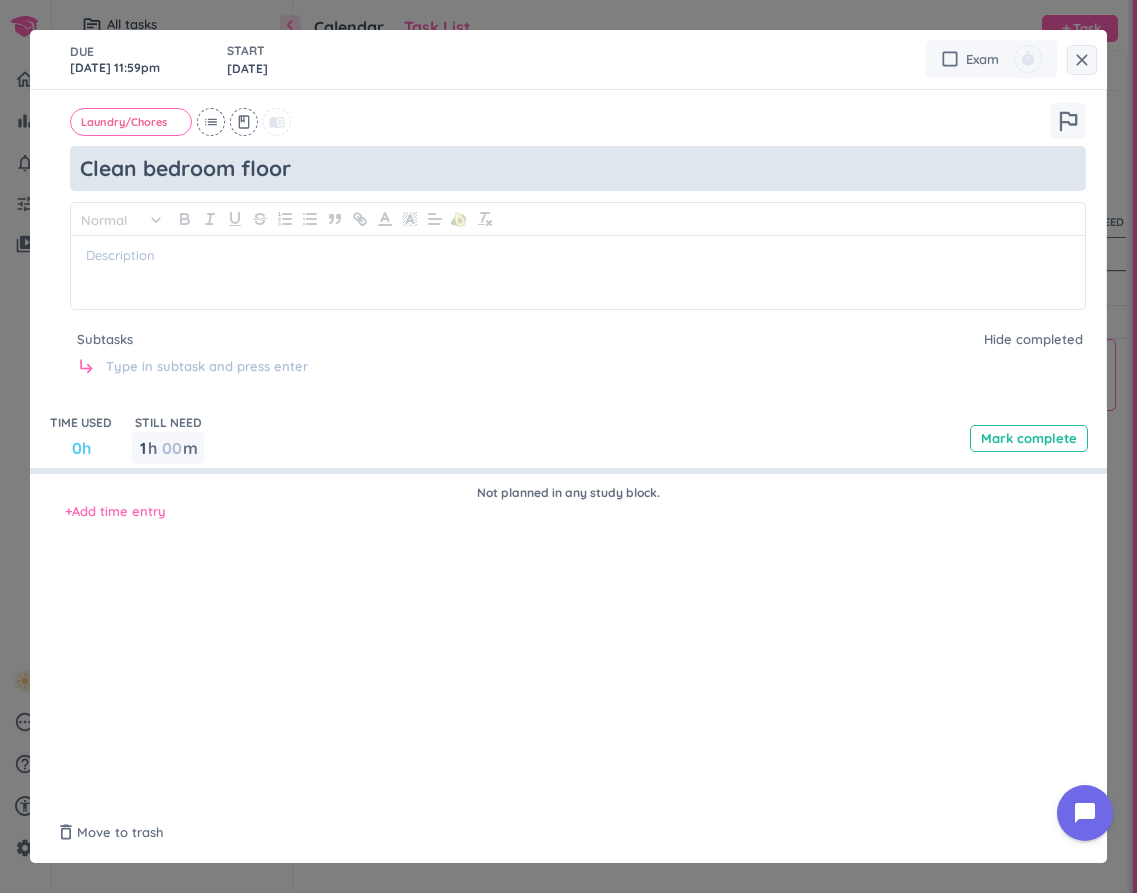 type on "Clean bedroom floor" 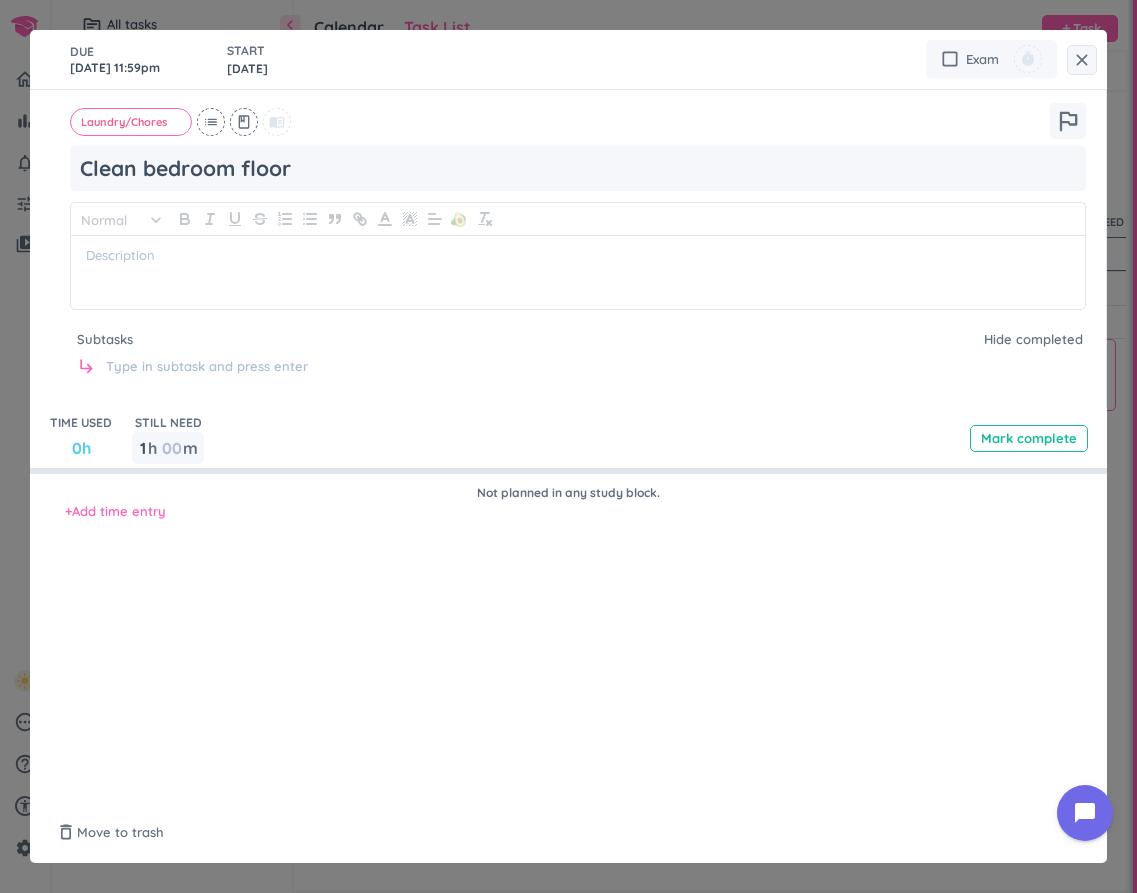 click on "DUE [DATE] 11:59pm START [DATE] cancel check_box_outline_blank Exam timer Laundry/Chores cancel list class menu_book outlined_flag Clean bedroom floor Normal keyboard_arrow_down                                                                             🥑             Subtasks Hide completed subdirectory_arrow_right TIME USED 0h STILL NEED 1 1 00 h 00 m Mark complete Not planned in any study block. +  Add time entry delete_outline Move to trash Saved done" at bounding box center [568, 446] 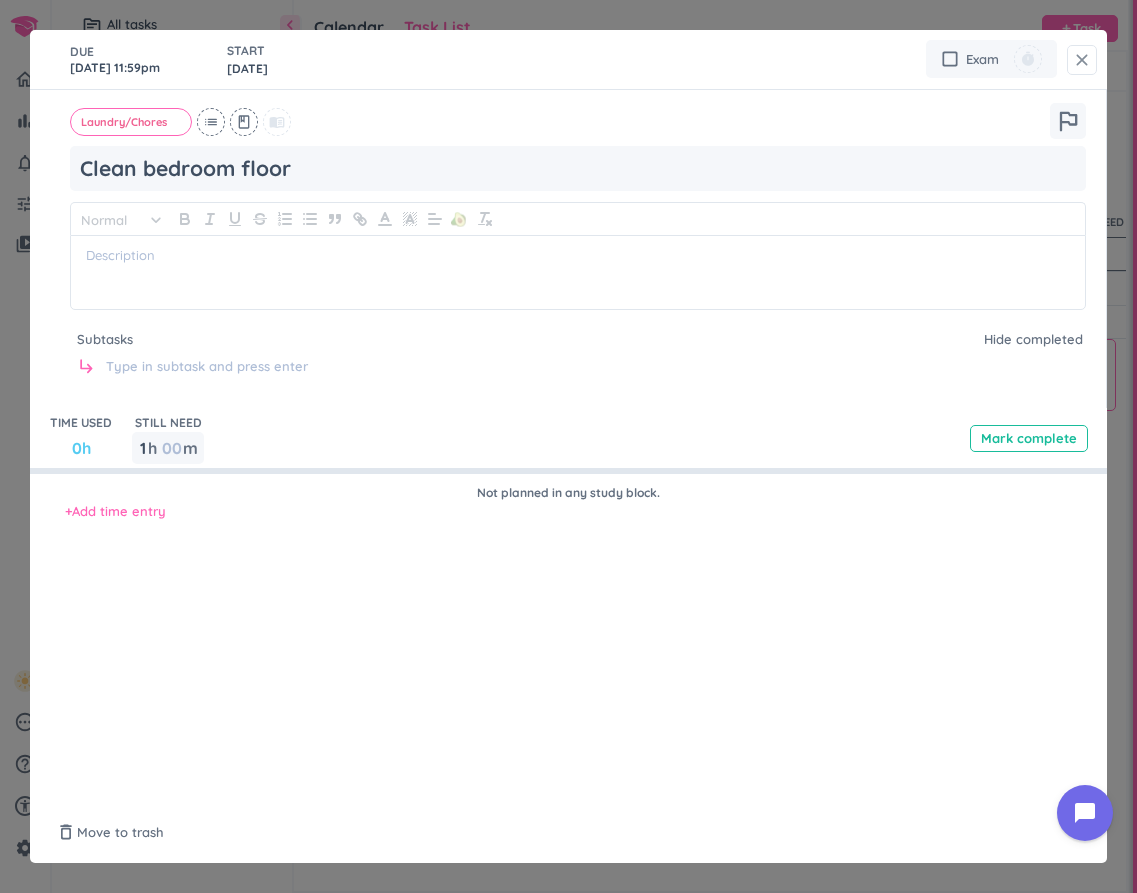 click on "close" at bounding box center (1082, 60) 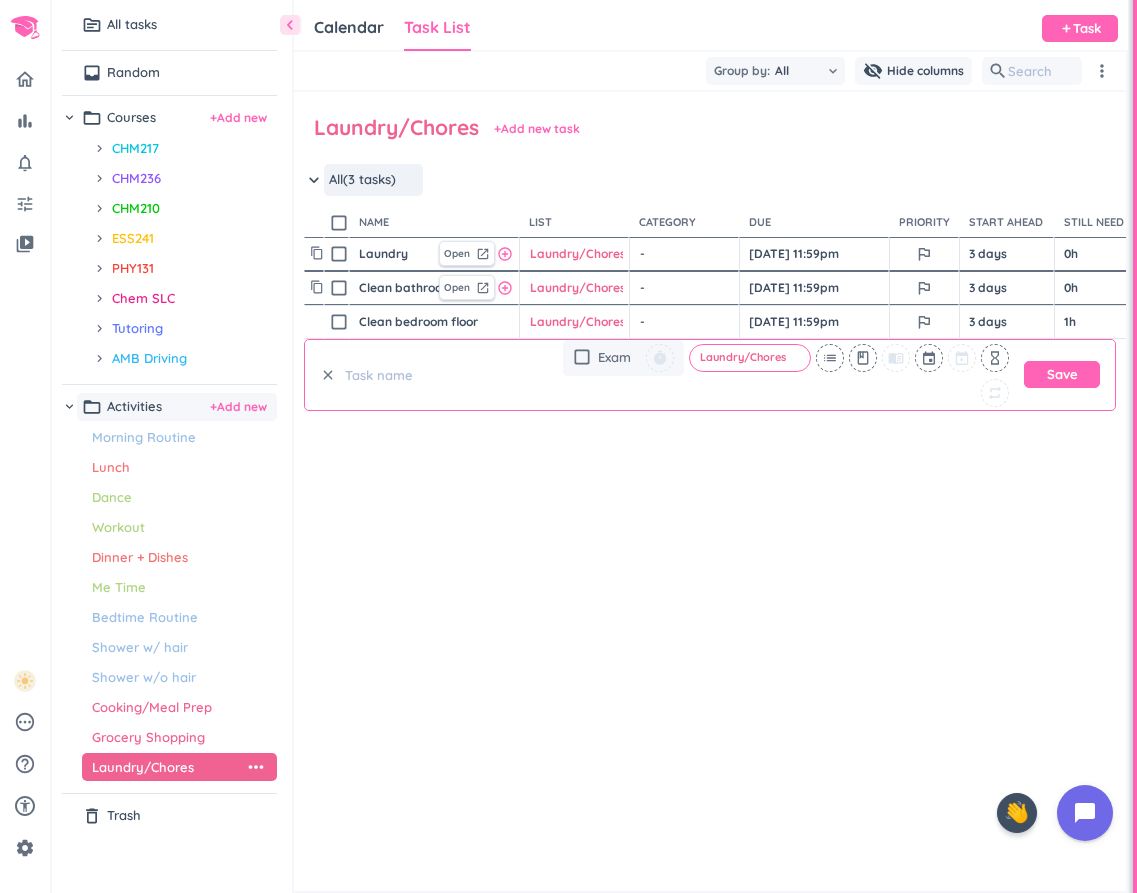 click on "Clean bathroom" at bounding box center [394, 288] 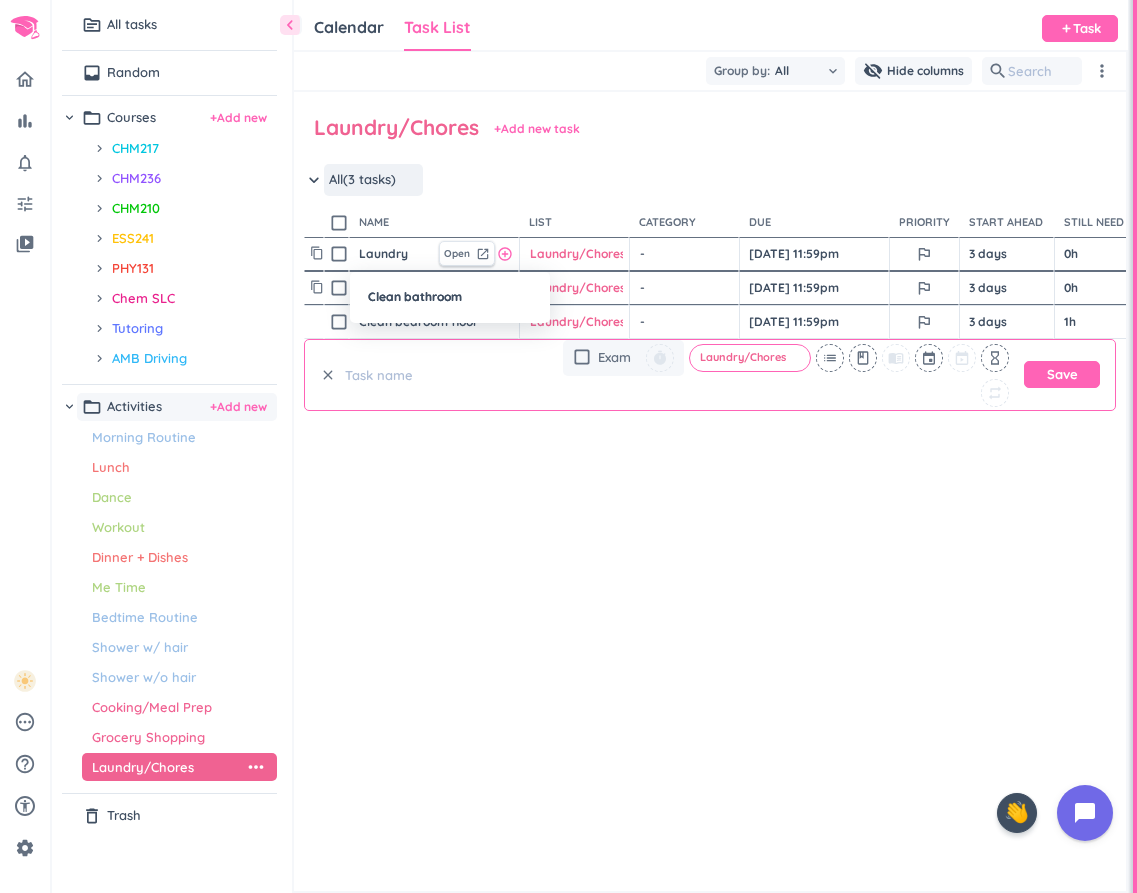 click at bounding box center (568, 446) 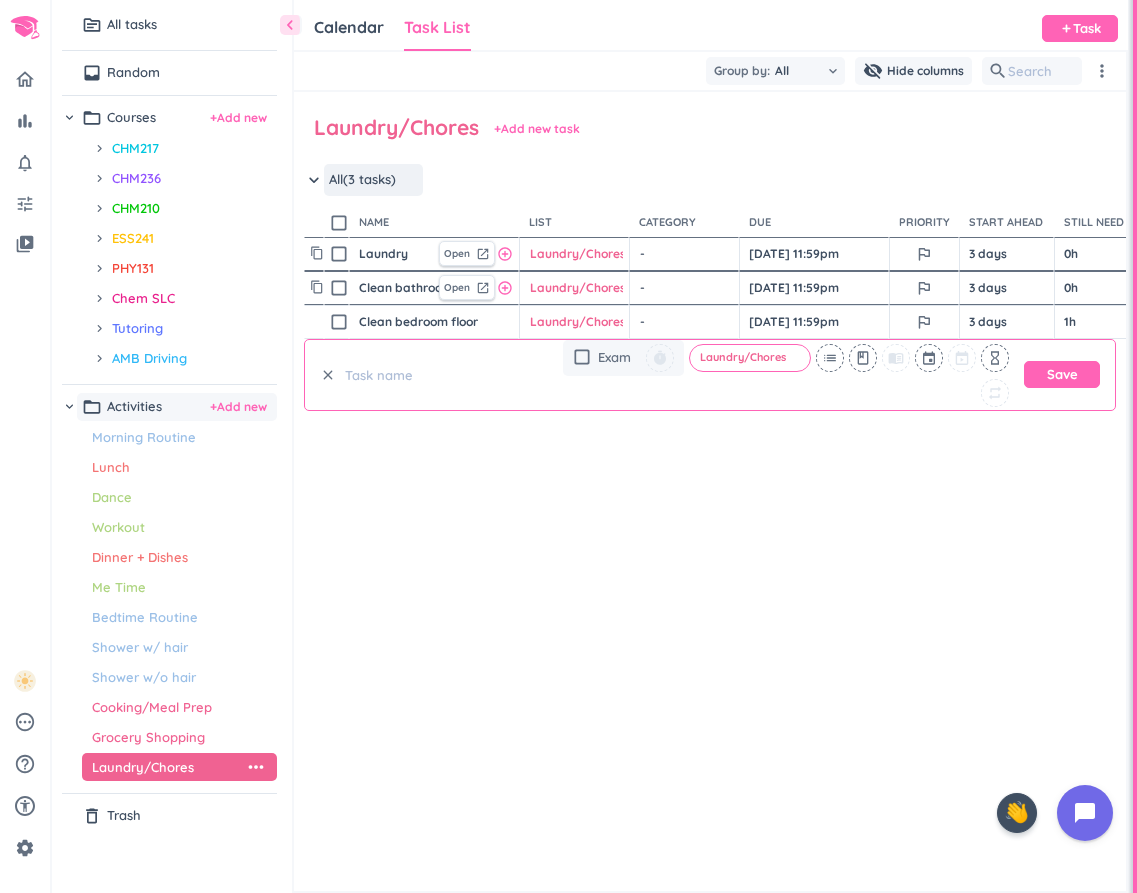 click on "- cancel" at bounding box center (686, 288) 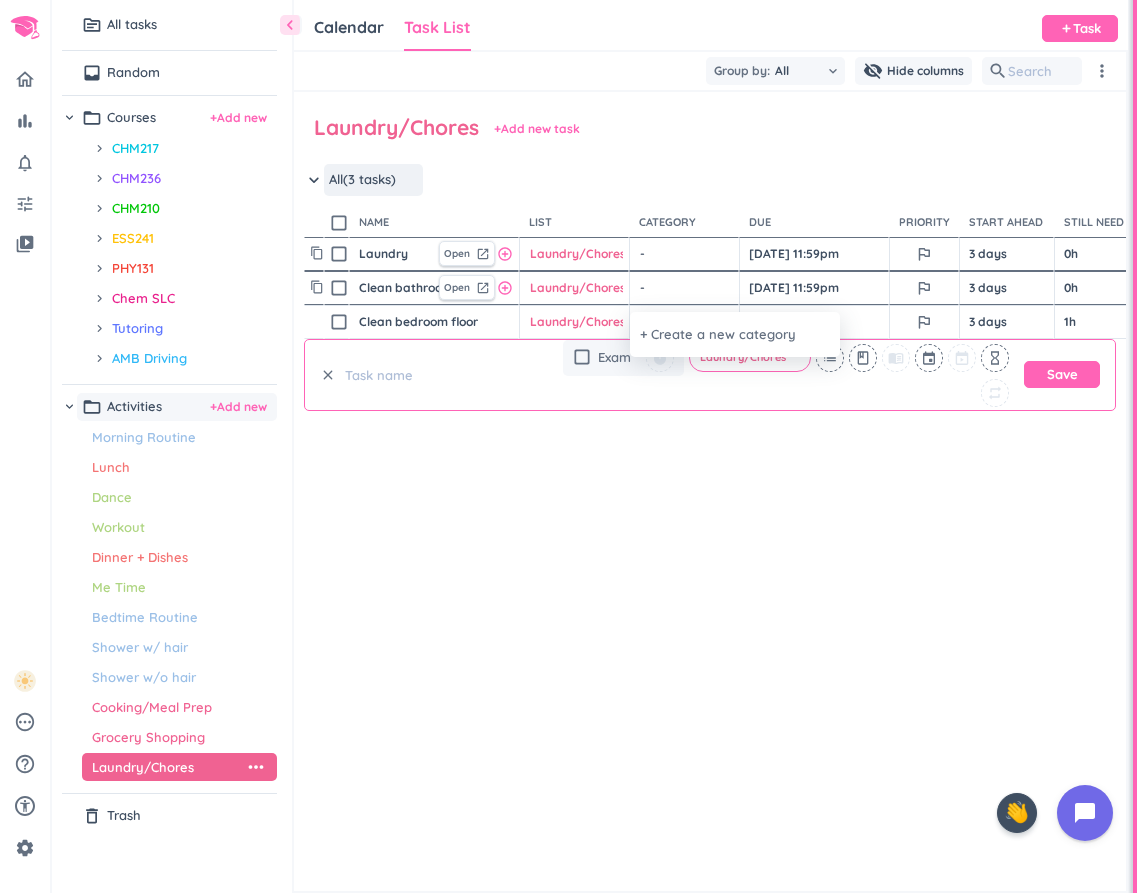 click at bounding box center (568, 446) 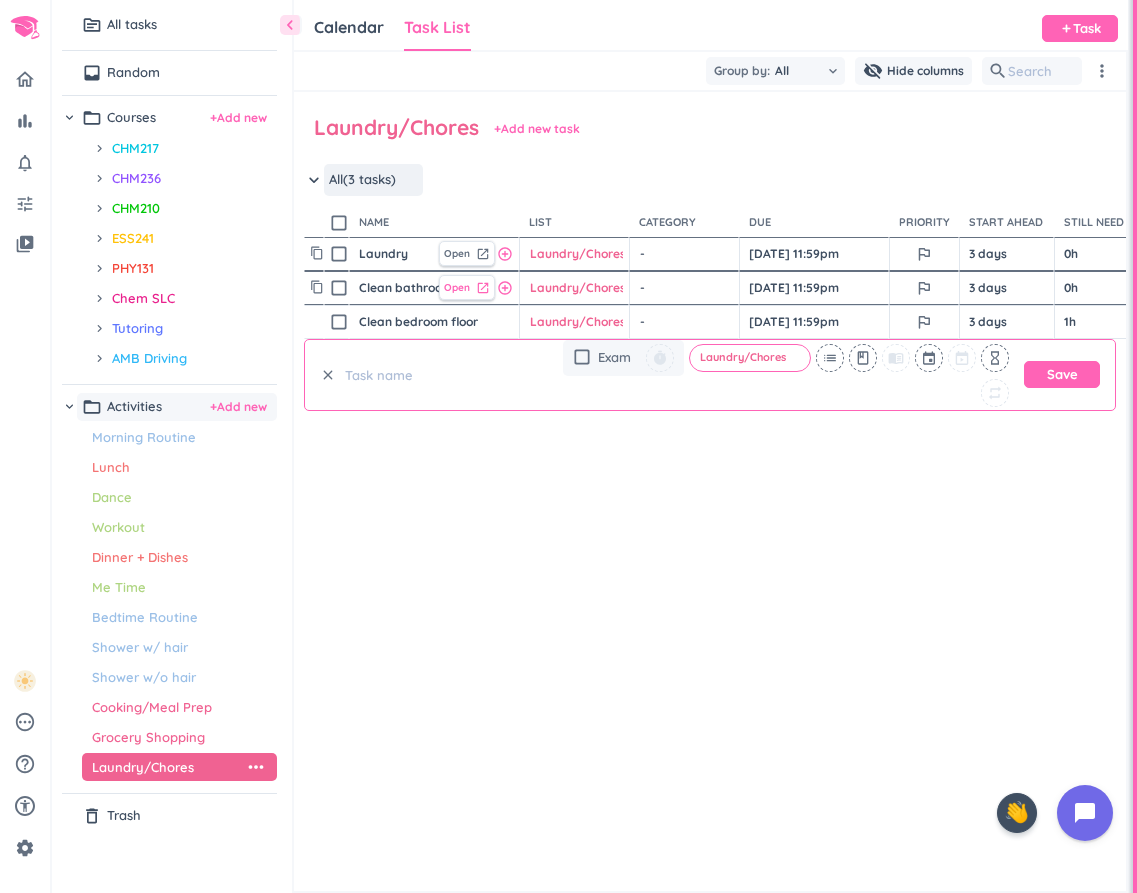 click on "Open launch" at bounding box center (467, 287) 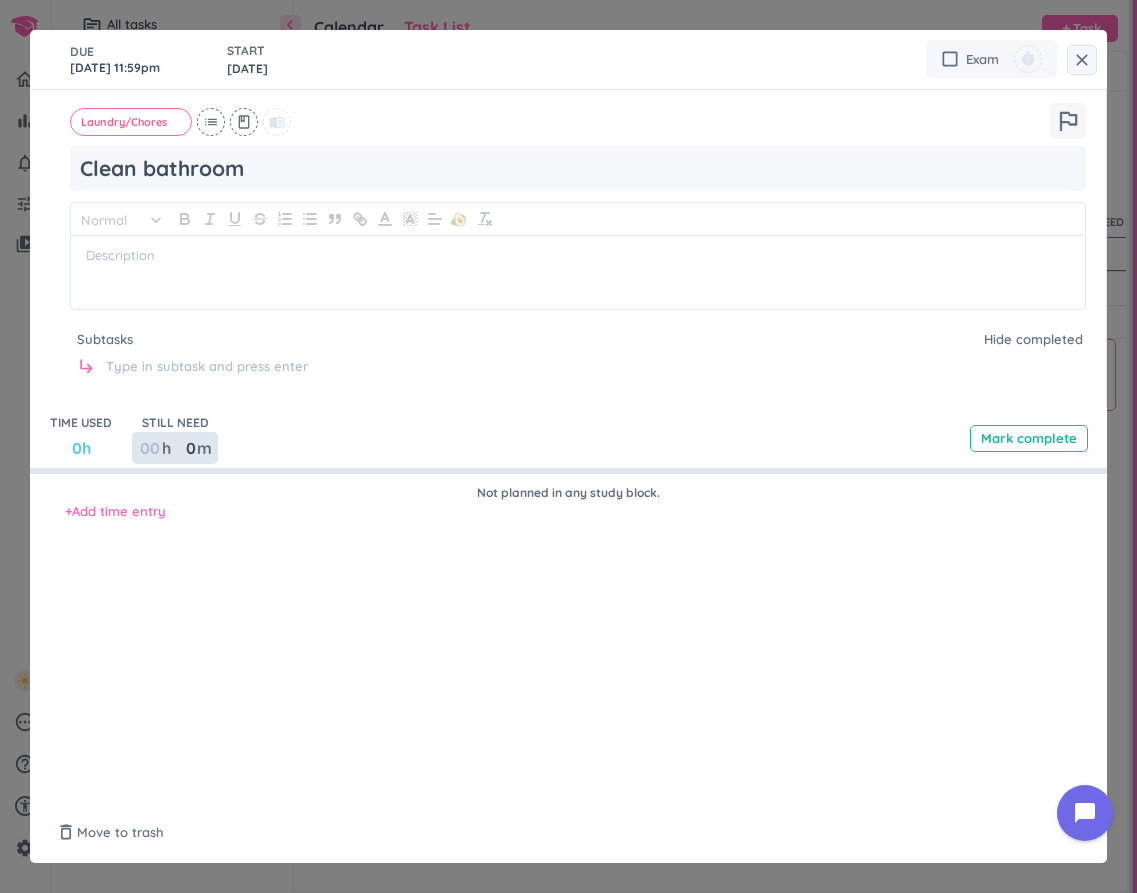 click at bounding box center (149, 448) 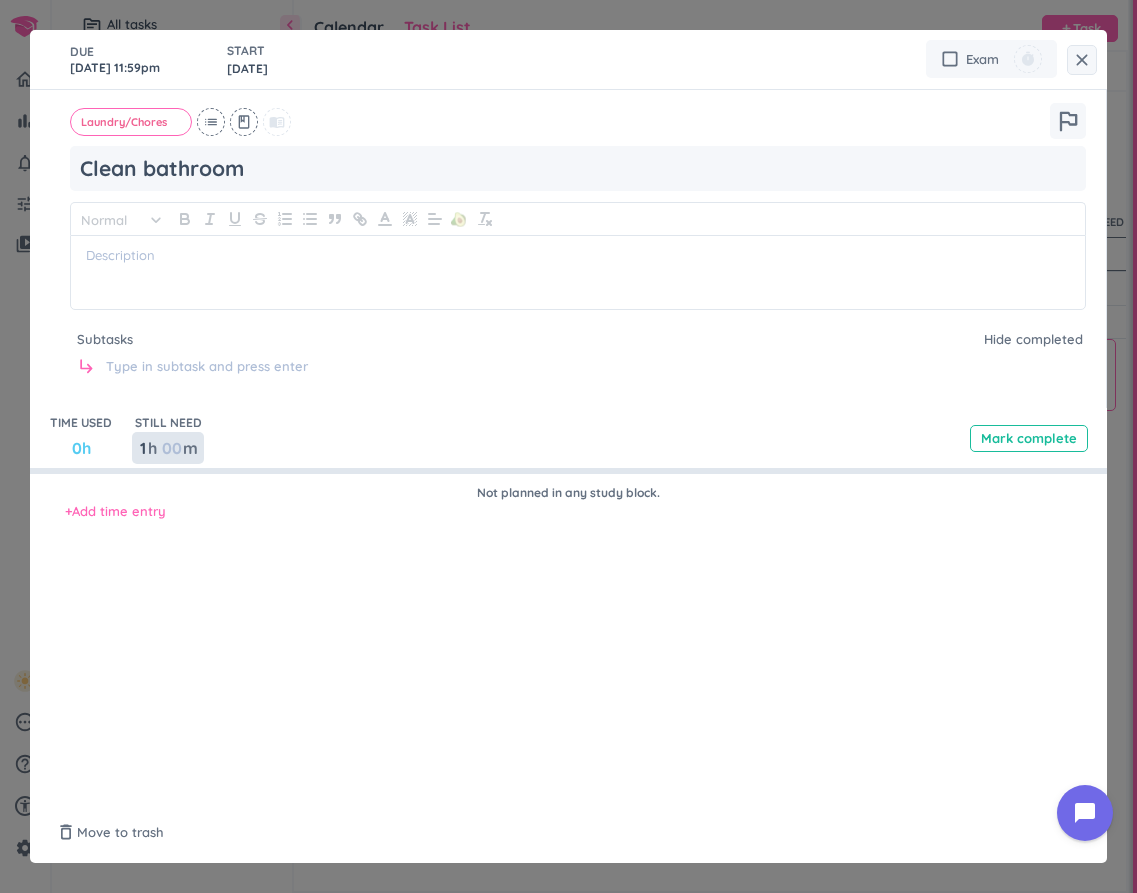 type on "1" 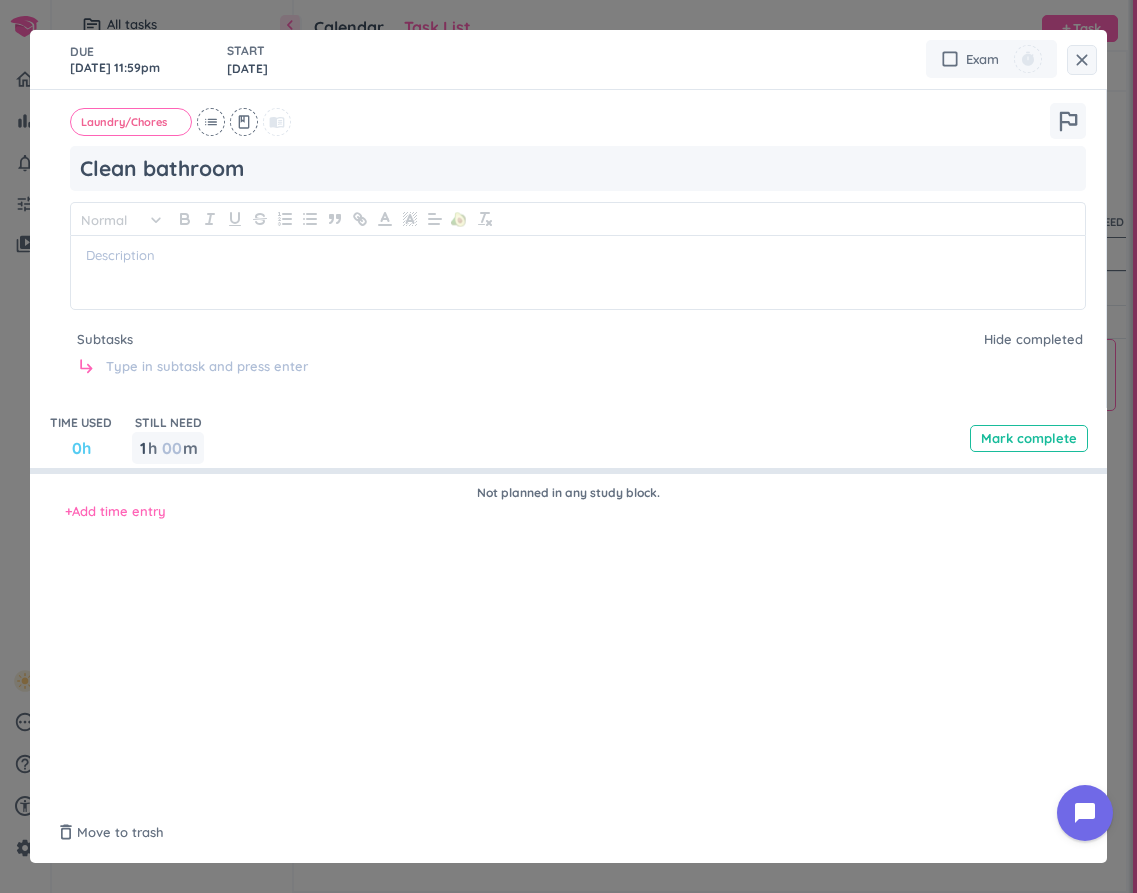 click on "Not planned in any study block." at bounding box center [568, 493] 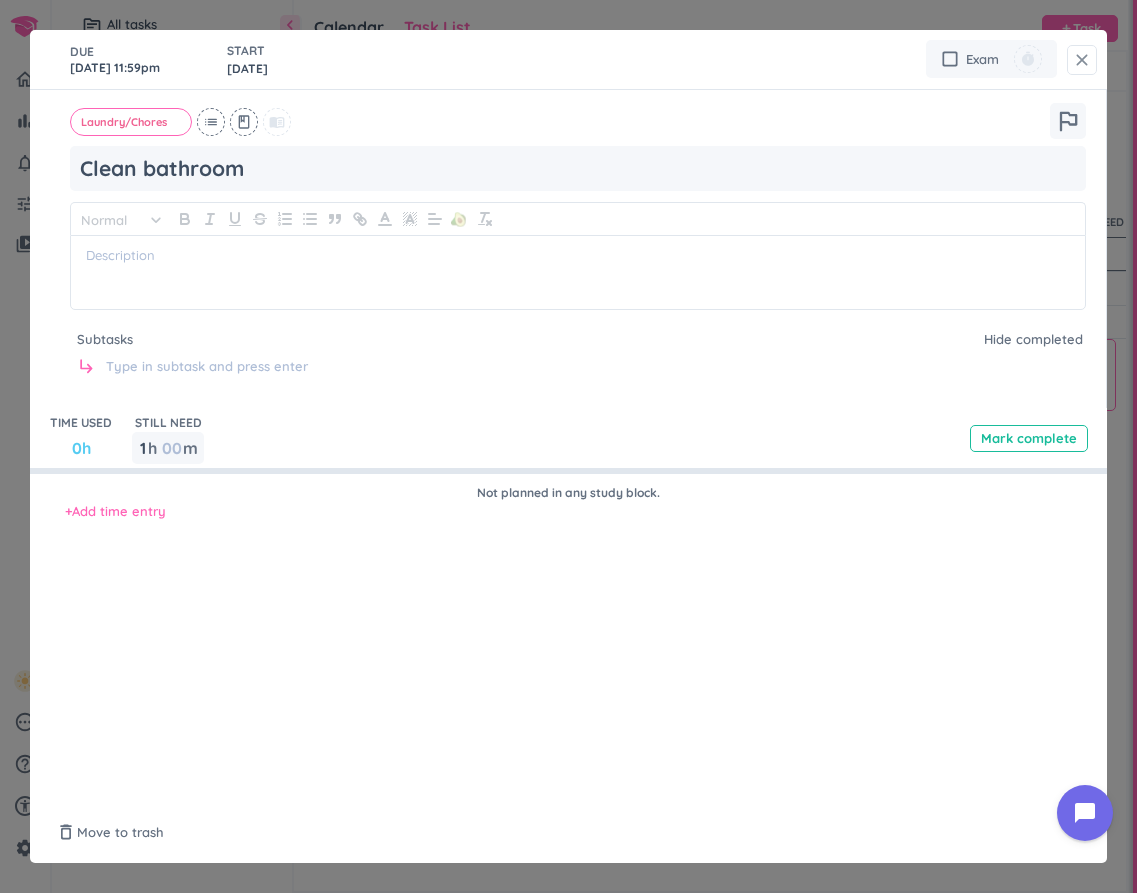 click on "close" at bounding box center [1082, 60] 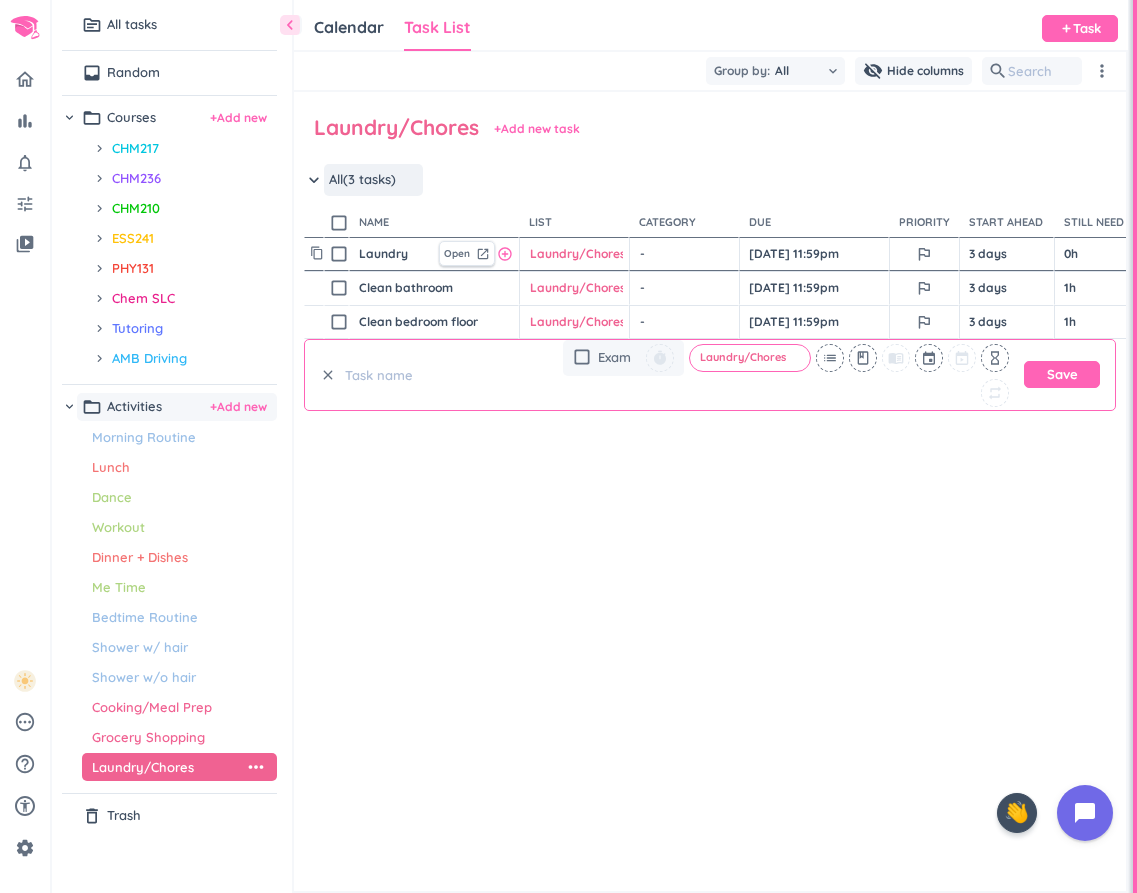 click on "content_copy check_box_outline_blank Clean bedroom floor Open launch add_circle_outline Laundry/Chores cancel keyboard_arrow_down - cancel keyboard_arrow_down [DATE] 11:59pm outlined_flag 3   days 1h check_circle_outline delete_outline clear check_box_outline_blank Exam timer Laundry/Chores cancel list class menu_book event hourglass_empty repeat Save" at bounding box center (710, 442) 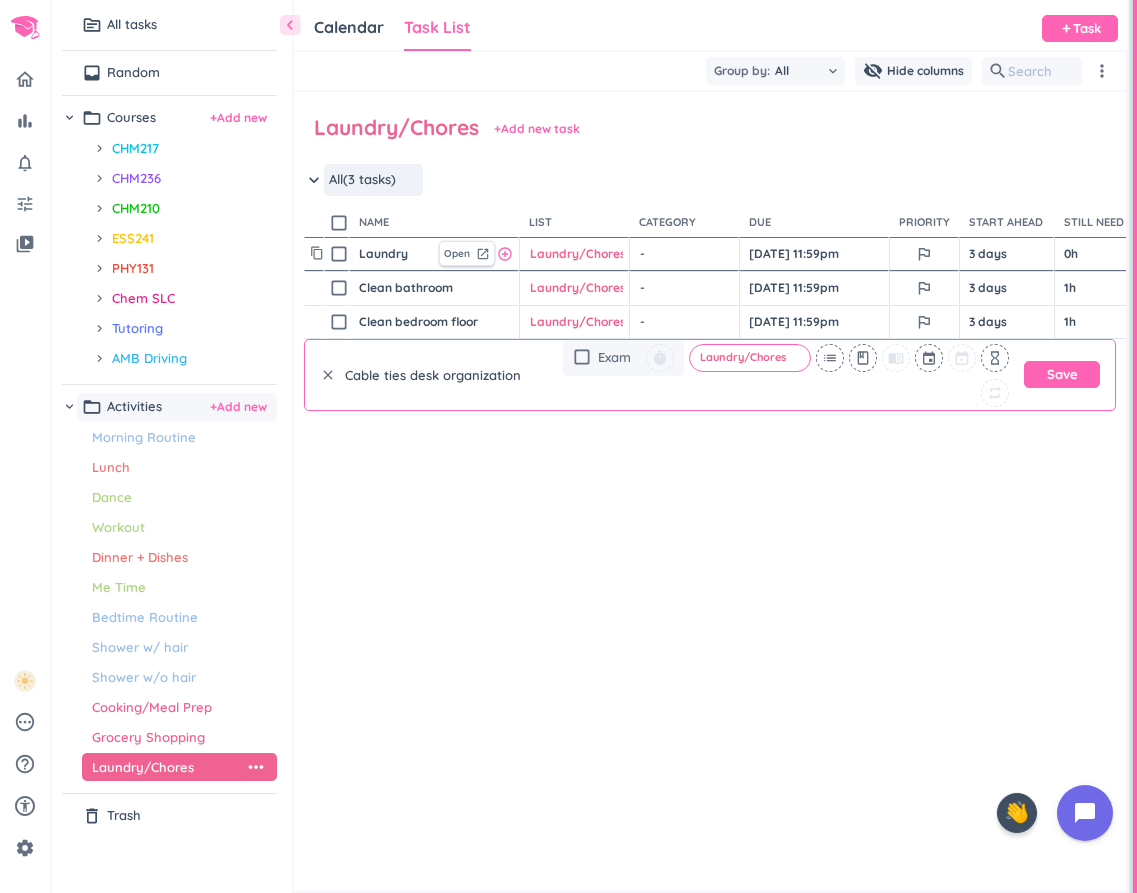 type on "Cable ties desk organization" 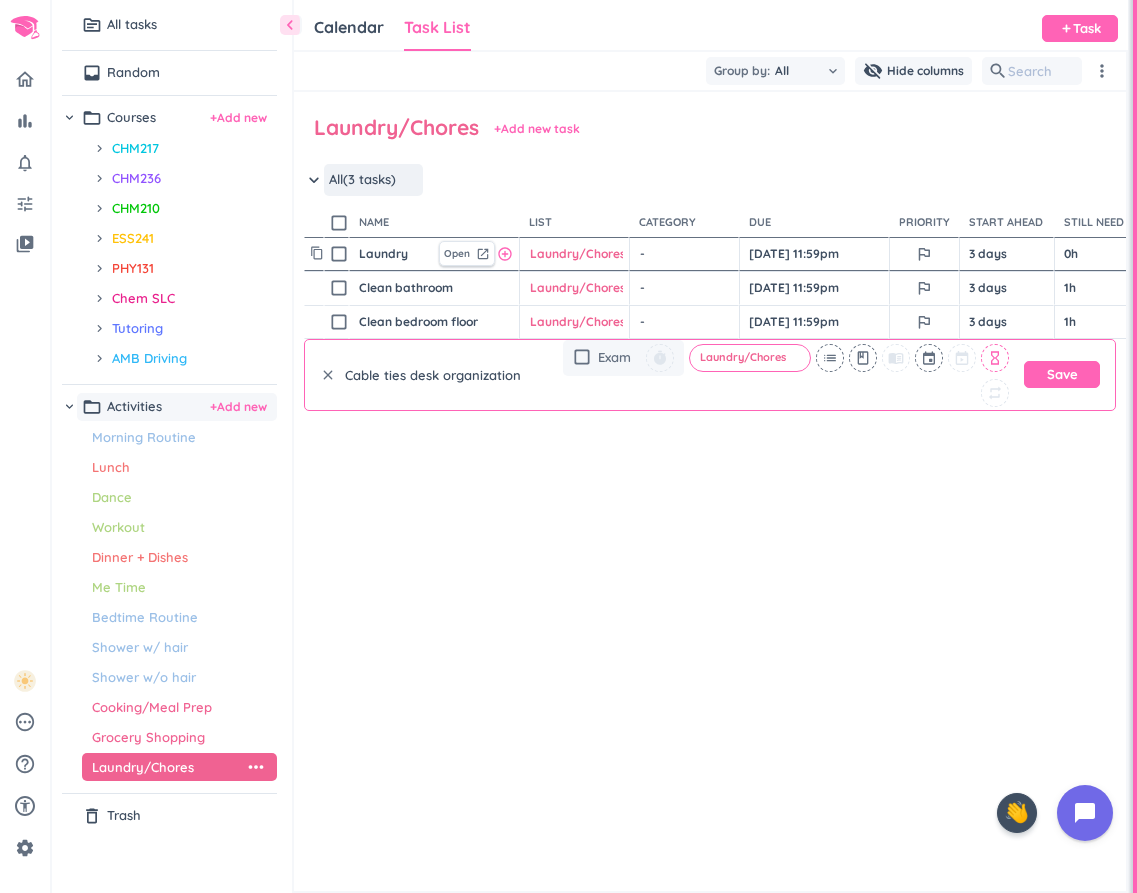 click on "hourglass_empty" at bounding box center [995, 358] 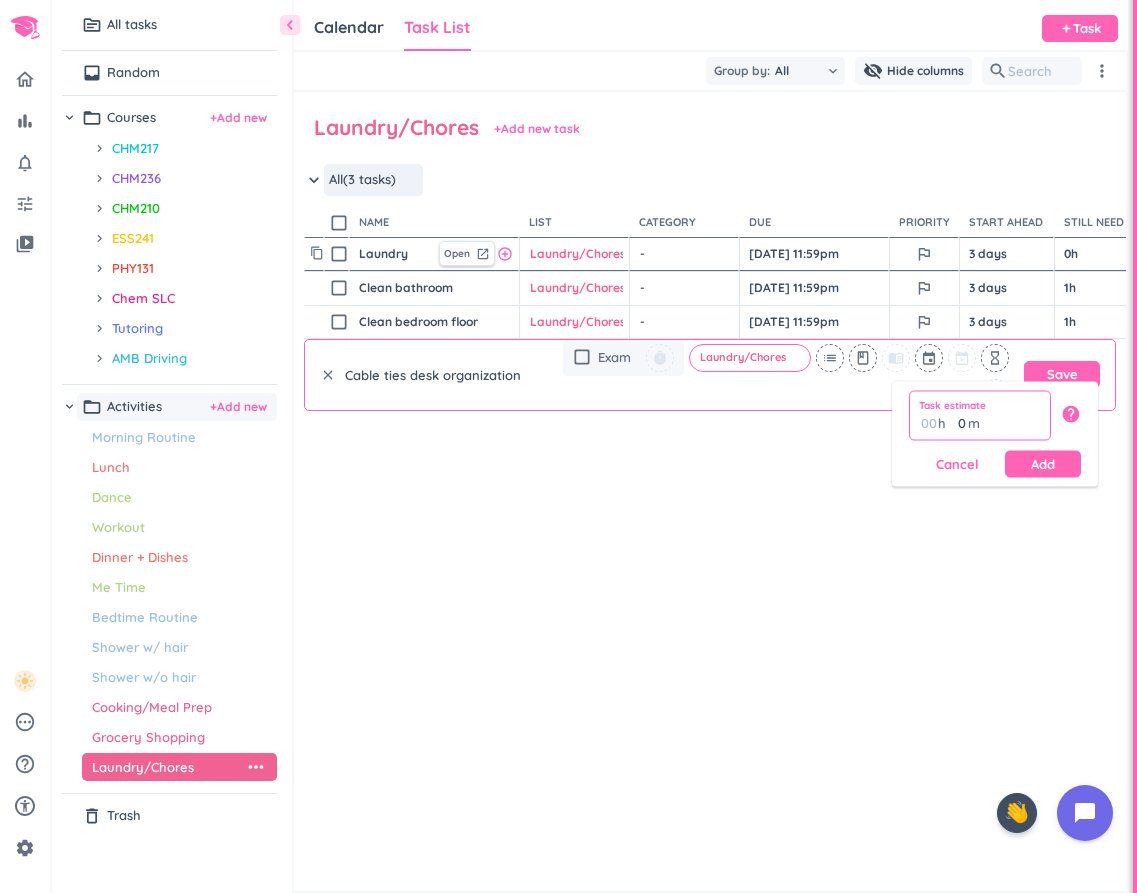 click on "0" at bounding box center [957, 423] 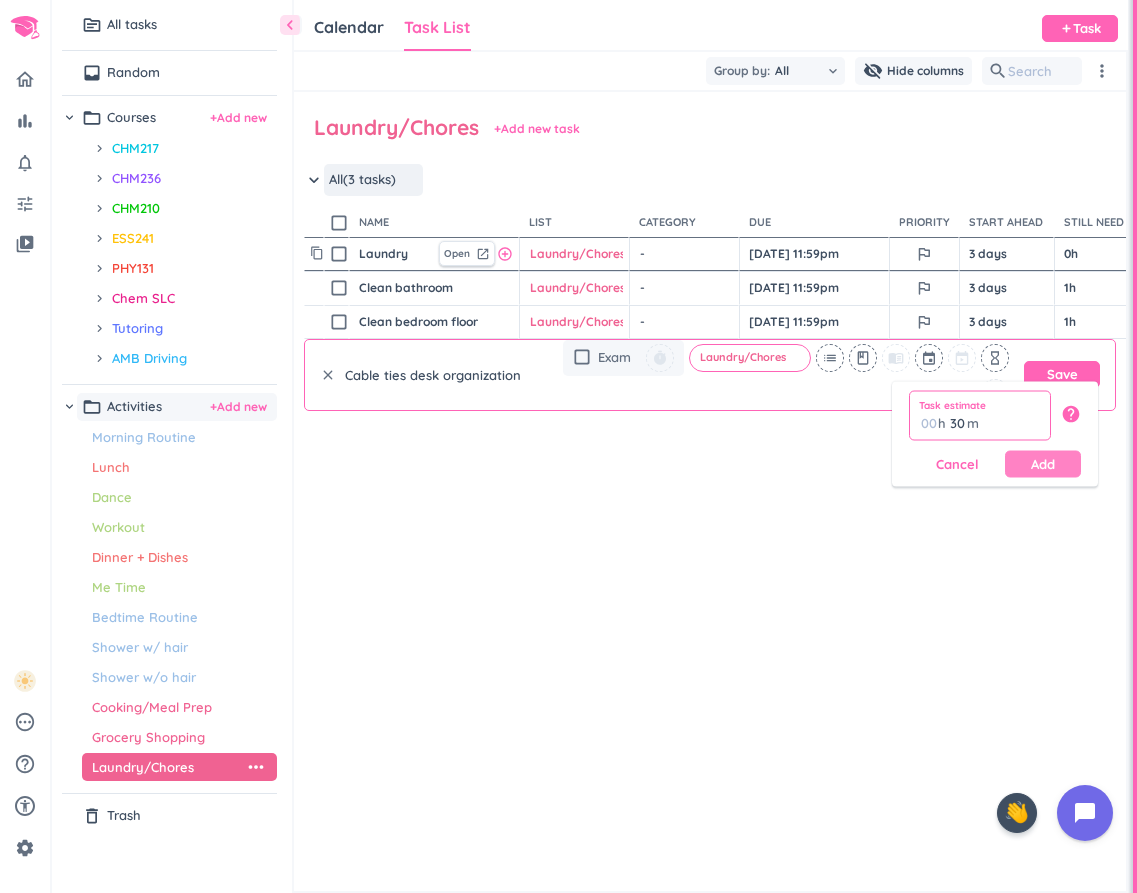 type on "30" 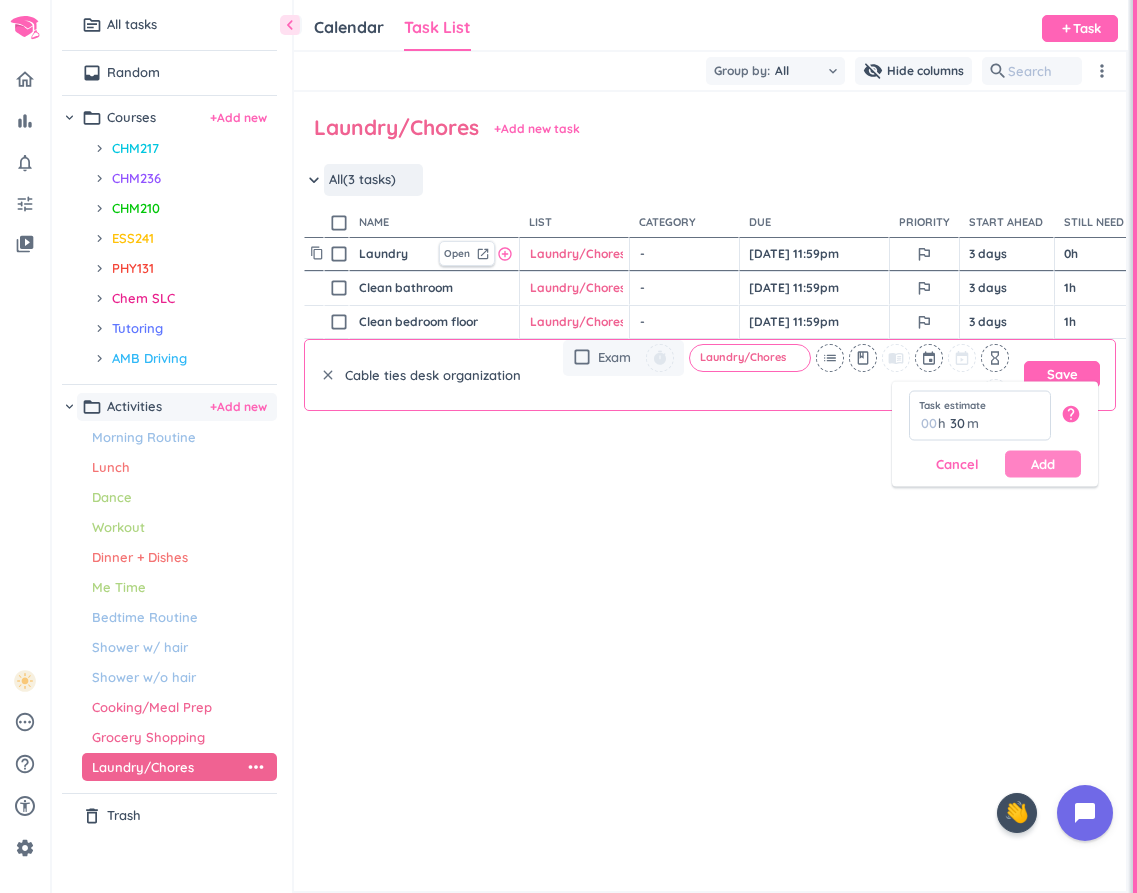 click on "Add" at bounding box center (1043, 464) 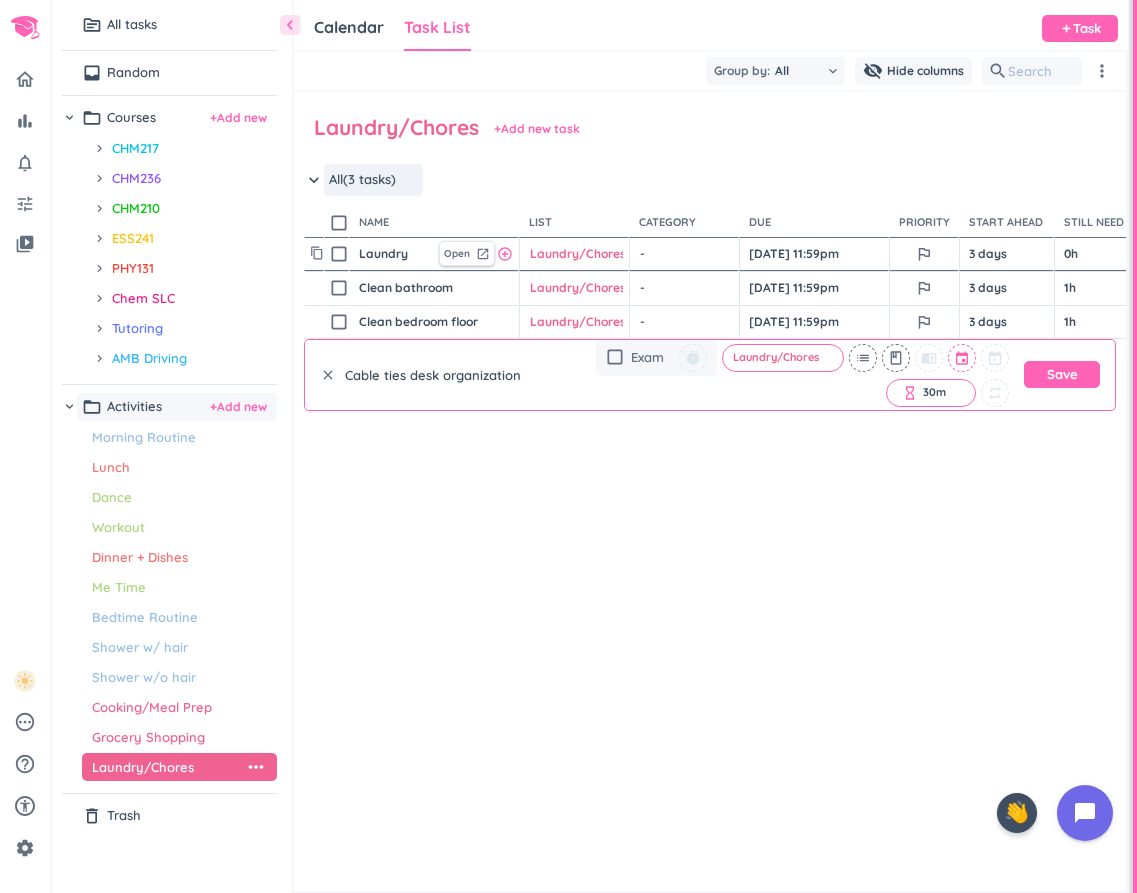 click at bounding box center [963, 358] 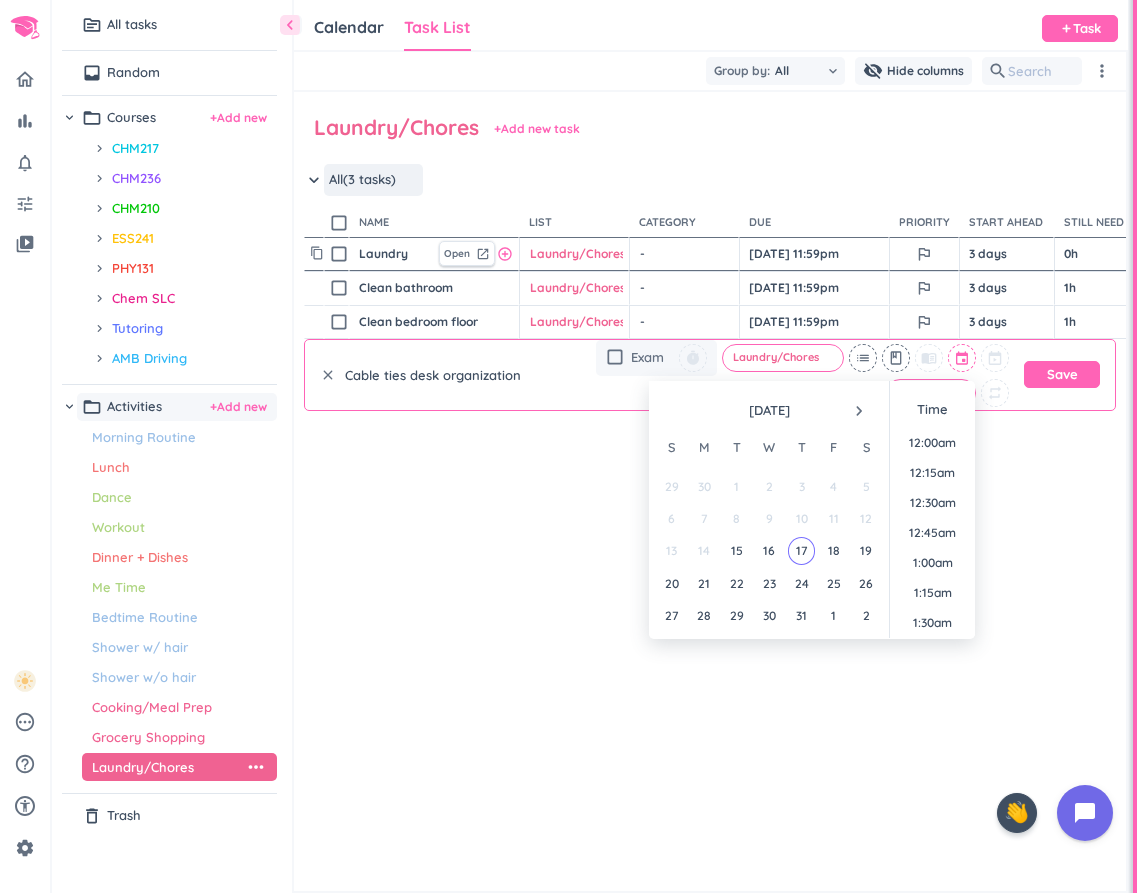 scroll, scrollTop: 2309, scrollLeft: 0, axis: vertical 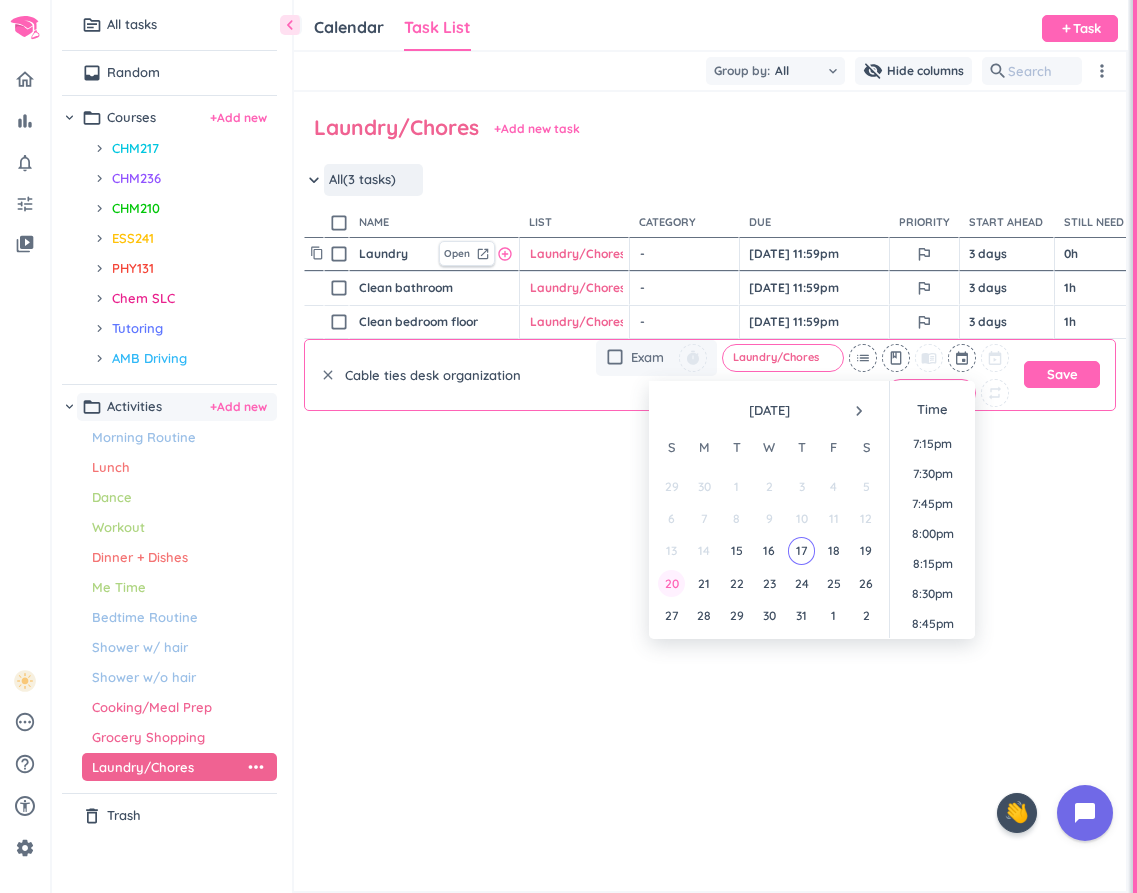 click on "20" at bounding box center [671, 583] 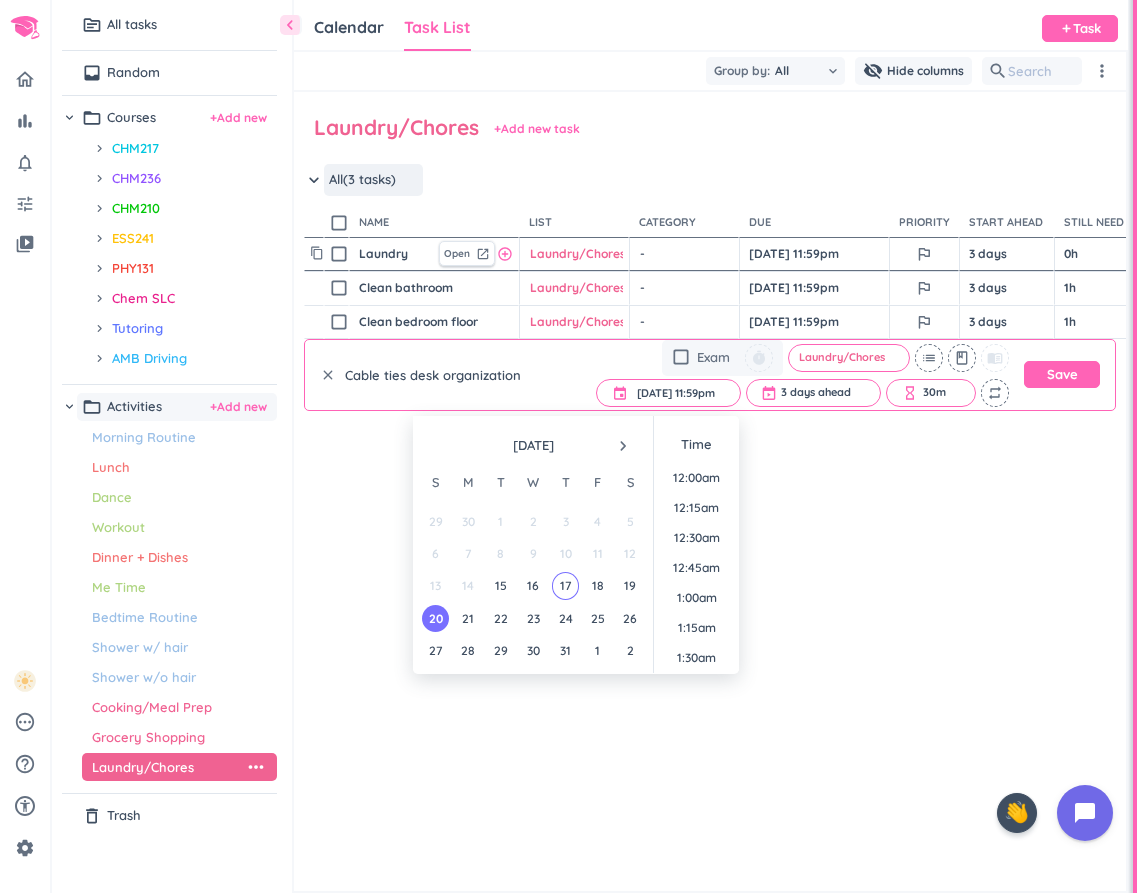 scroll, scrollTop: 2699, scrollLeft: 0, axis: vertical 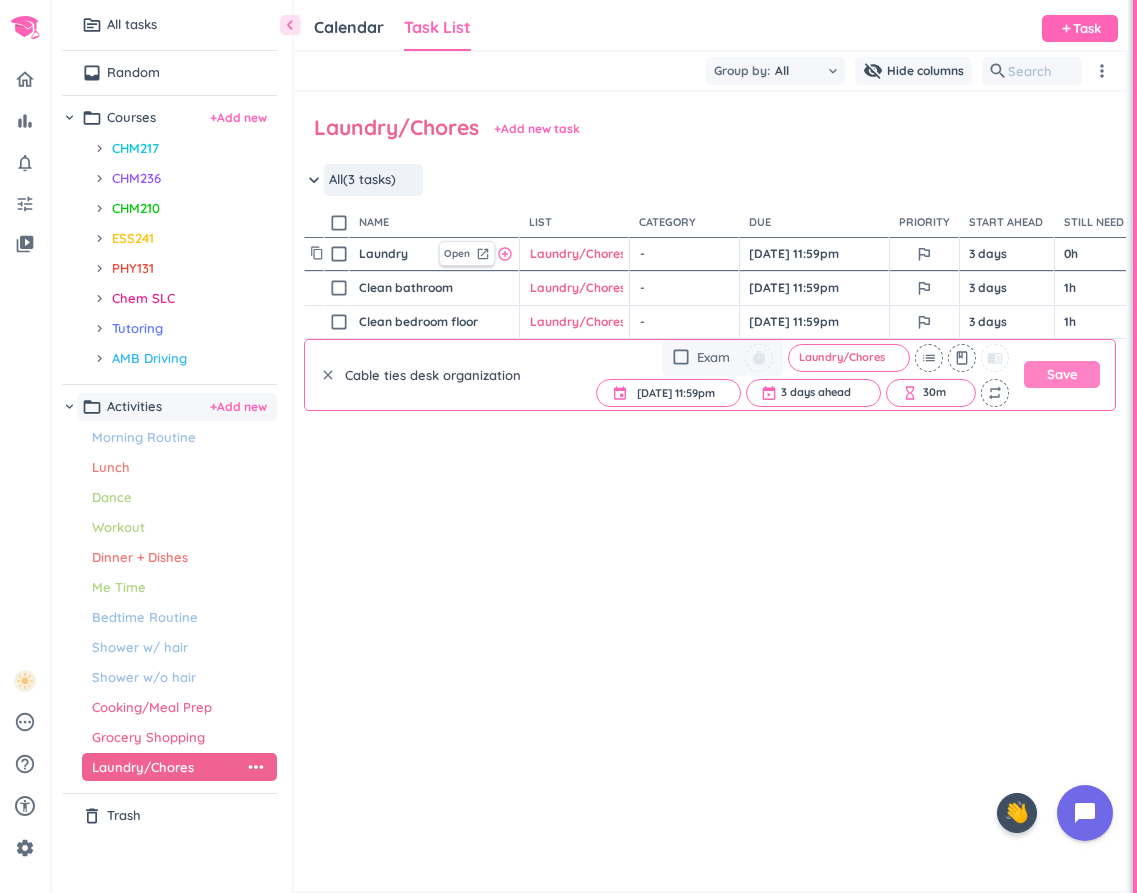 click on "Save" at bounding box center (1062, 374) 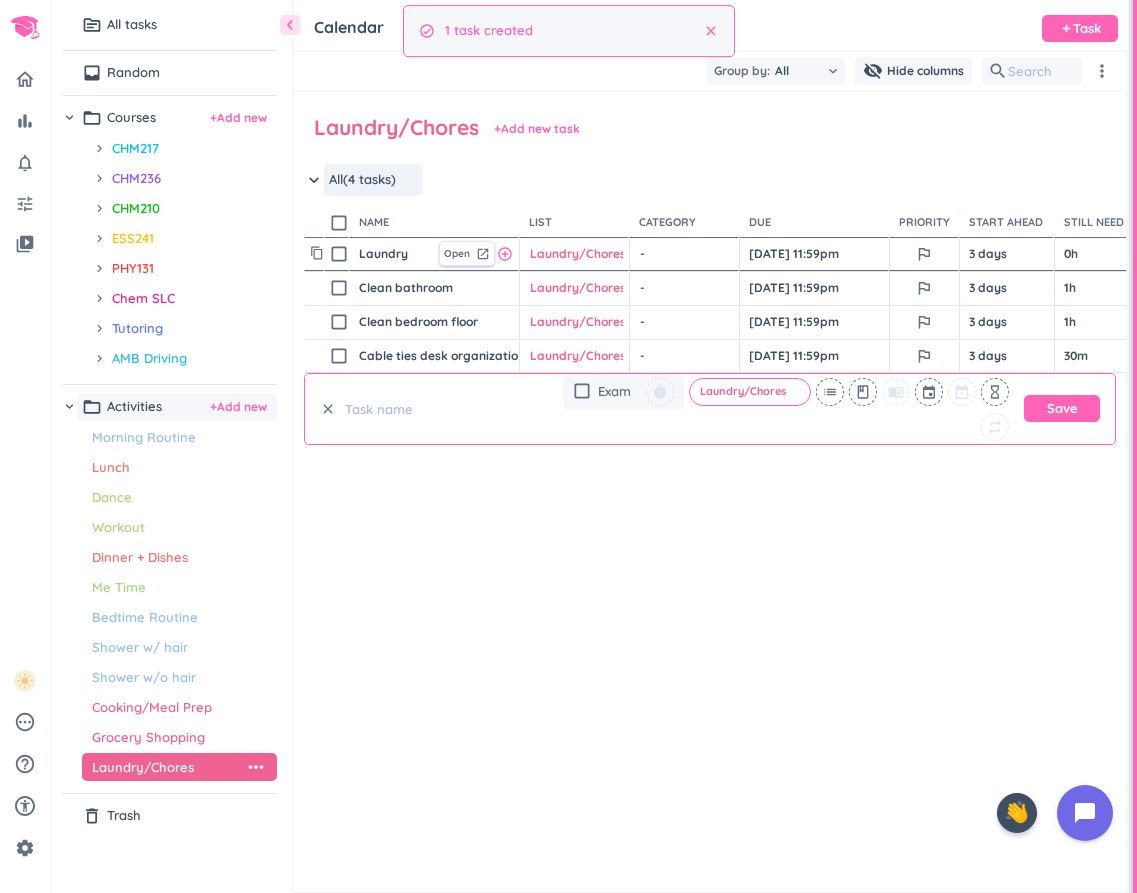 click on "content_copy check_box_outline_blank Cable ties desk organization Open launch add_circle_outline Laundry/Chores cancel keyboard_arrow_down - cancel keyboard_arrow_down [DATE] 11:59pm outlined_flag 3   days 30m check_circle_outline delete_outline clear check_box_outline_blank Exam timer Laundry/Chores cancel list class menu_book event hourglass_empty repeat Save" at bounding box center [710, 476] 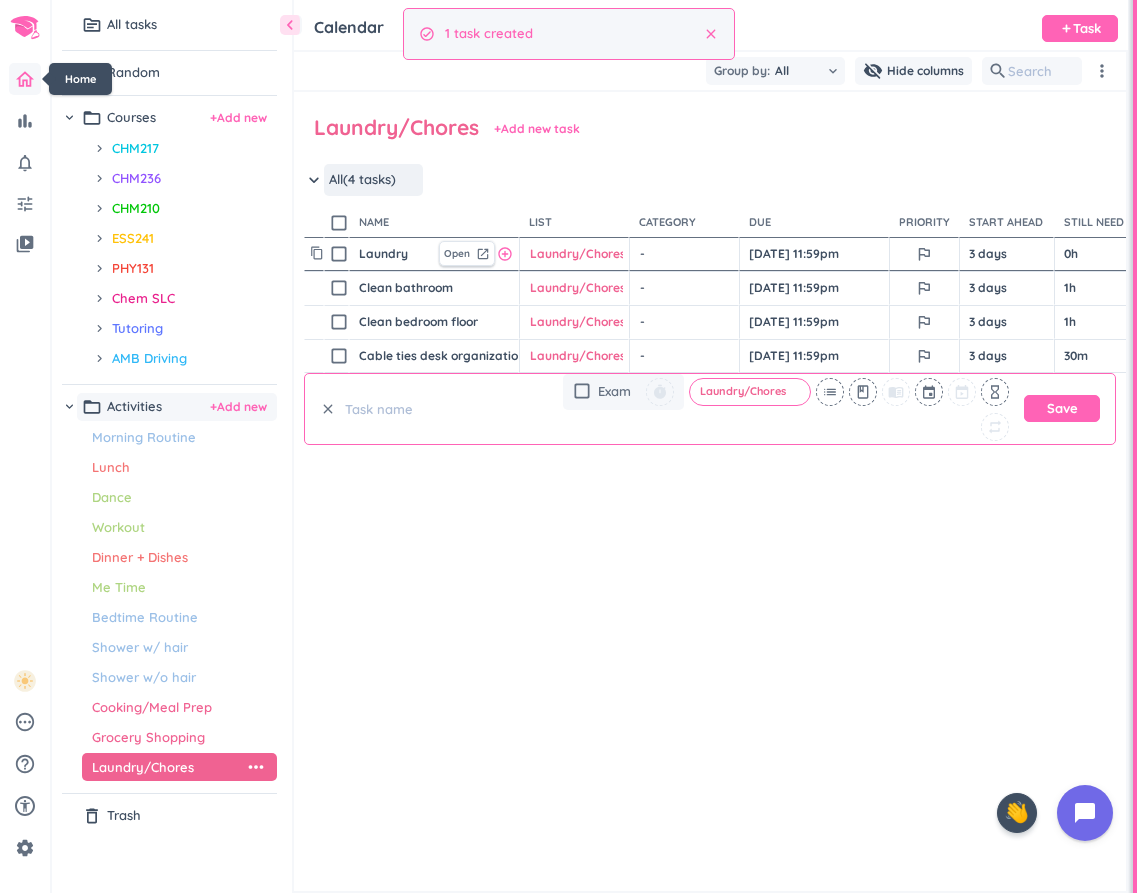 click 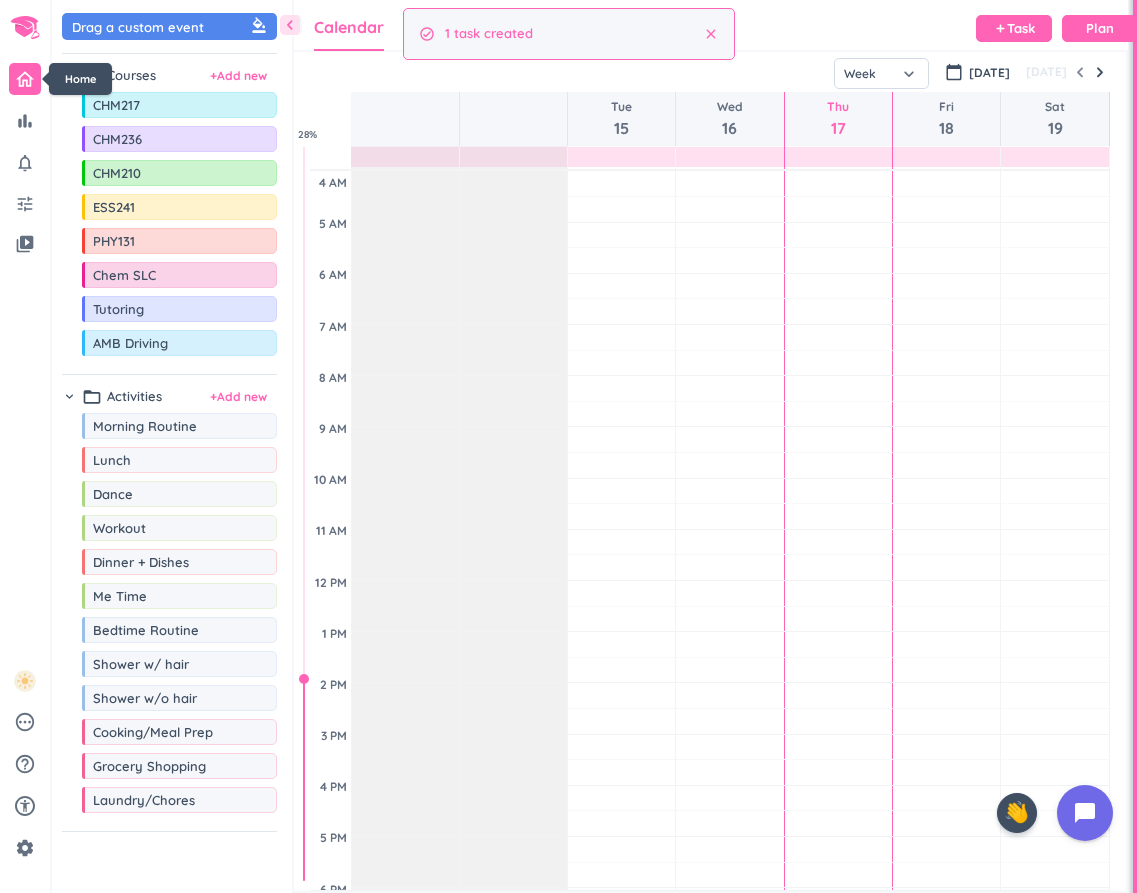 scroll, scrollTop: 1, scrollLeft: 1, axis: both 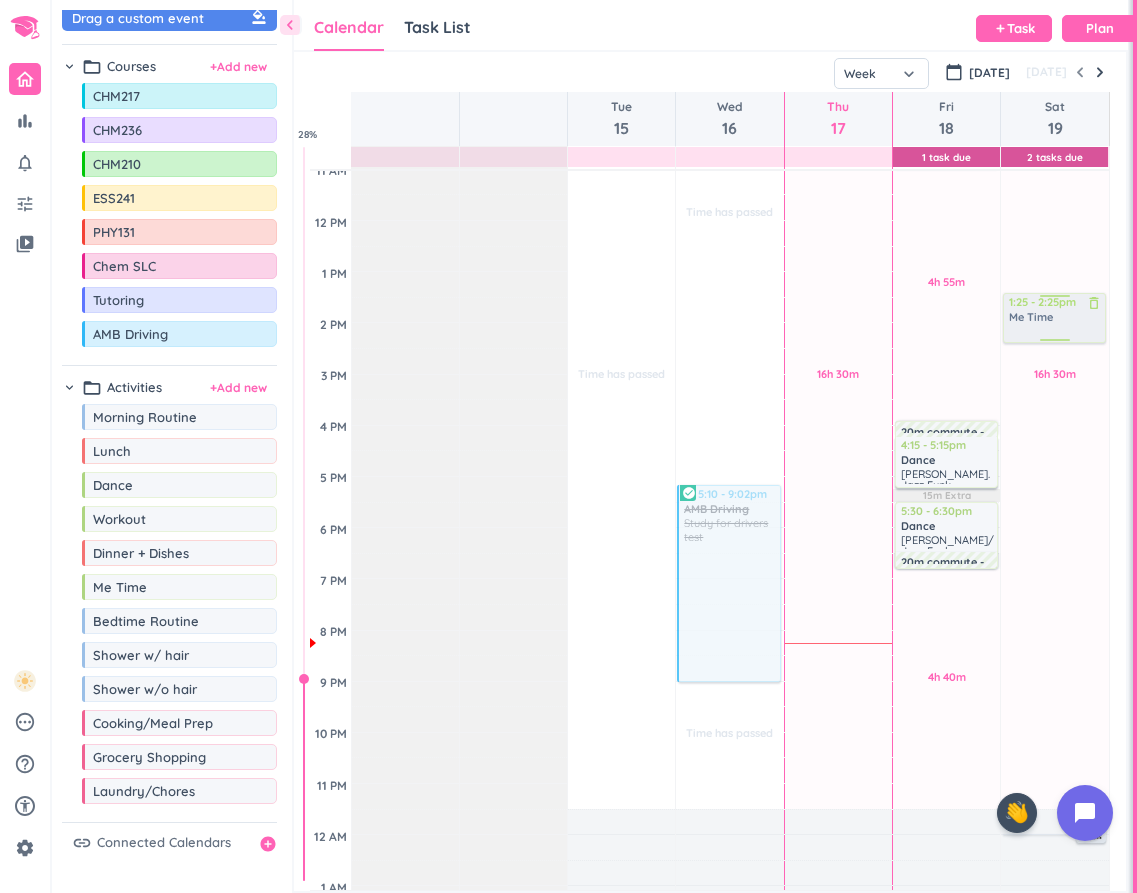 drag, startPoint x: 103, startPoint y: 587, endPoint x: 1084, endPoint y: 295, distance: 1023.5355 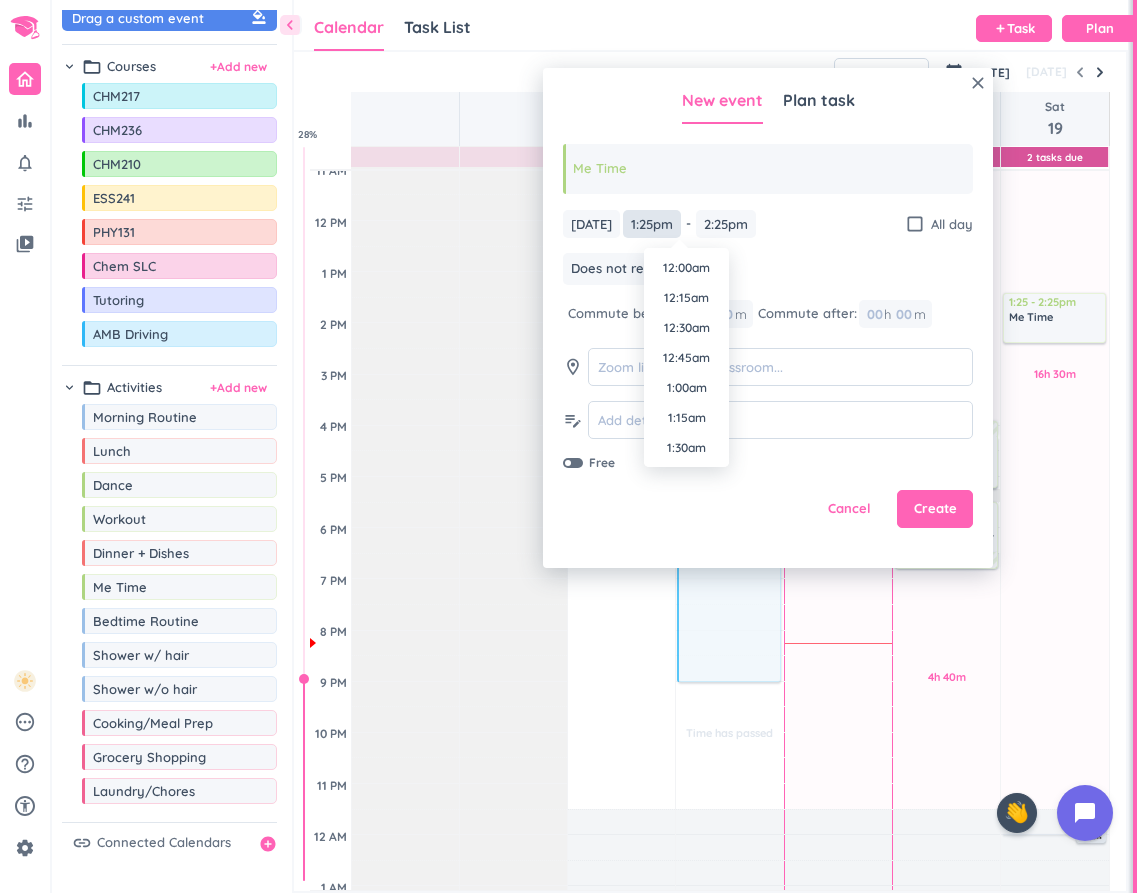 click on "1:25pm" at bounding box center [652, 224] 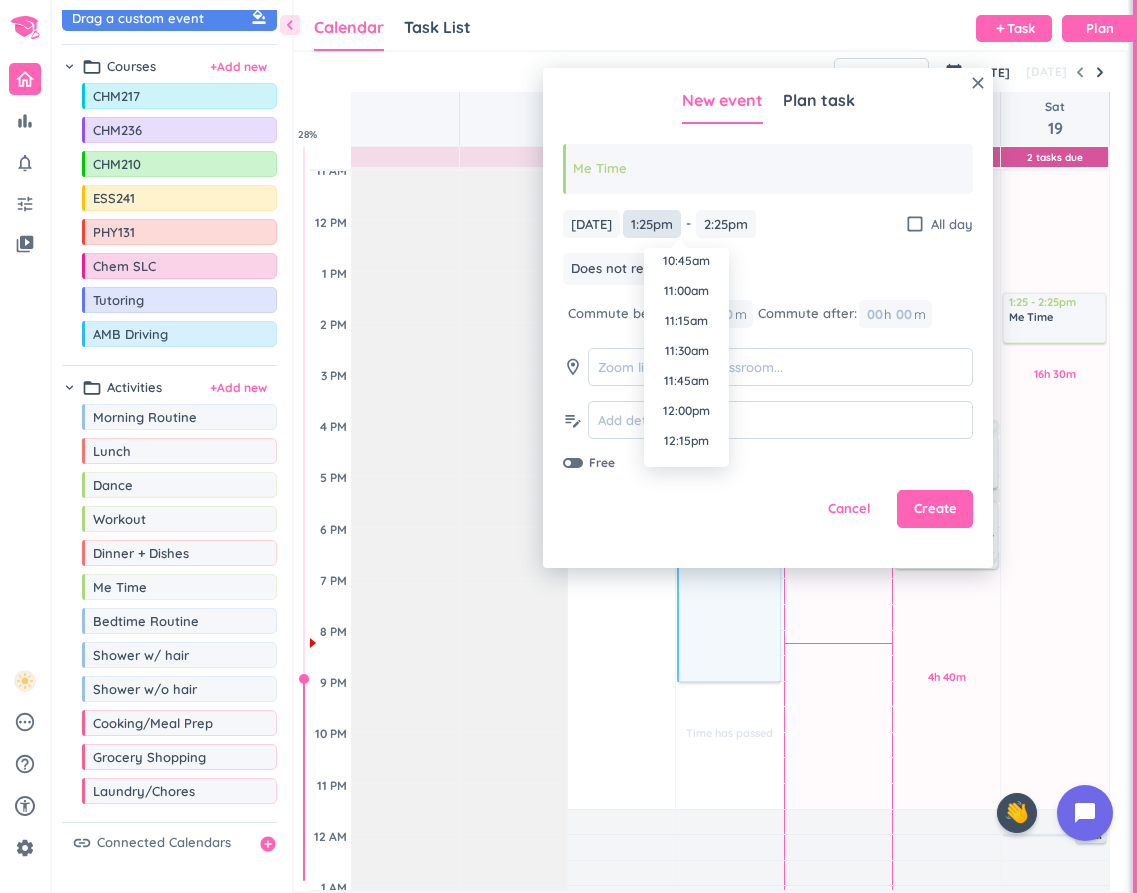 scroll, scrollTop: 1283, scrollLeft: 0, axis: vertical 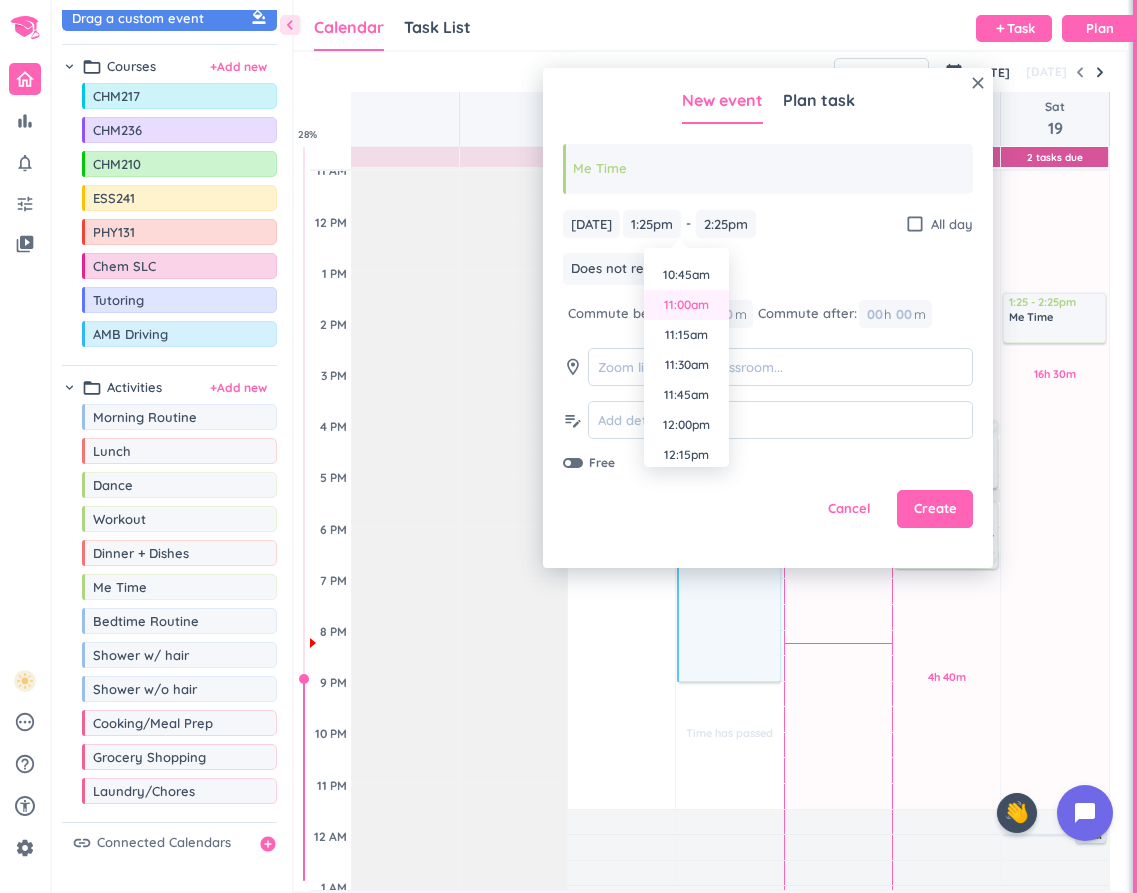 click on "11:00am" at bounding box center [686, 305] 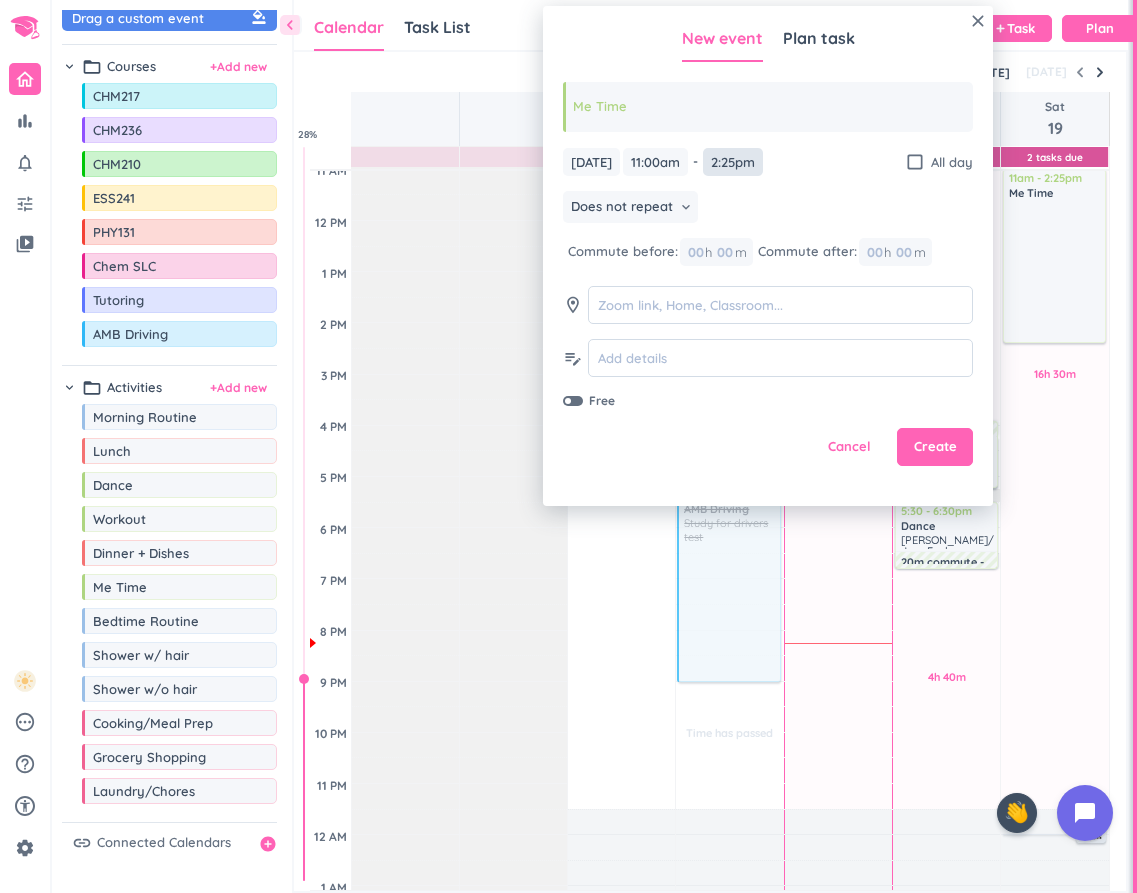 click on "2:25pm" at bounding box center (733, 162) 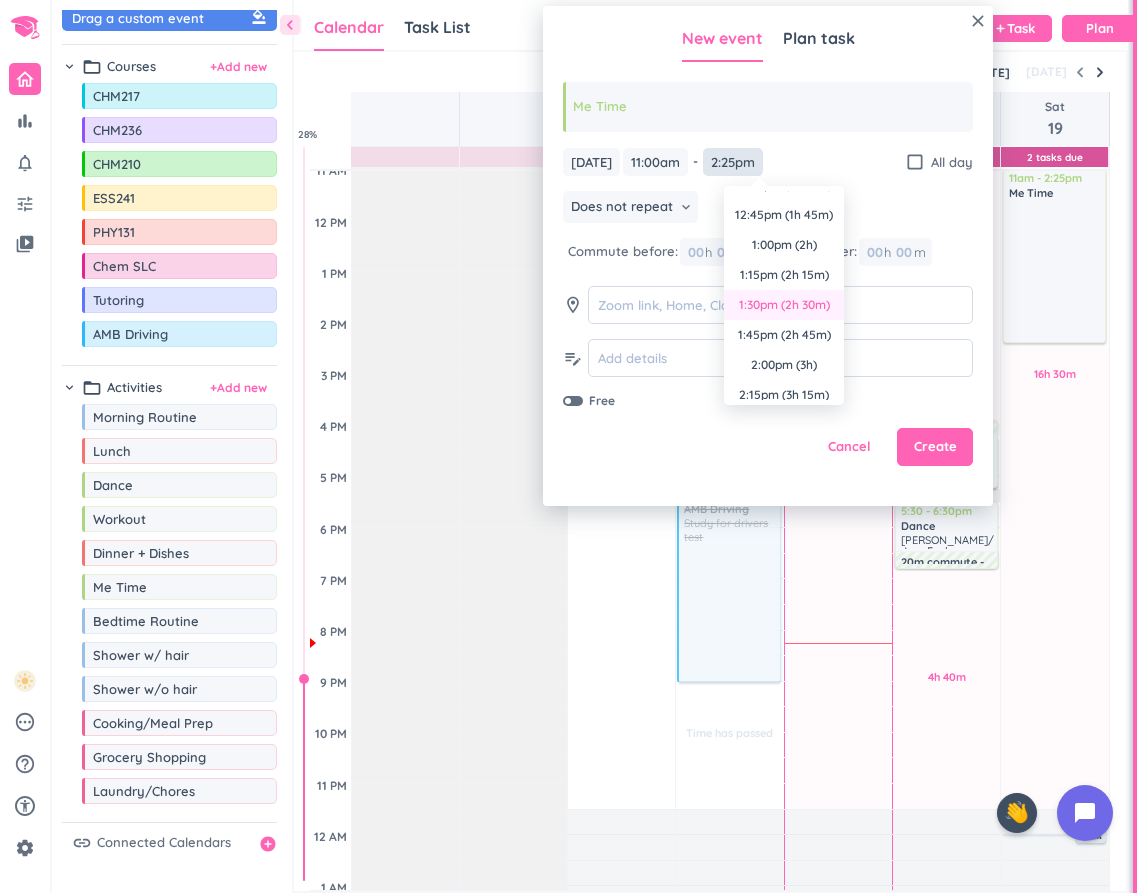 scroll, scrollTop: 180, scrollLeft: 0, axis: vertical 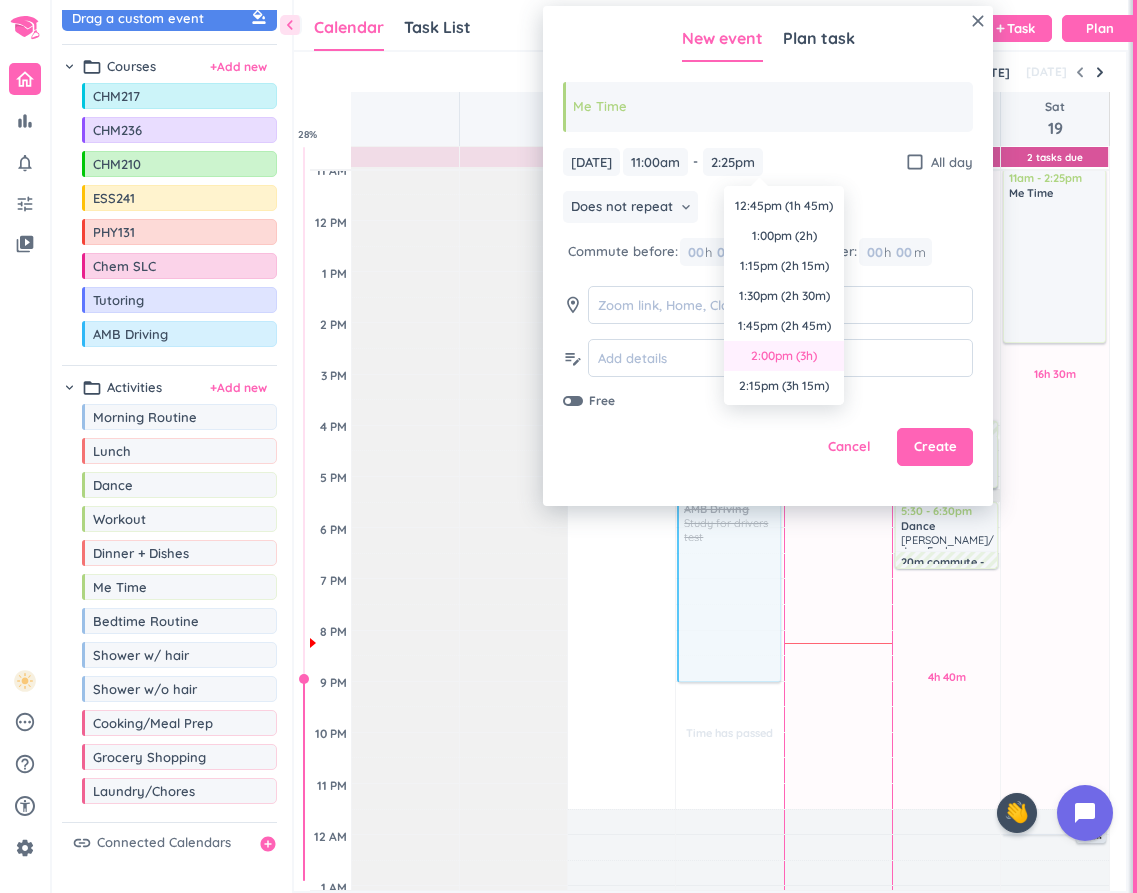 click on "2:00pm (3h)" at bounding box center (784, 356) 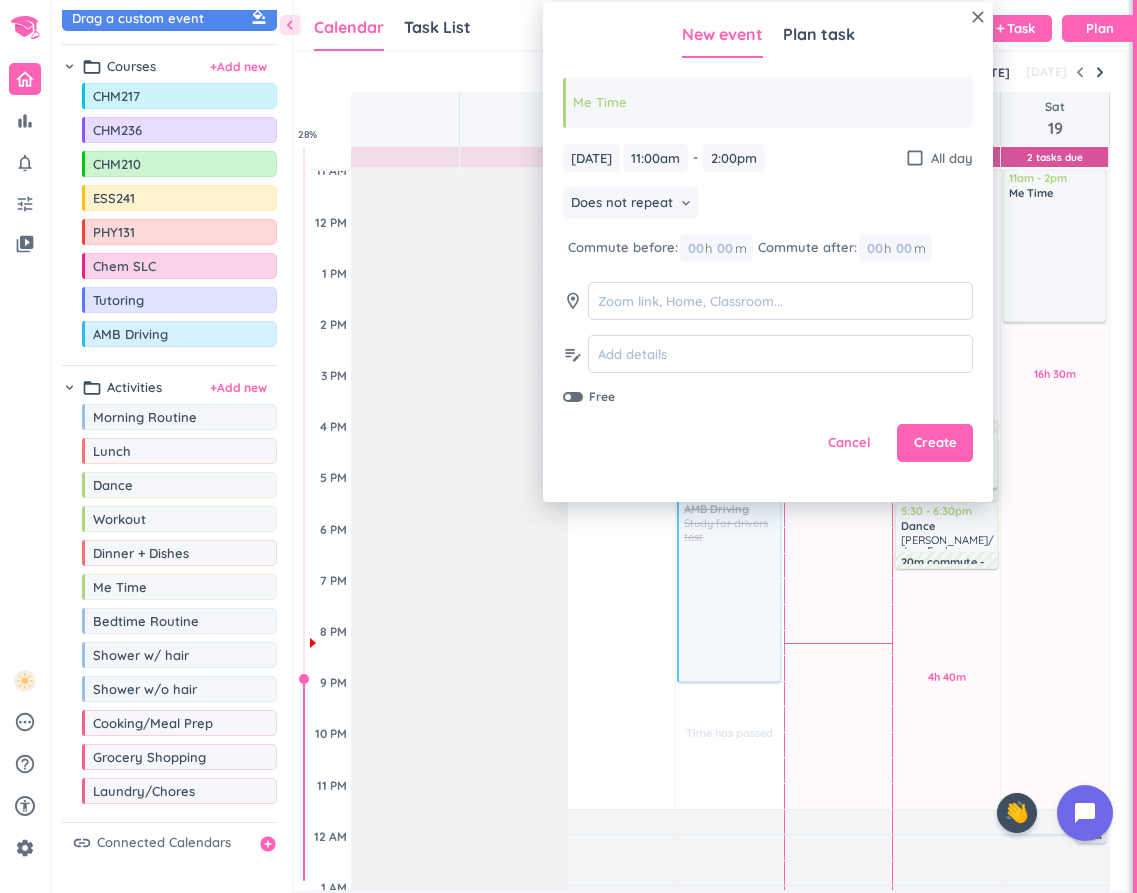 click on "Me Time" at bounding box center [768, 103] 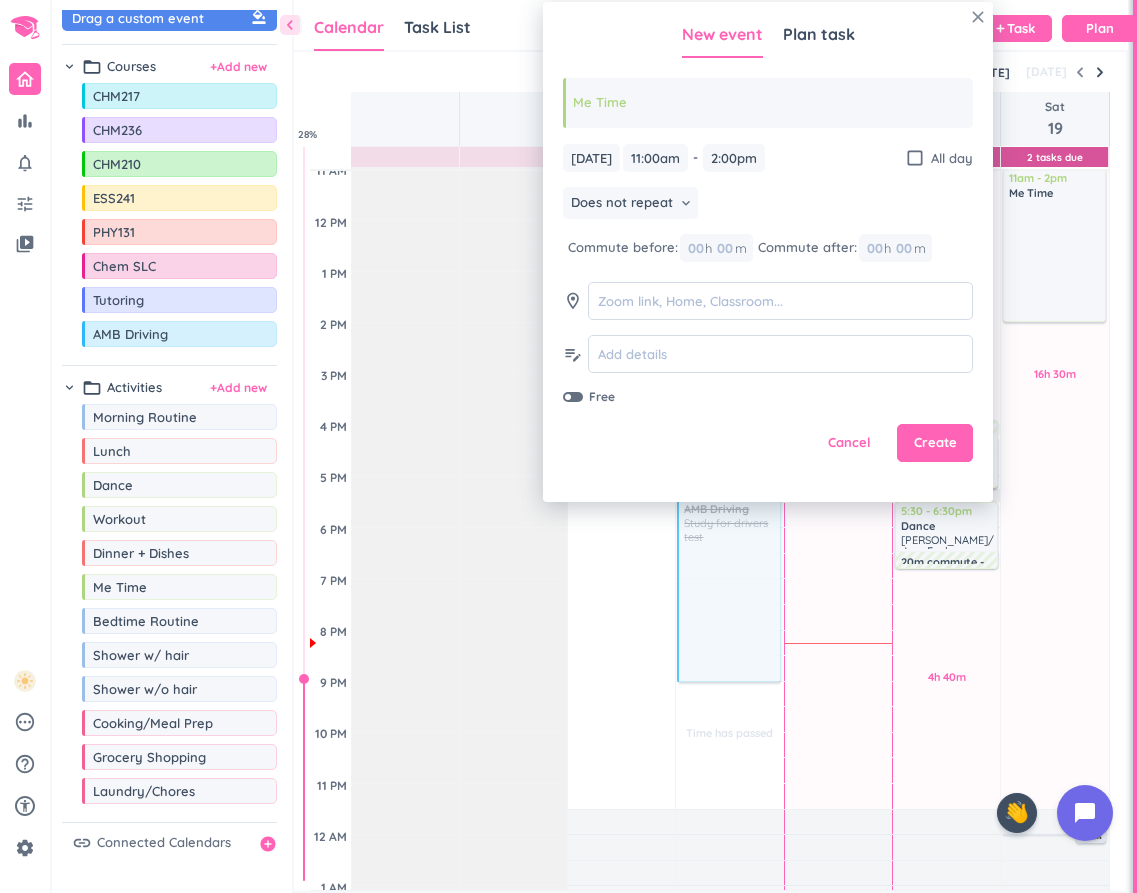 click on "close" at bounding box center [978, 17] 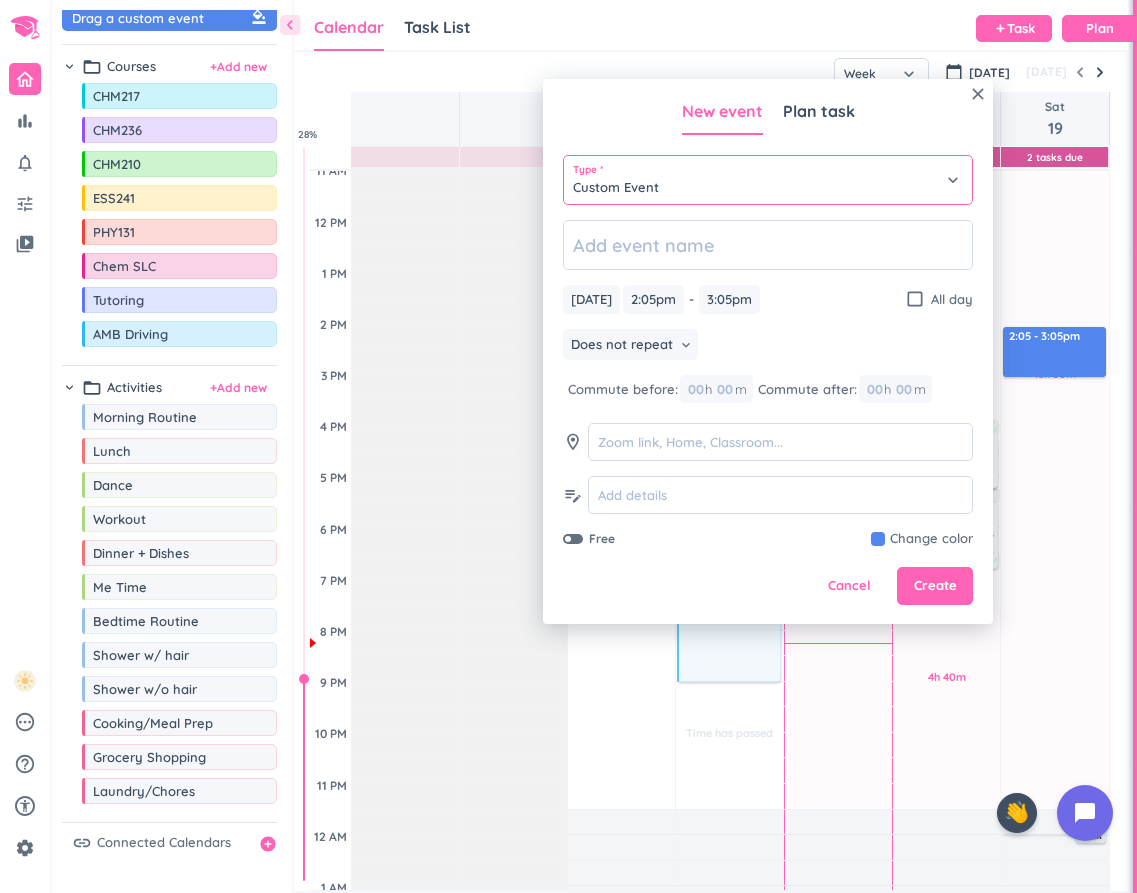 click on "Custom Event" at bounding box center (768, 180) 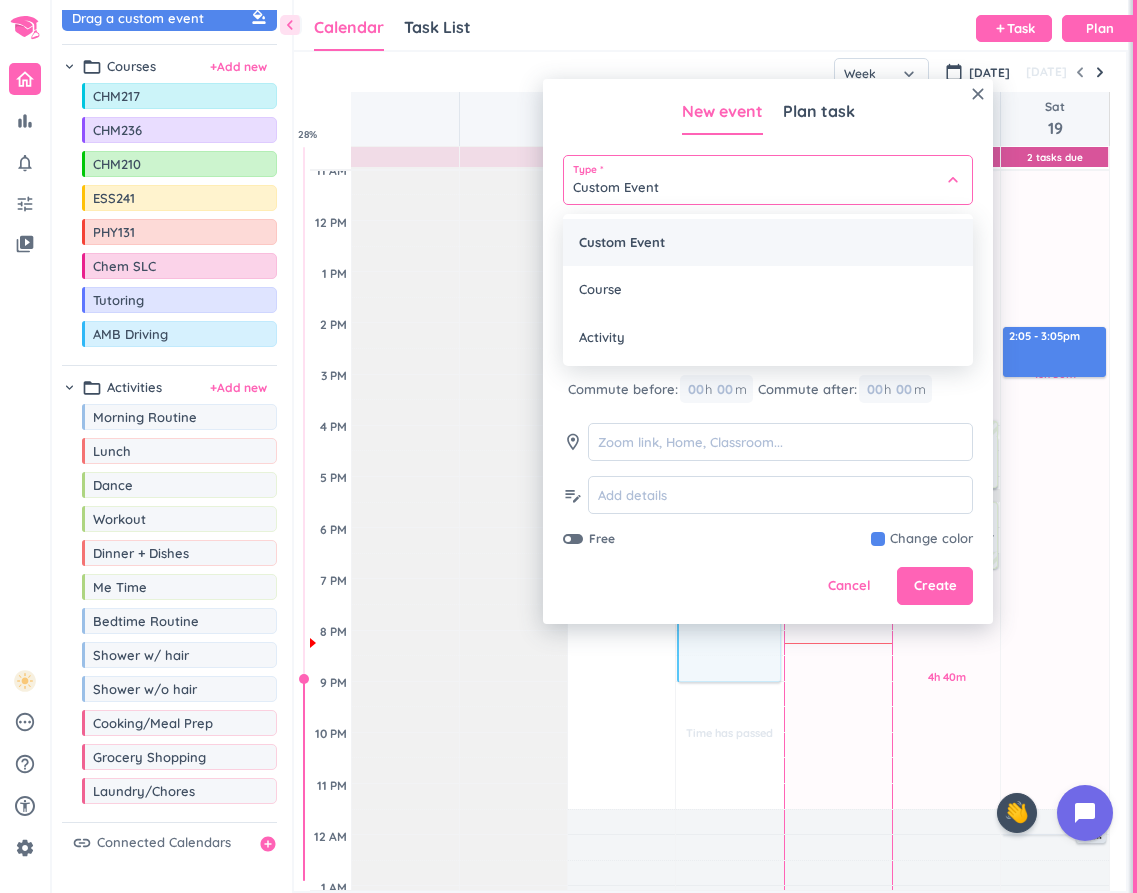 click on "Custom Event" at bounding box center [768, 243] 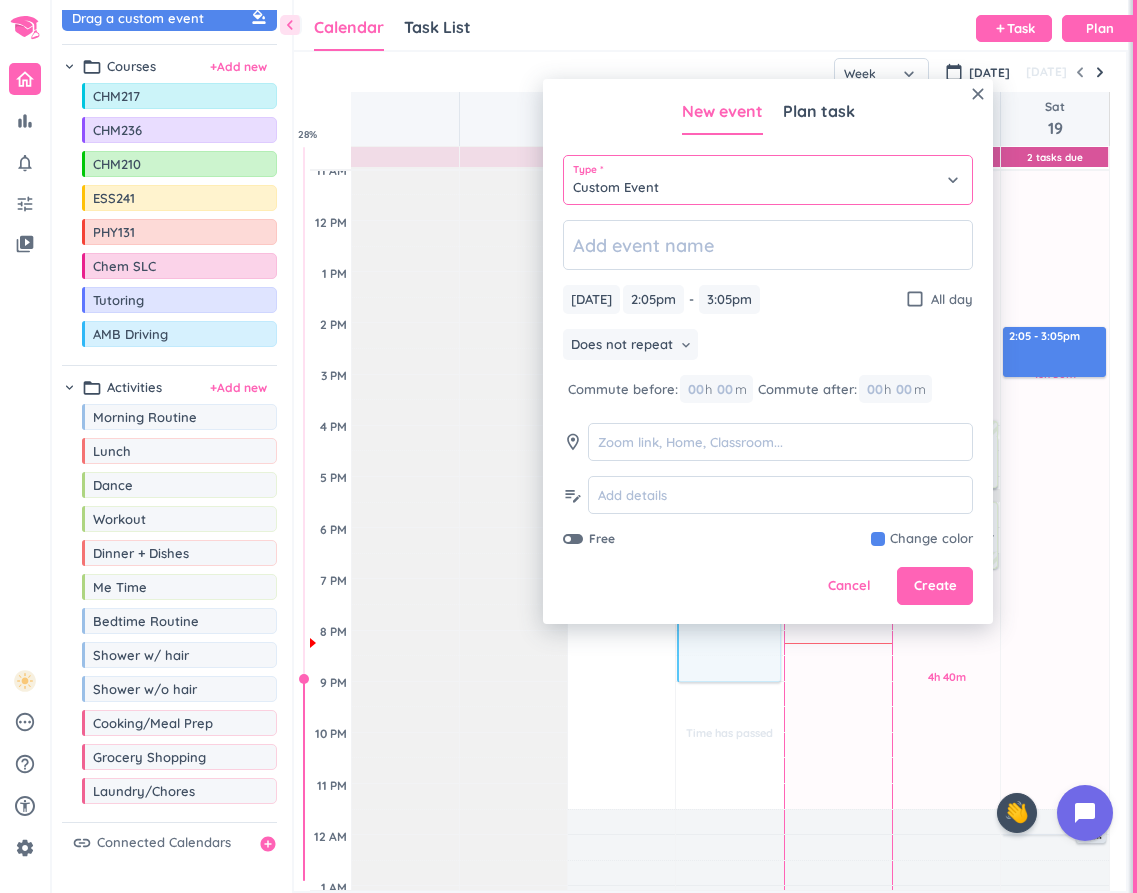 click on "Custom Event" at bounding box center (768, 180) 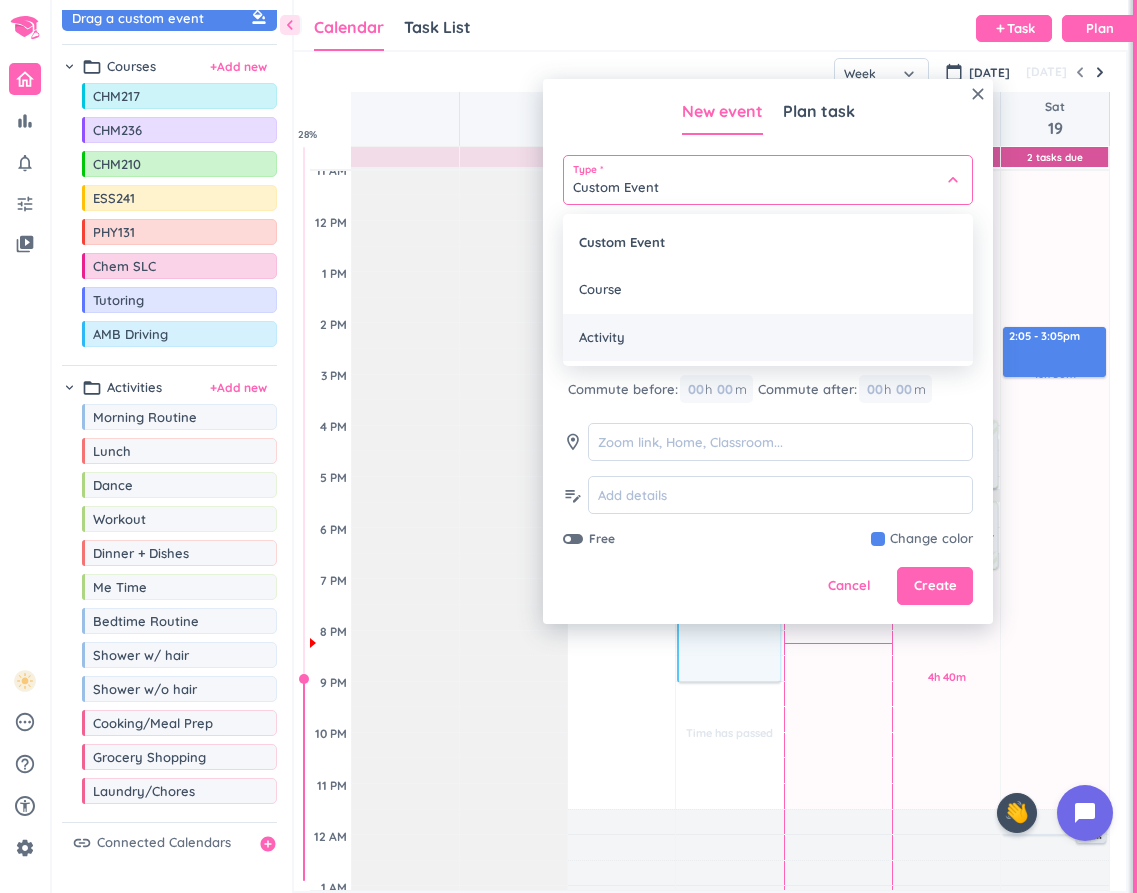 click on "Activity" at bounding box center (768, 338) 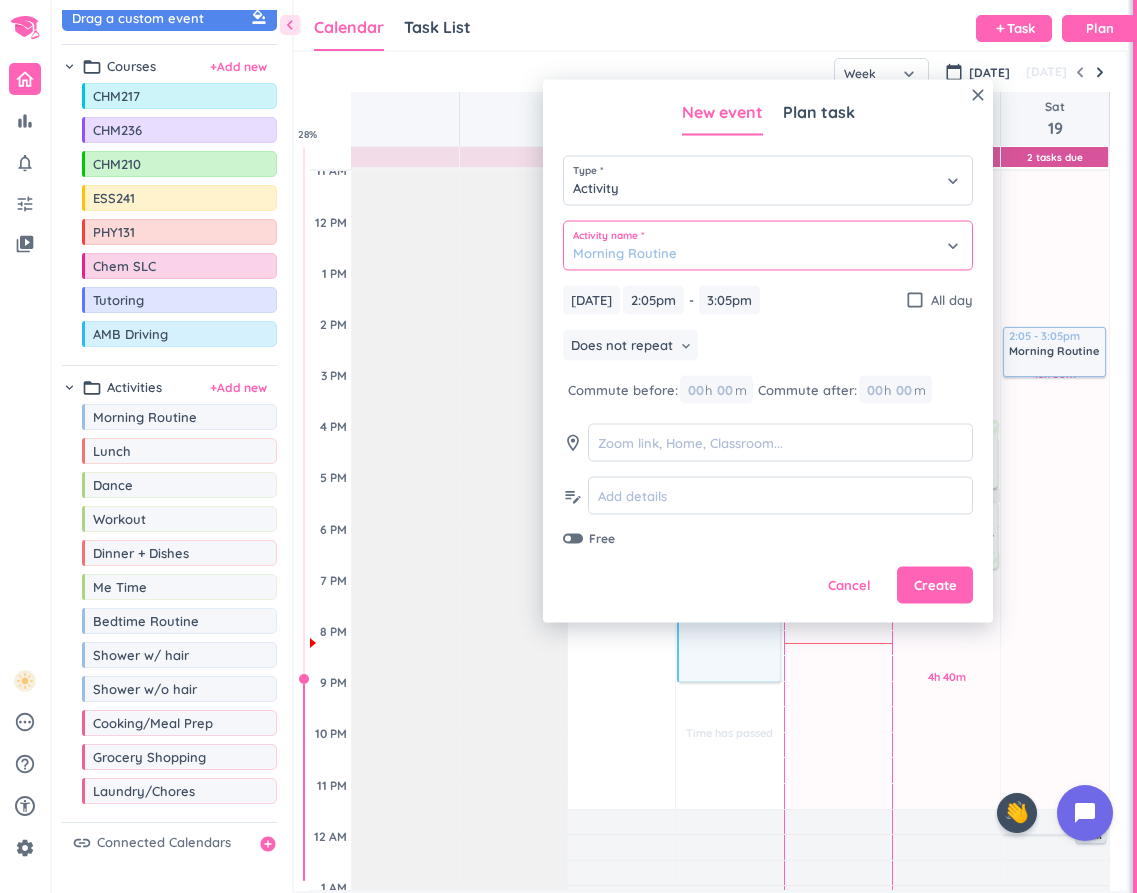 click on "Morning Routine" at bounding box center [768, 246] 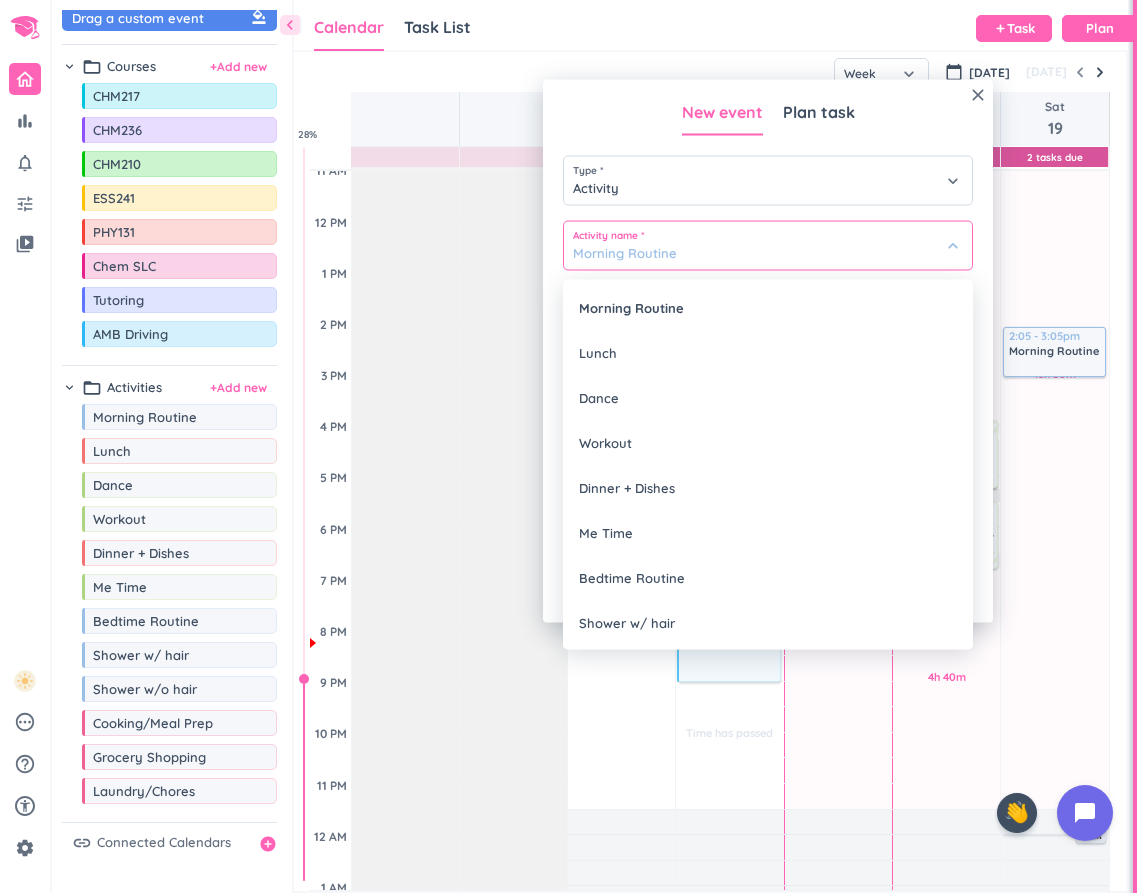 click at bounding box center [768, 351] 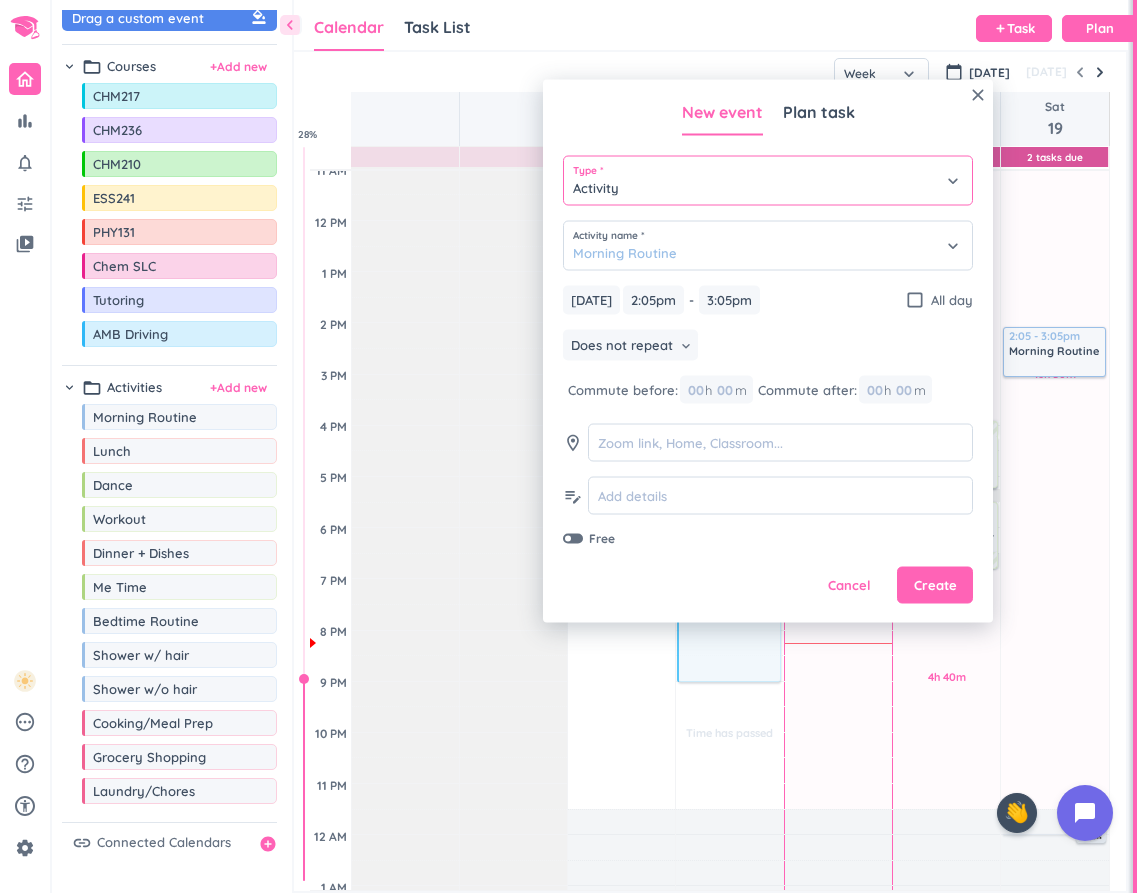 click on "Activity" at bounding box center [768, 181] 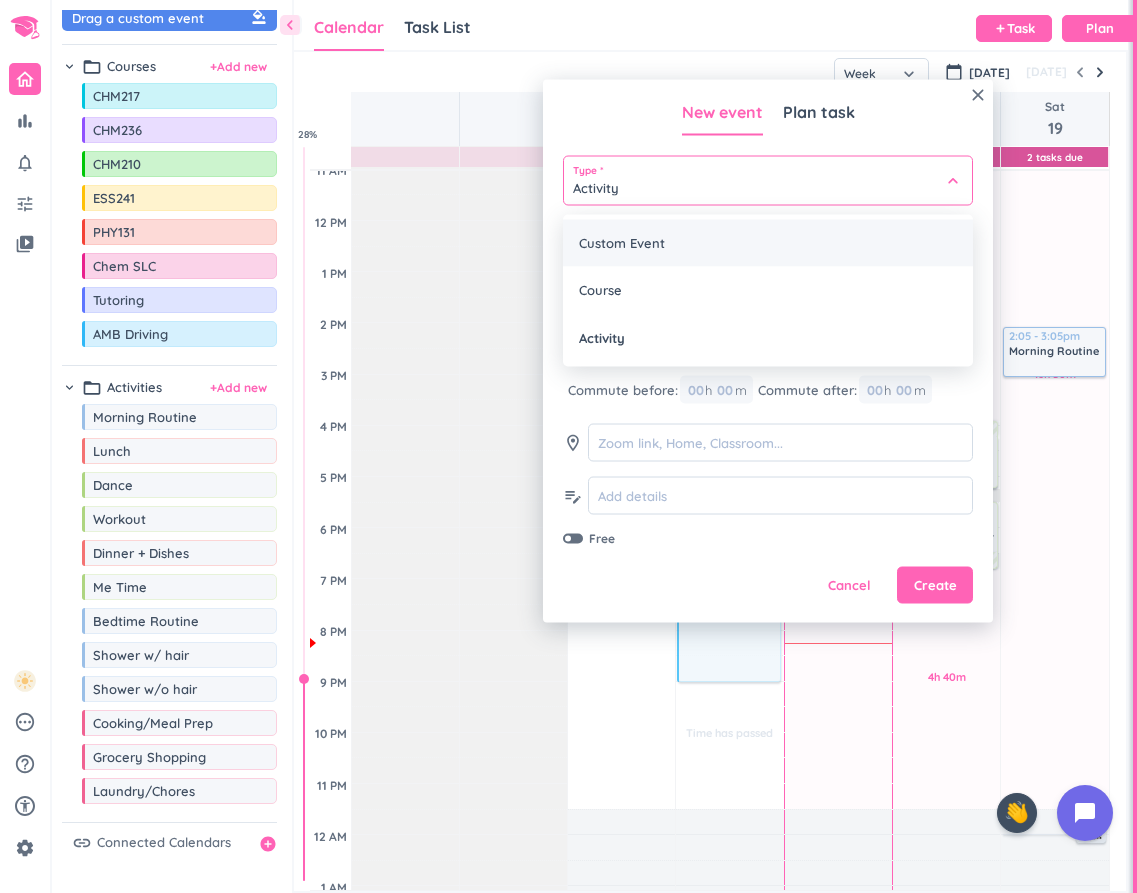 click on "Custom Event" at bounding box center [768, 243] 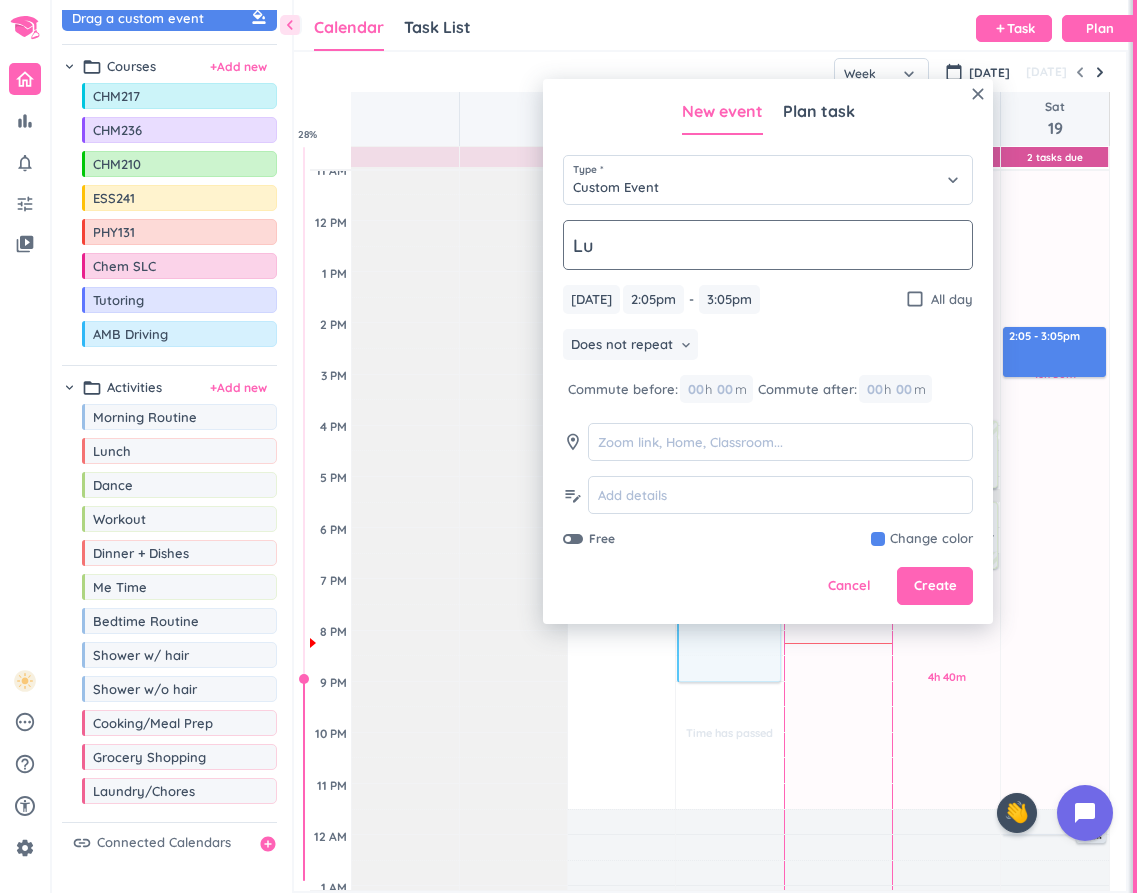 type on "L" 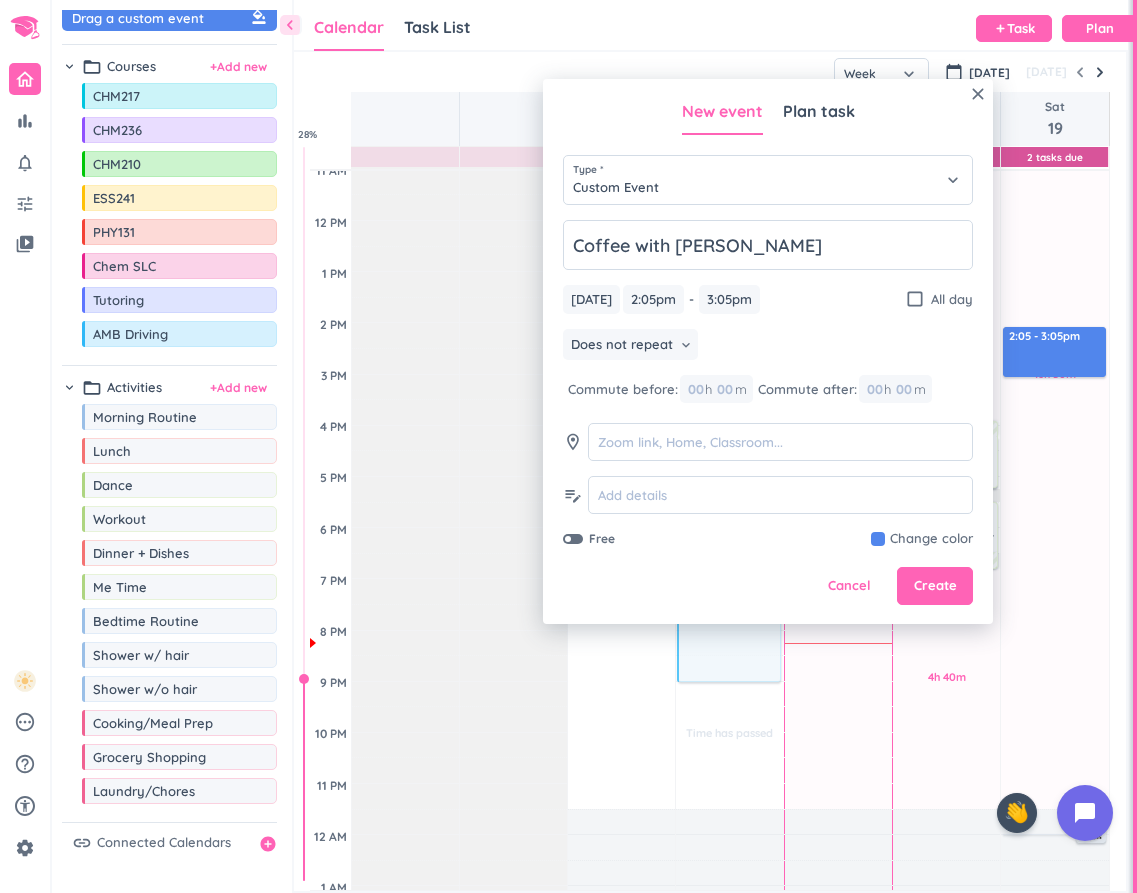 type on "Coffee with [PERSON_NAME]" 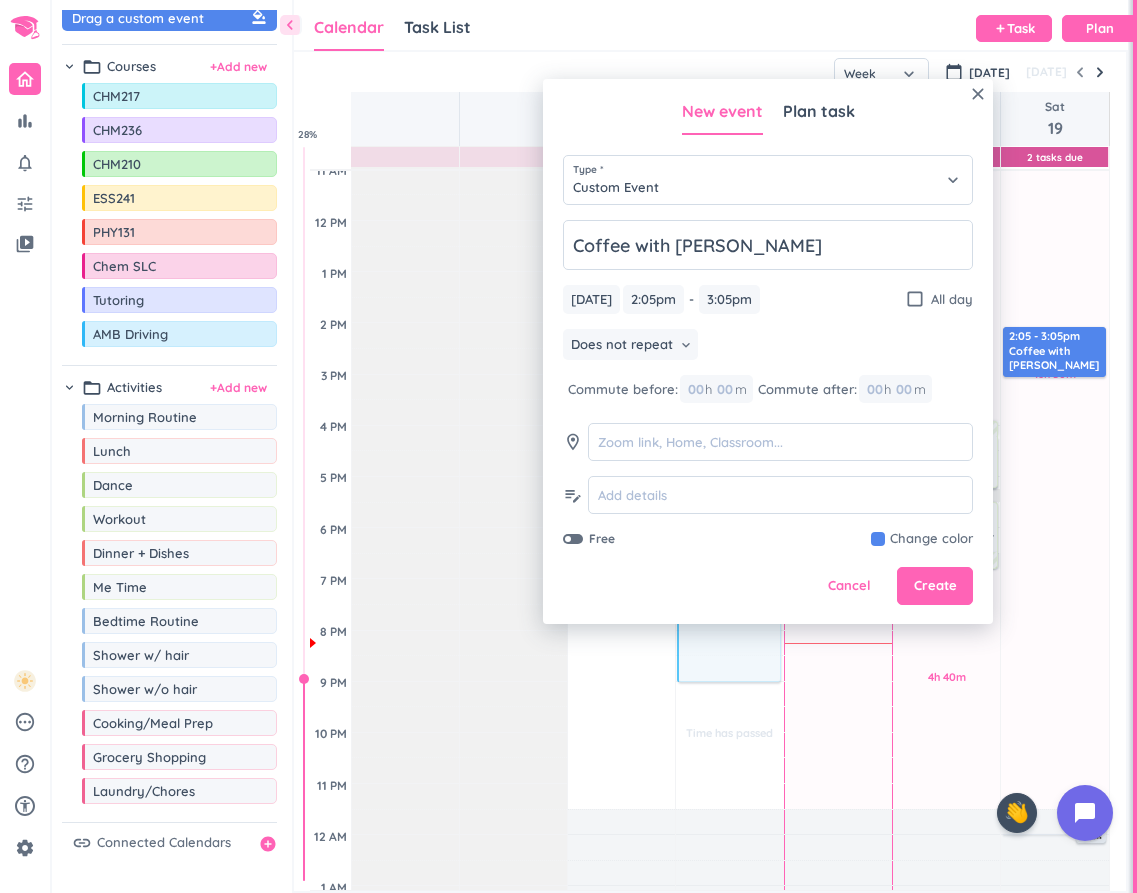 click at bounding box center (922, 539) 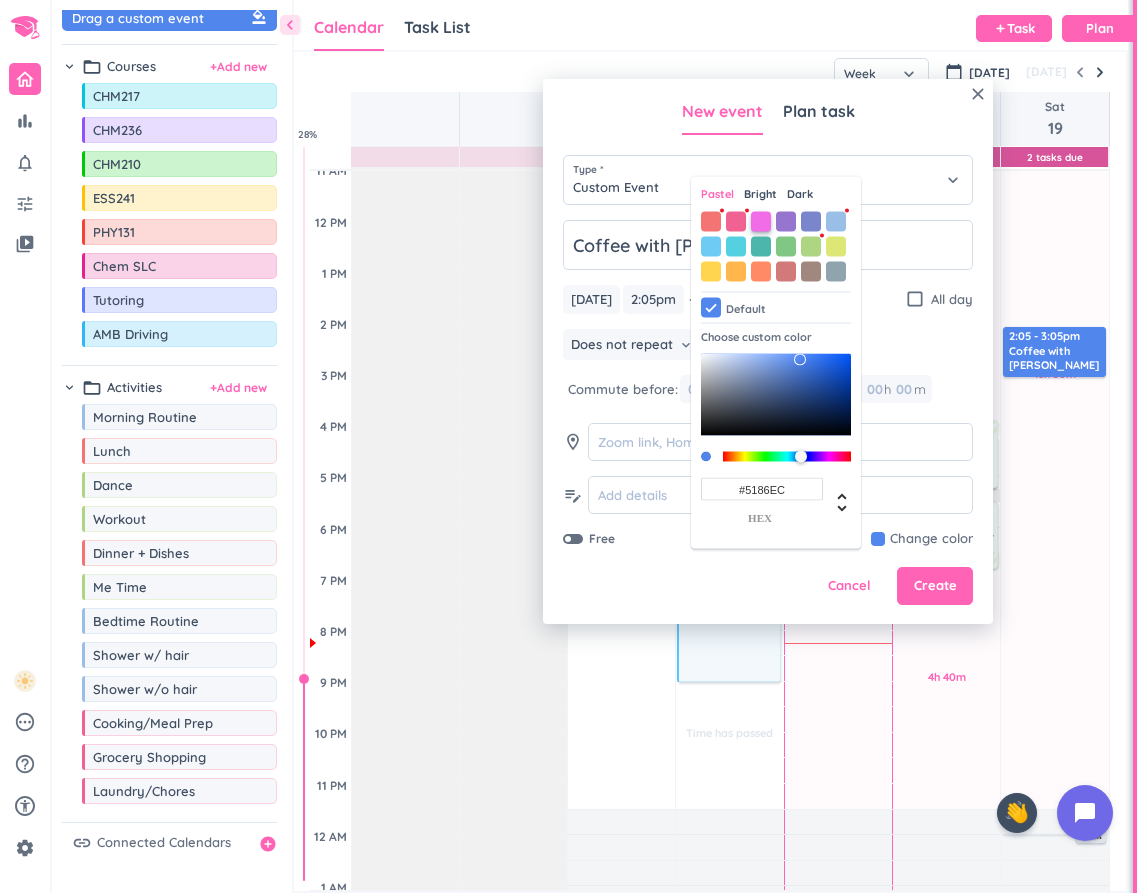 click at bounding box center [761, 221] 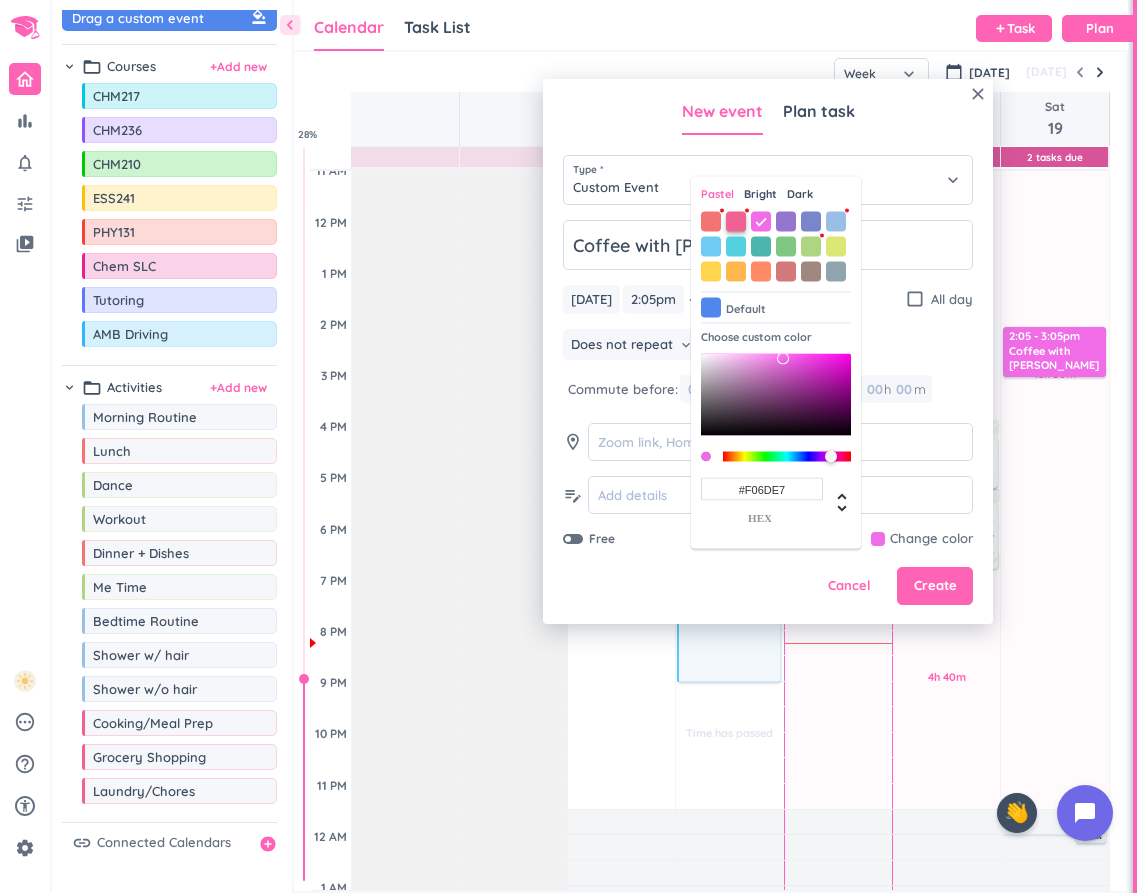 click at bounding box center (736, 221) 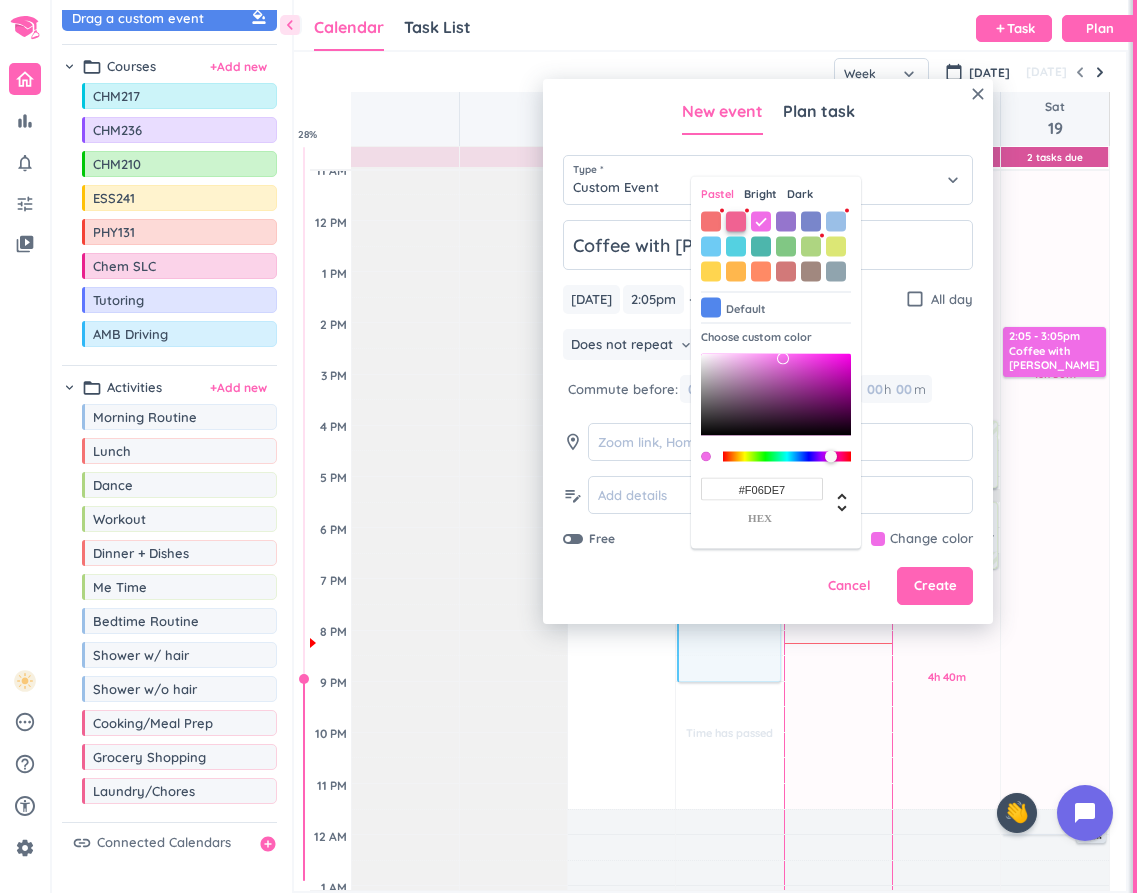 type on "#F06292" 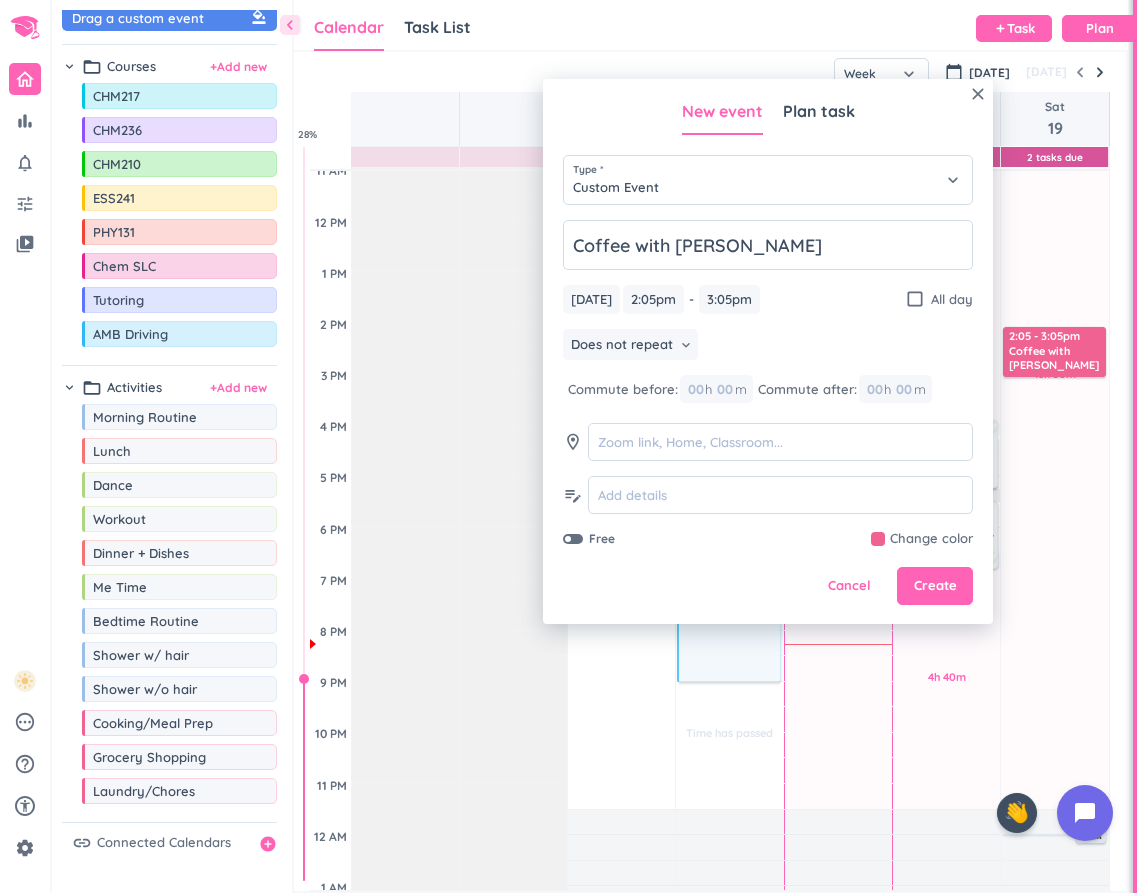 click at bounding box center [730, 413] 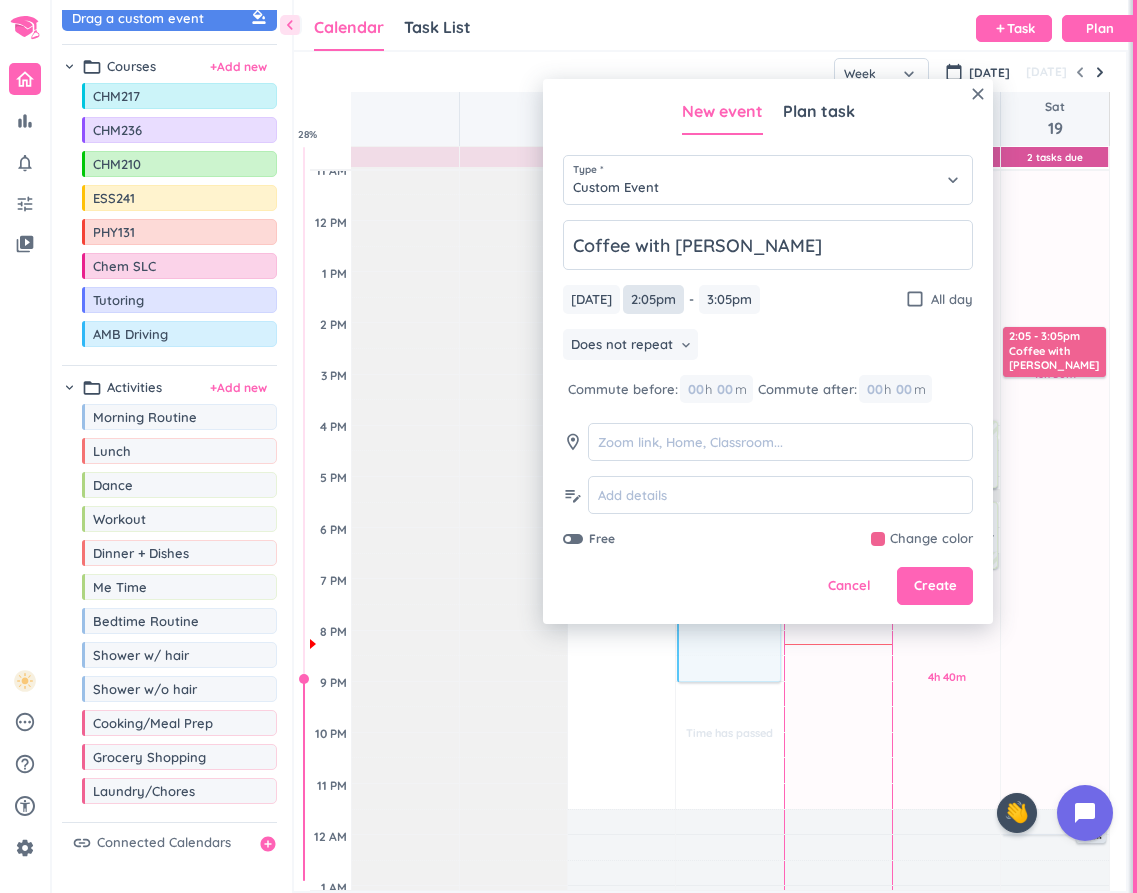 click on "2:05pm" at bounding box center [653, 299] 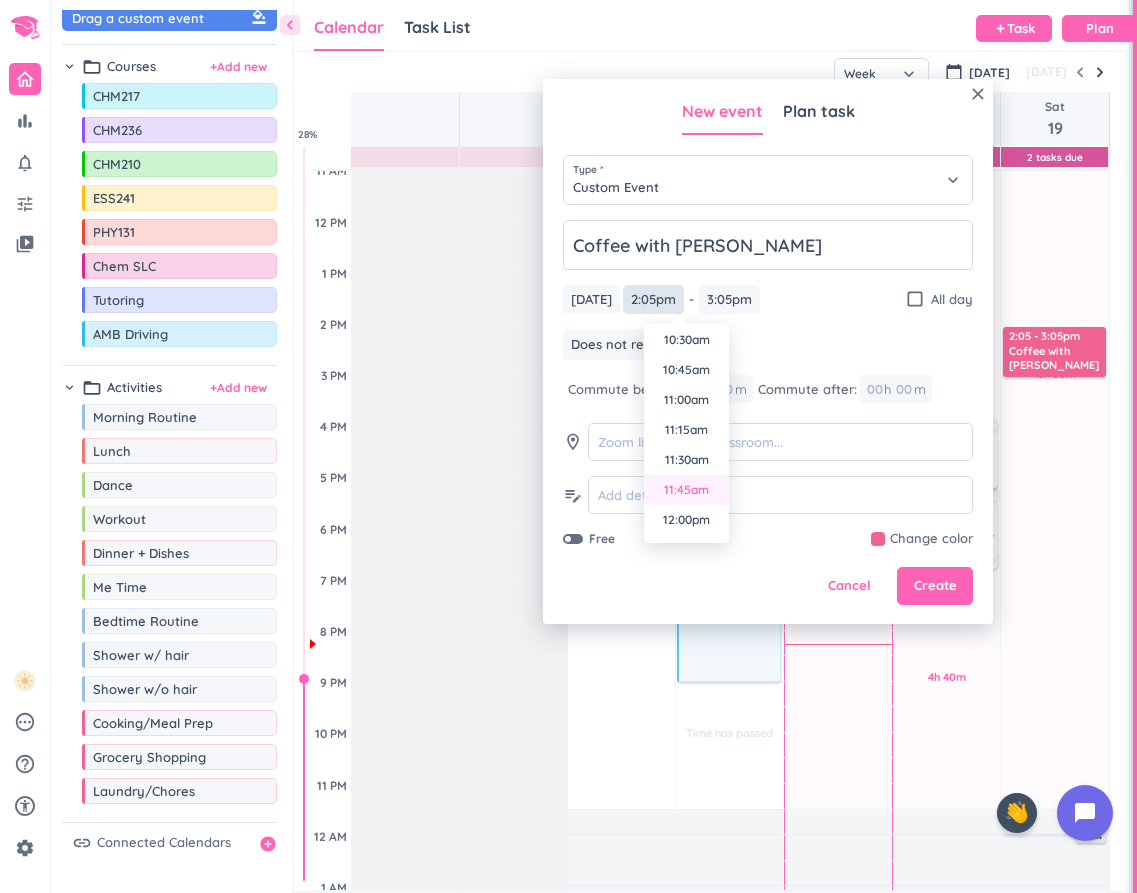scroll, scrollTop: 1248, scrollLeft: 0, axis: vertical 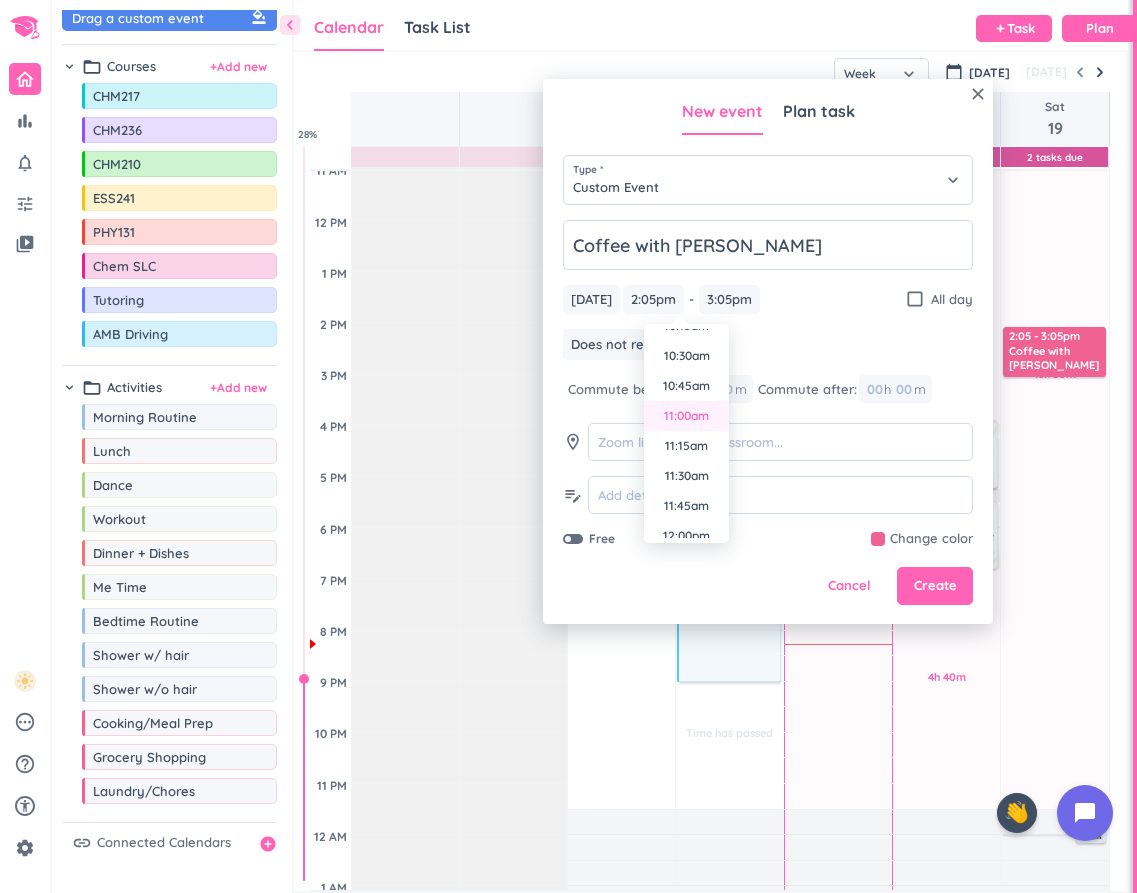 click on "11:00am" at bounding box center [686, 416] 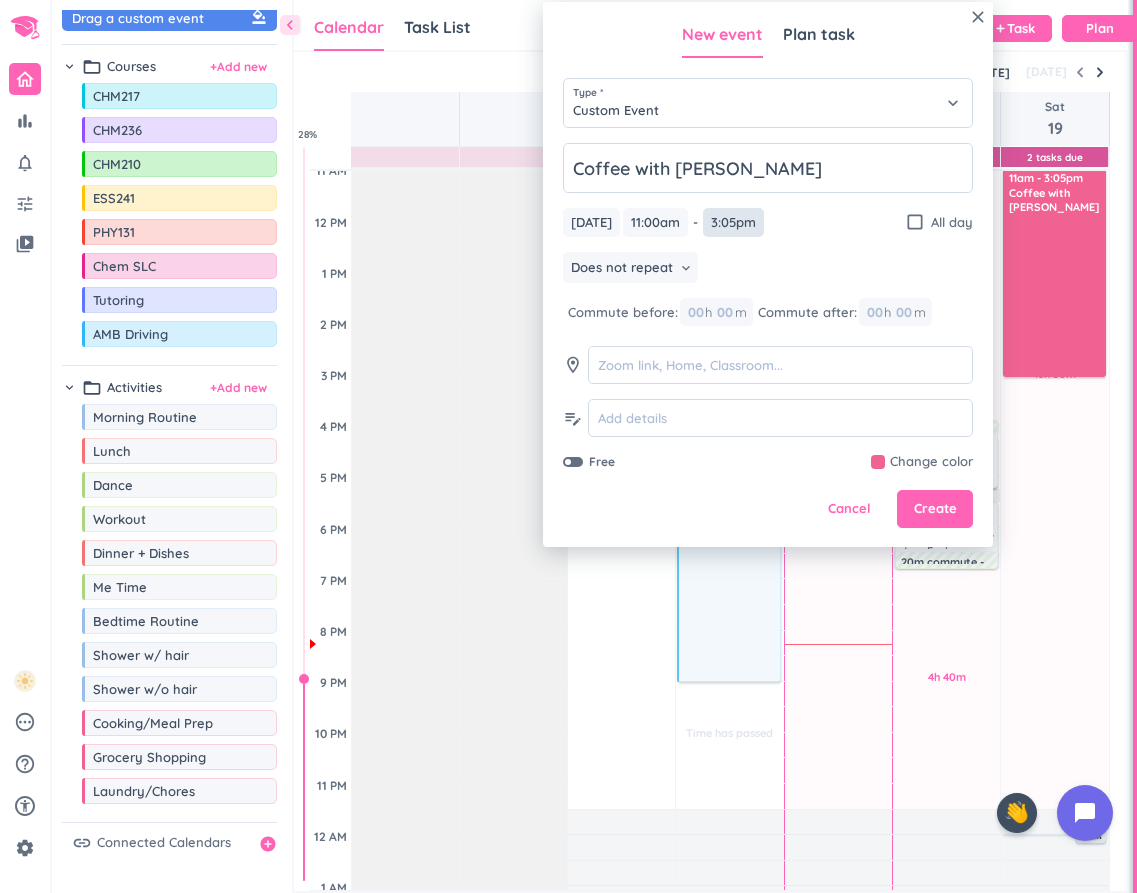 click on "3:05pm" at bounding box center [733, 222] 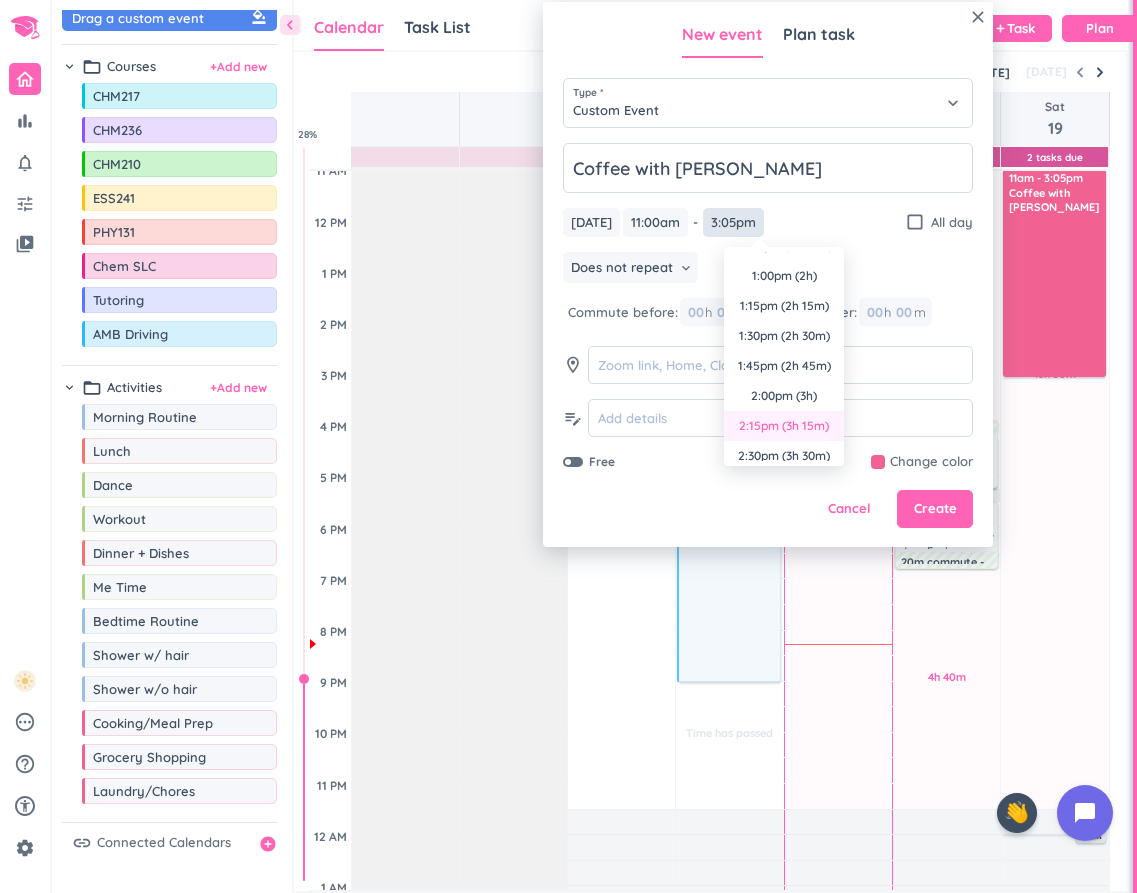scroll, scrollTop: 192, scrollLeft: 0, axis: vertical 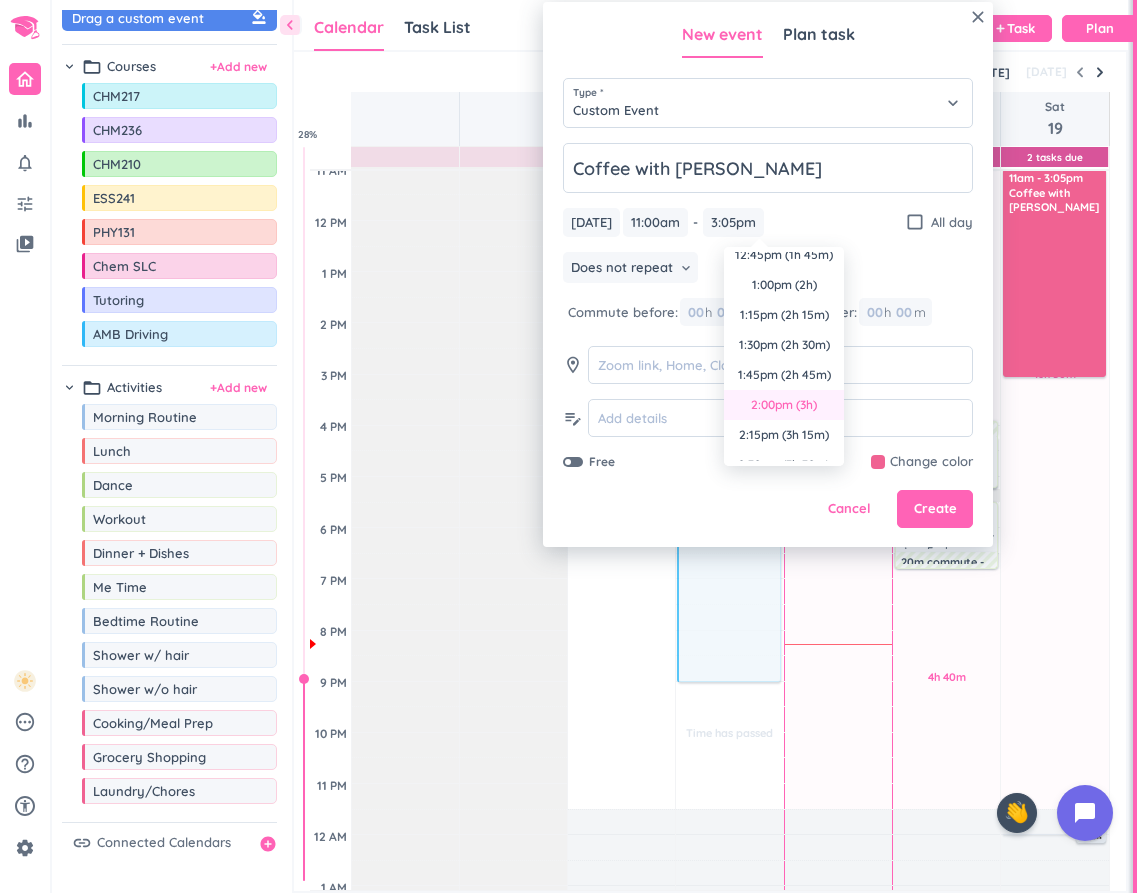 click on "2:00pm (3h)" at bounding box center [784, 405] 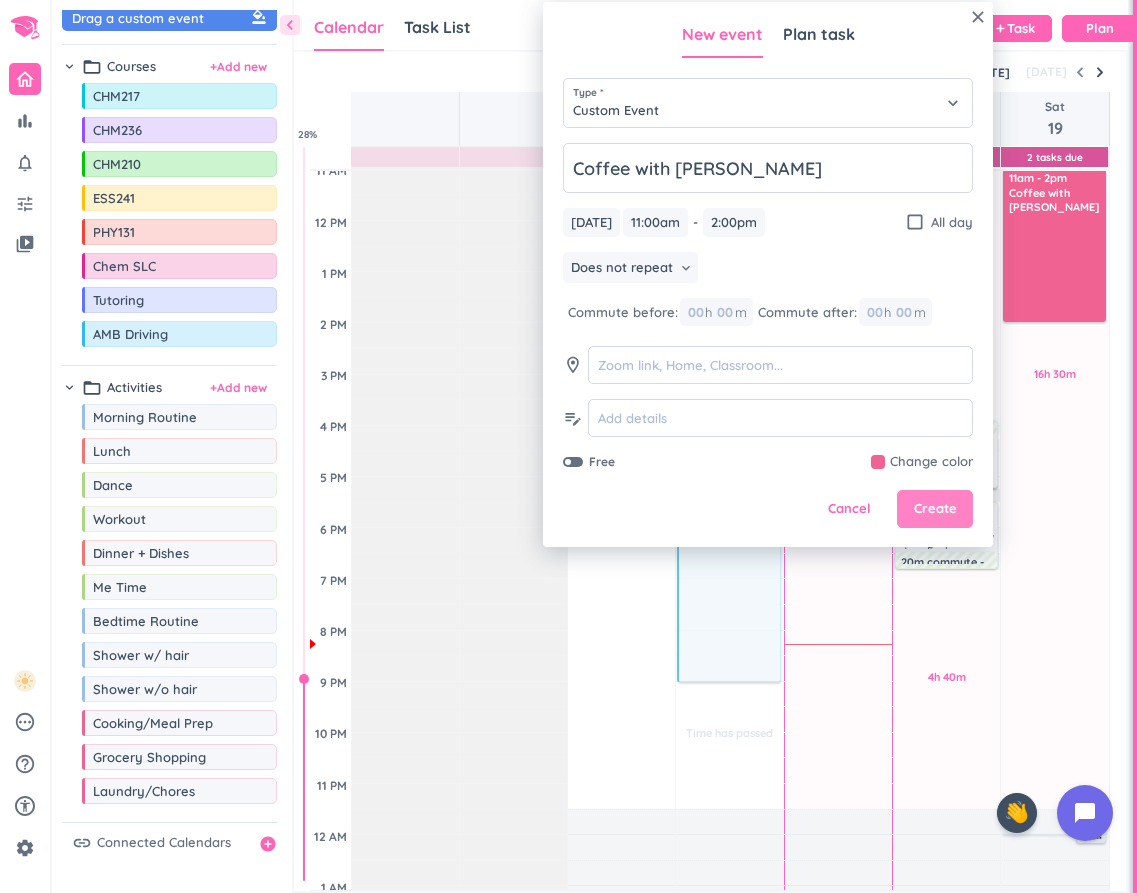 click on "Create" at bounding box center [935, 509] 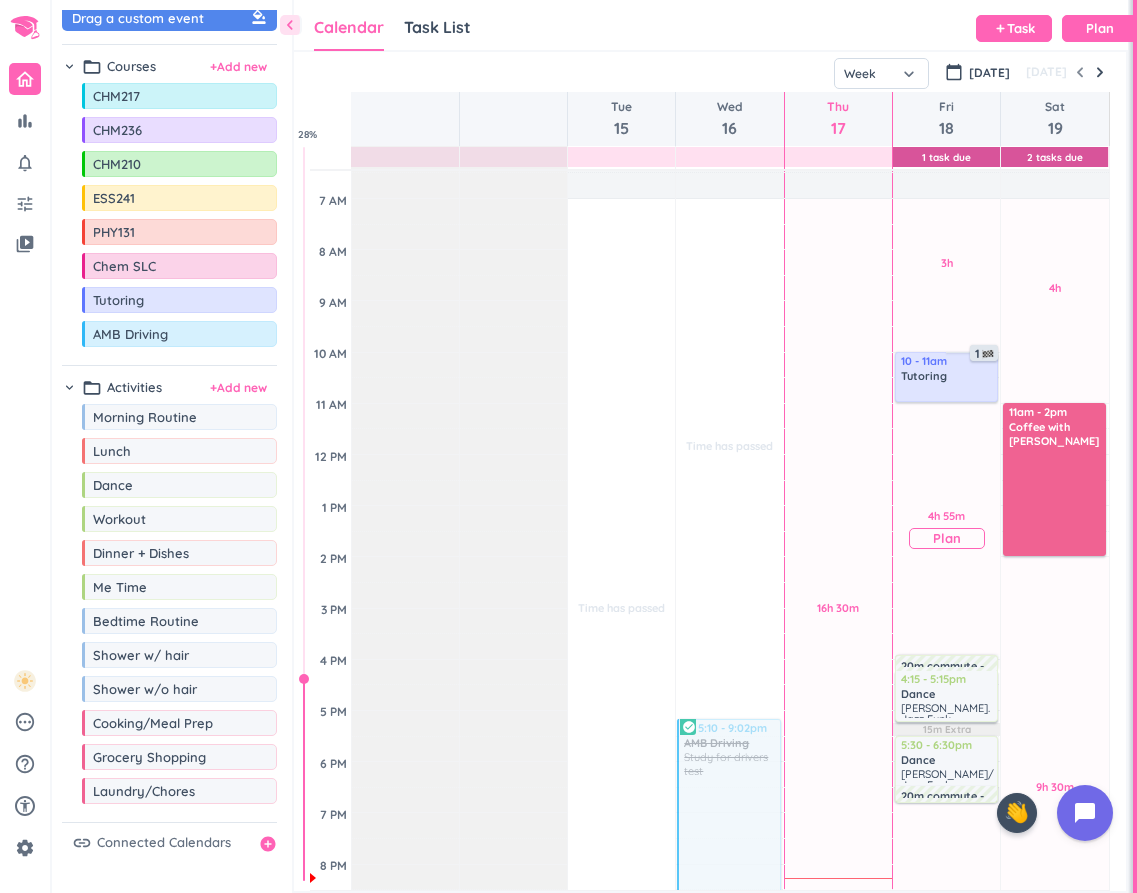 scroll, scrollTop: 198, scrollLeft: 0, axis: vertical 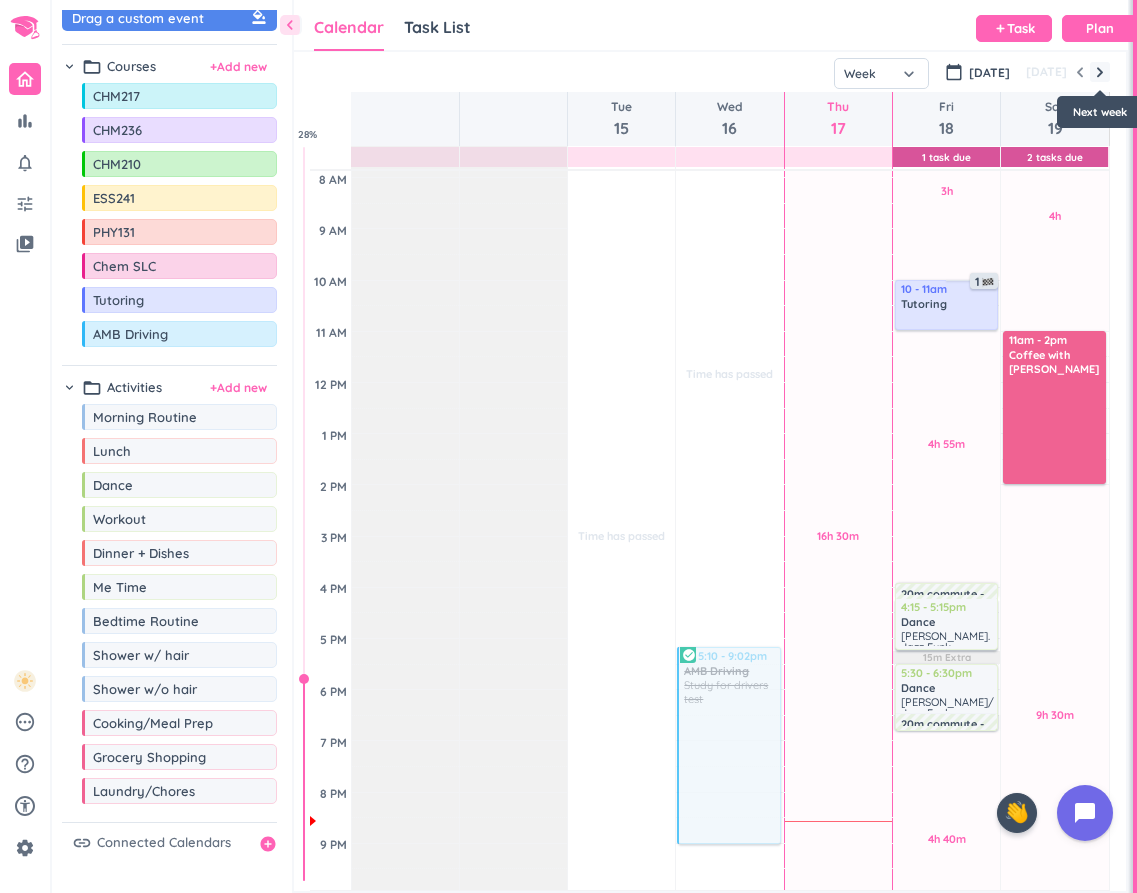 click at bounding box center [1100, 72] 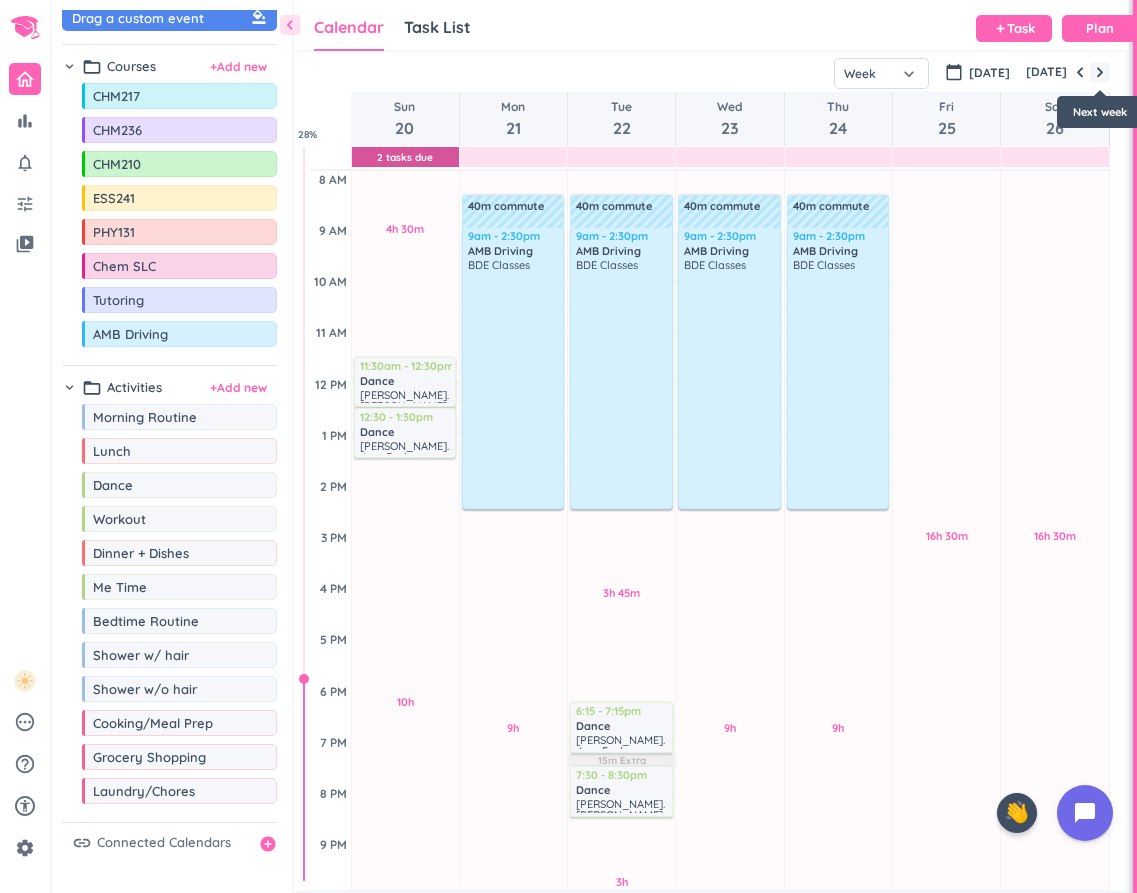 scroll, scrollTop: 0, scrollLeft: 0, axis: both 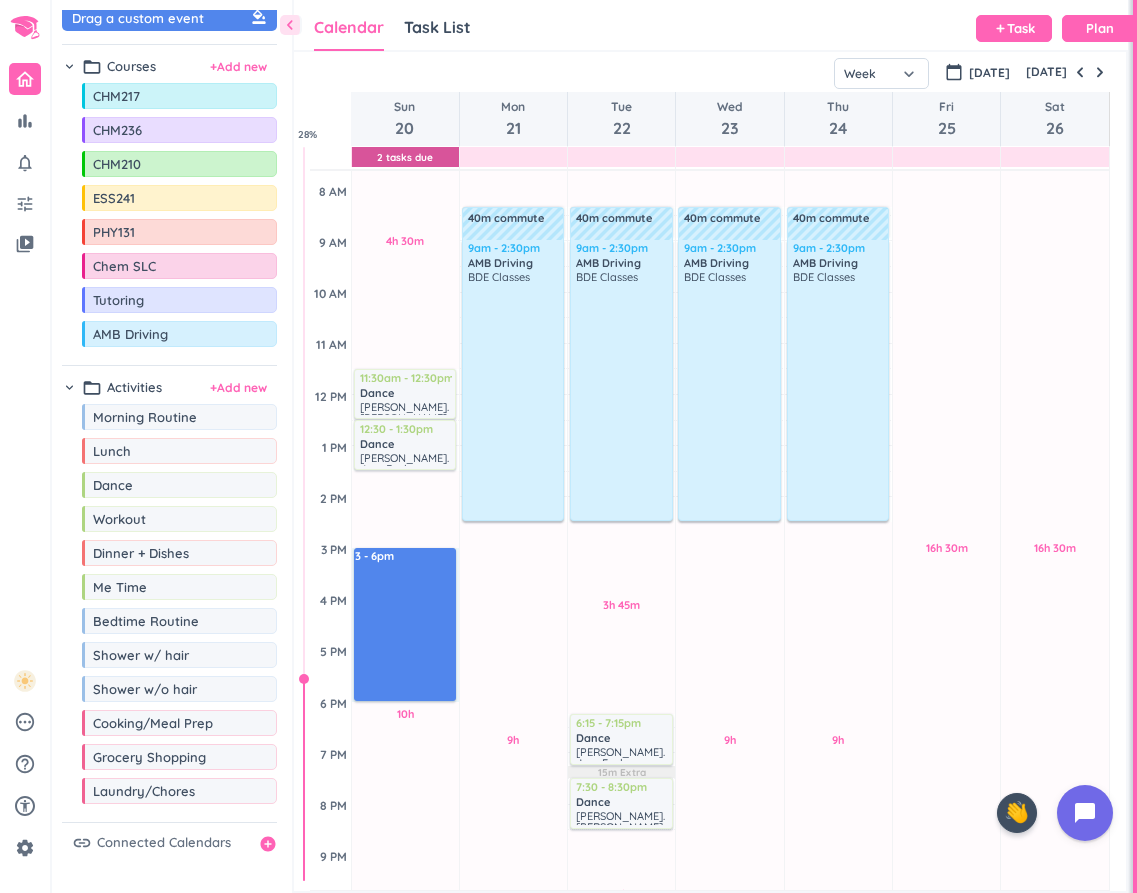 drag, startPoint x: 357, startPoint y: 737, endPoint x: 392, endPoint y: 701, distance: 50.20956 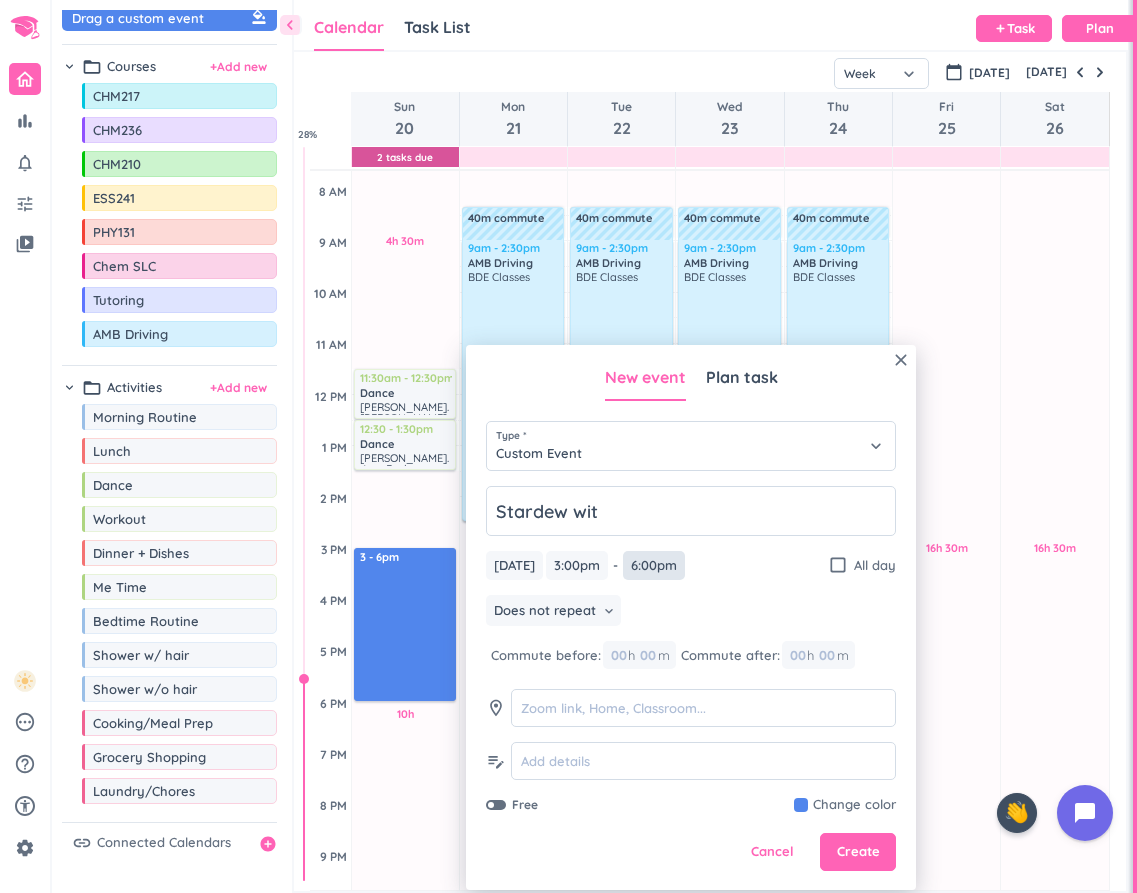 type on "Stardew wit" 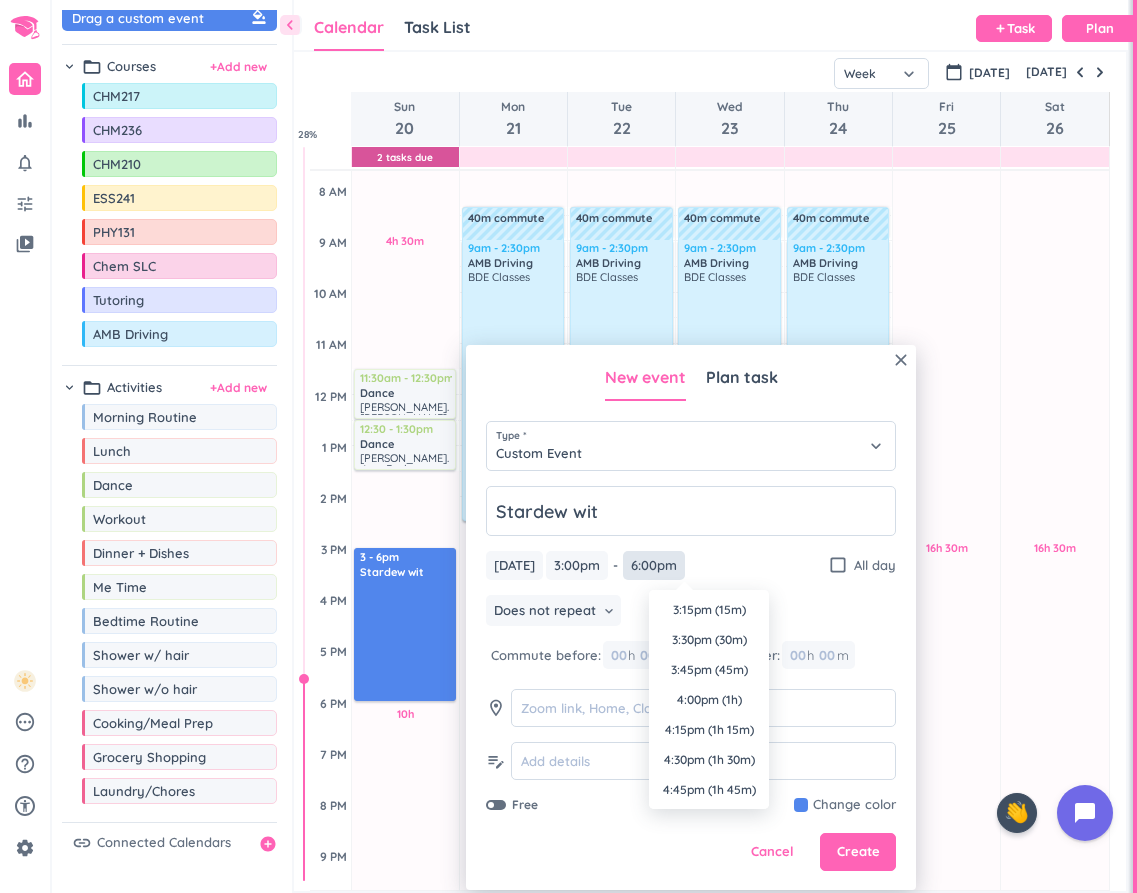 scroll, scrollTop: 330, scrollLeft: 0, axis: vertical 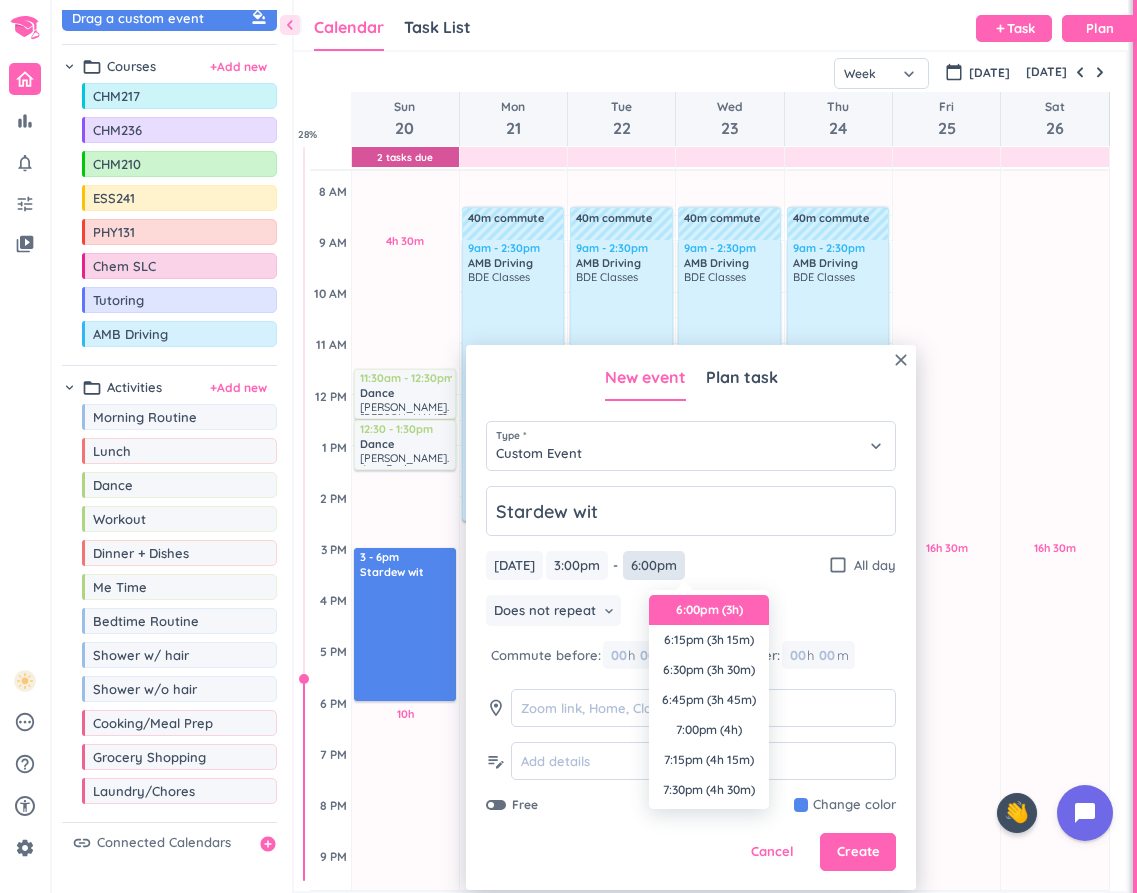 click on "6:00pm" at bounding box center (654, 565) 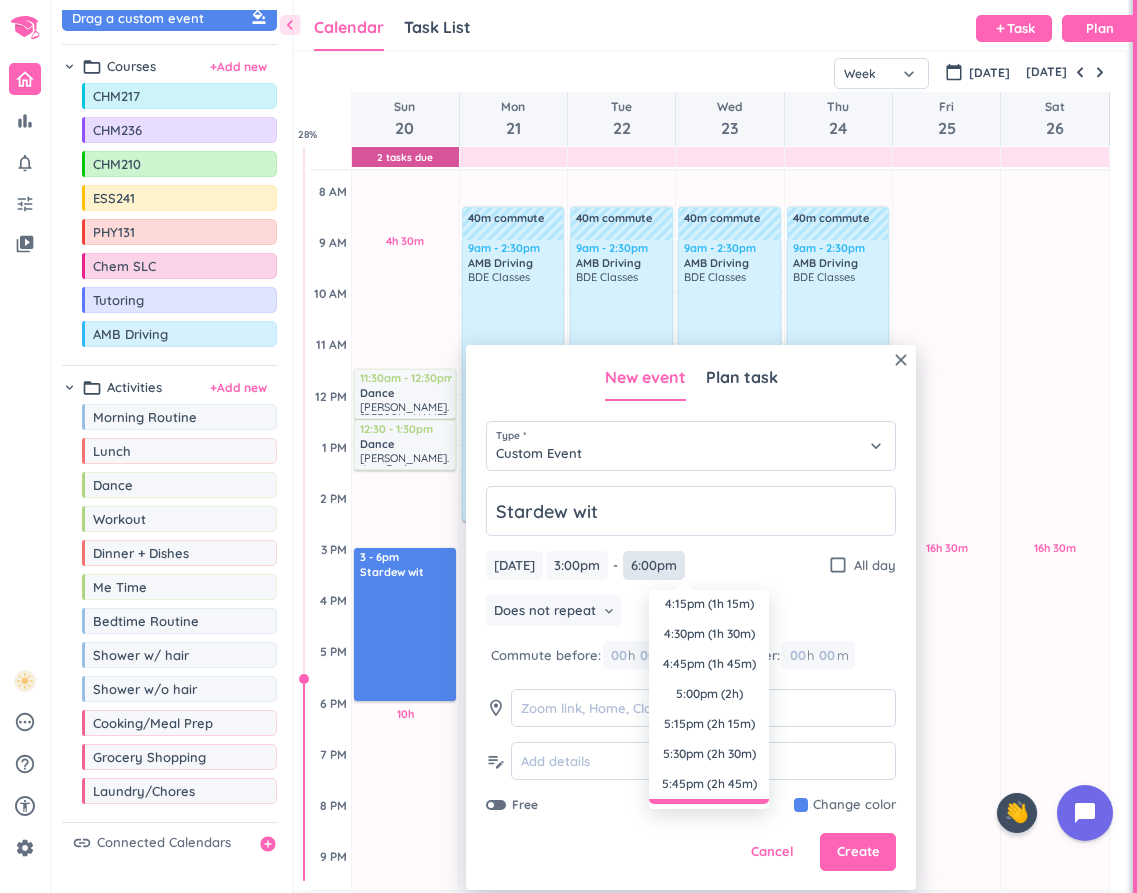 scroll, scrollTop: 124, scrollLeft: 0, axis: vertical 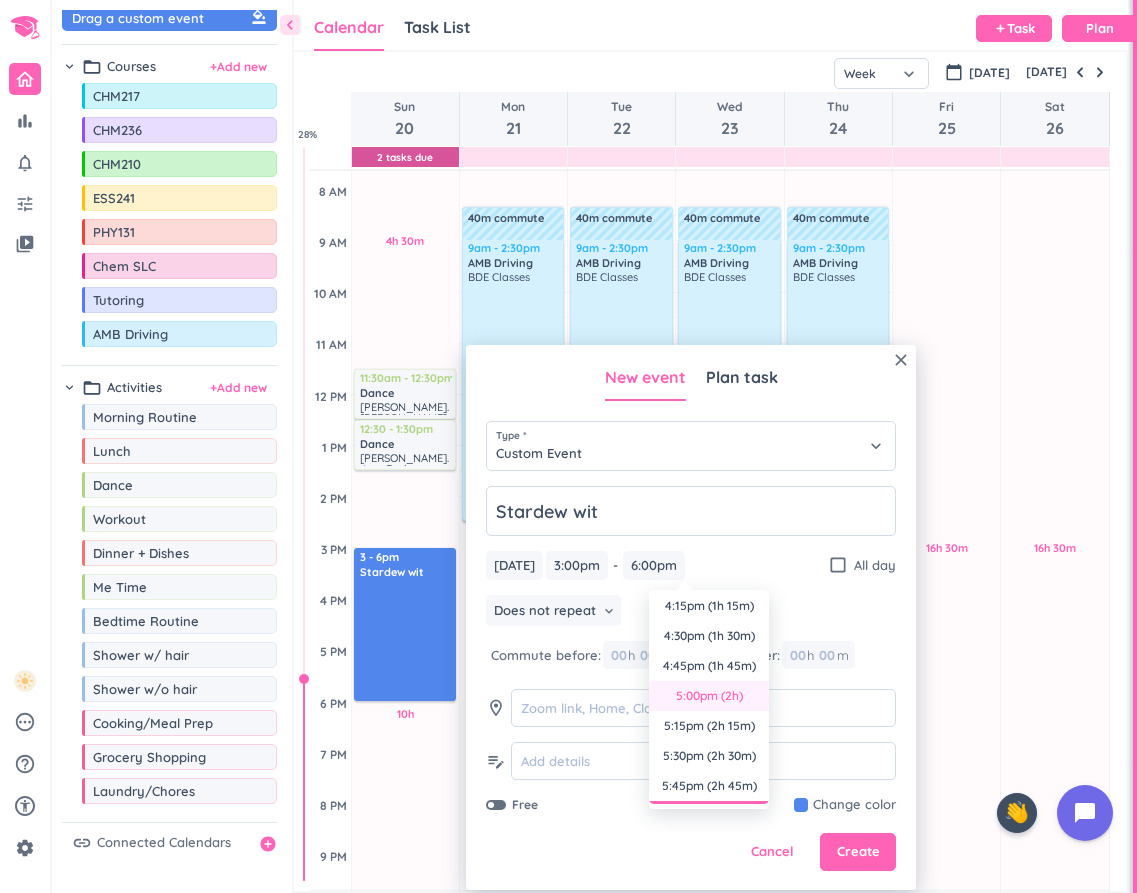 click on "5:00pm (2h)" at bounding box center (709, 696) 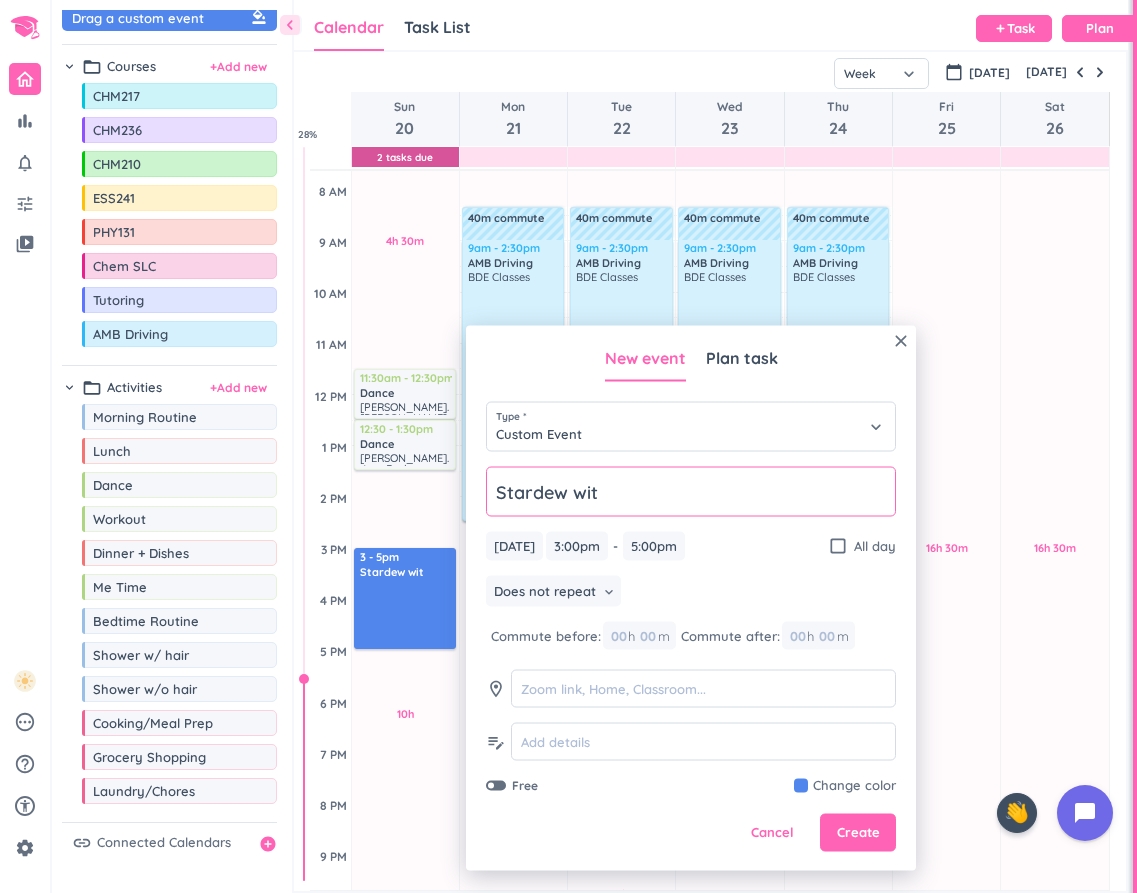 click on "Stardew wit" 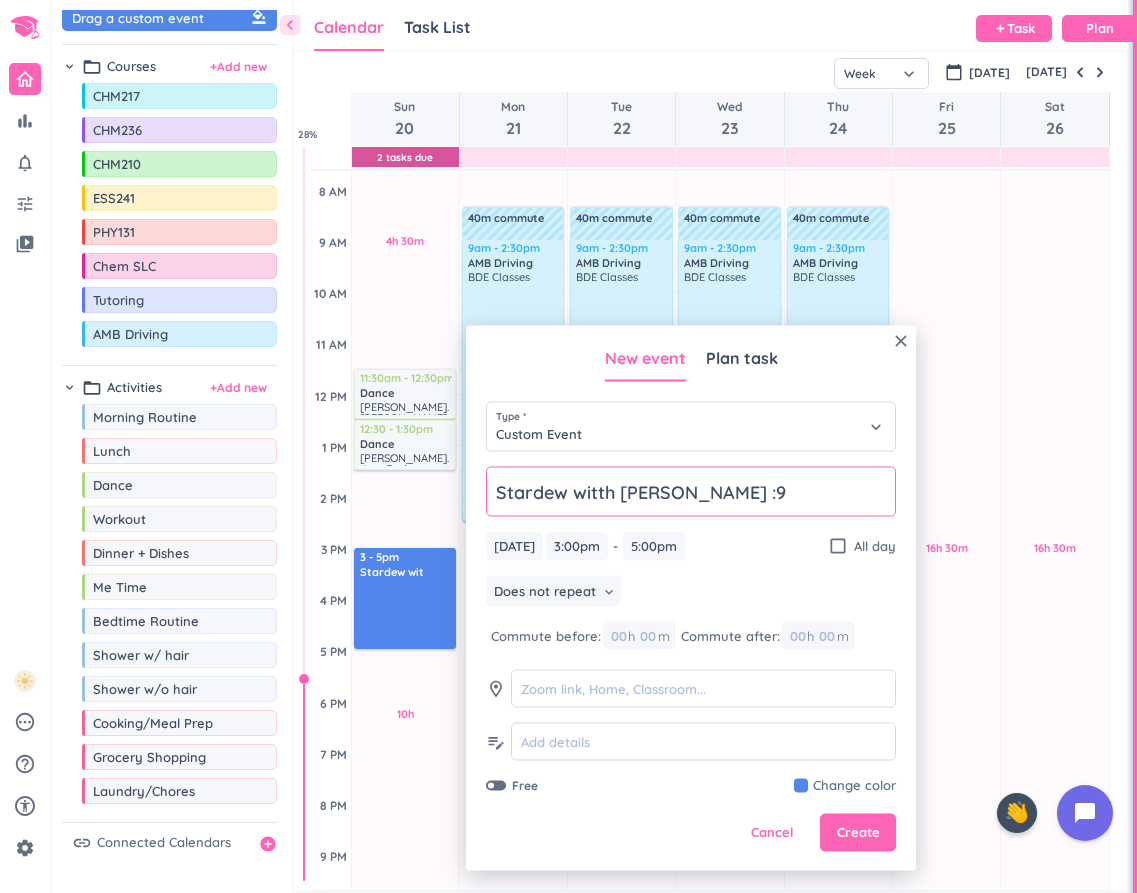 click on "Stardew witth [PERSON_NAME] :9" 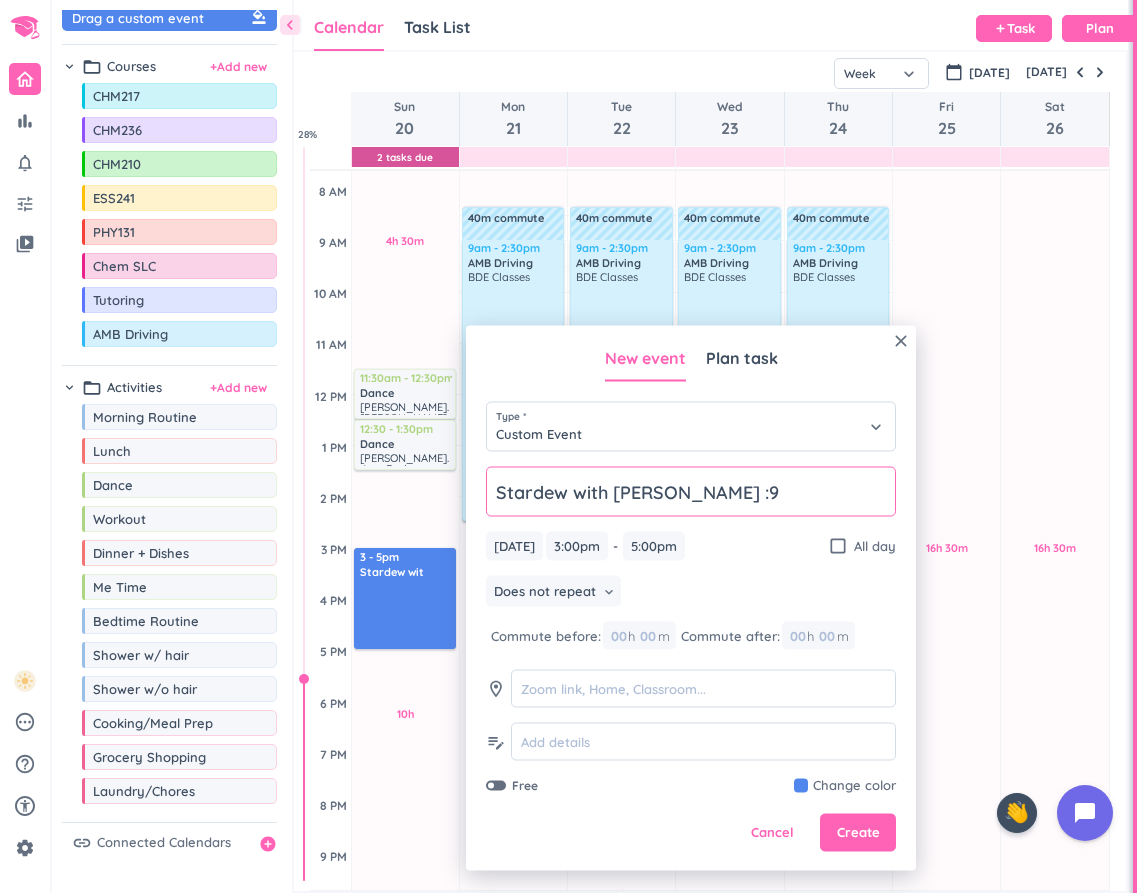 click on "Stardew with [PERSON_NAME] :9" 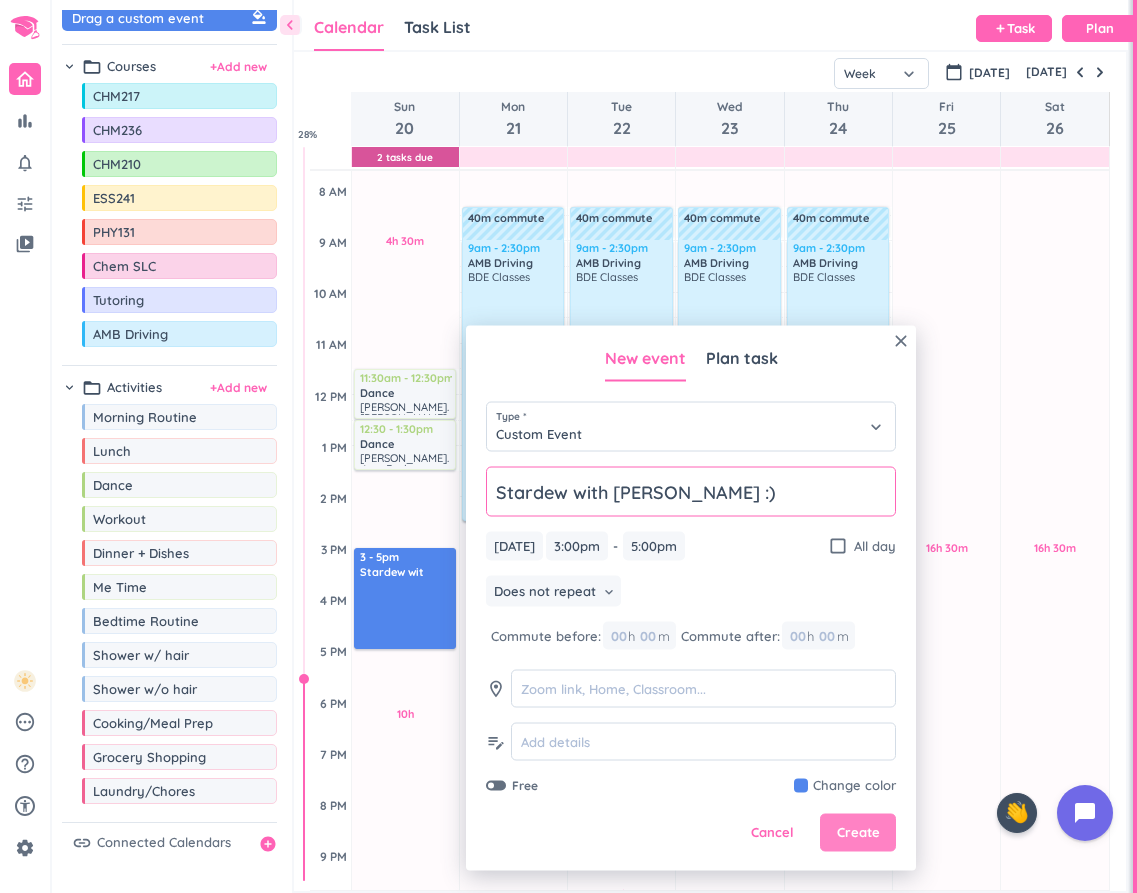 type on "Stardew with [PERSON_NAME] :)" 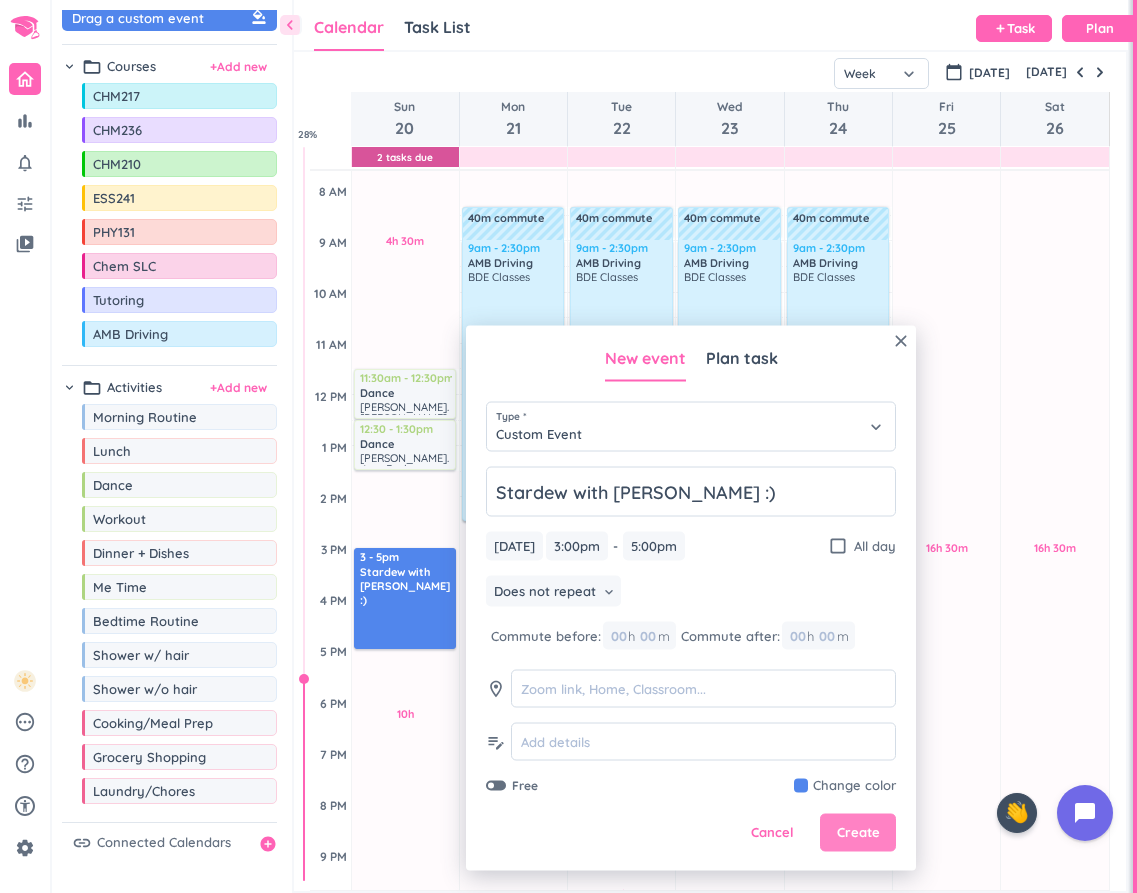 click on "Create" at bounding box center [858, 833] 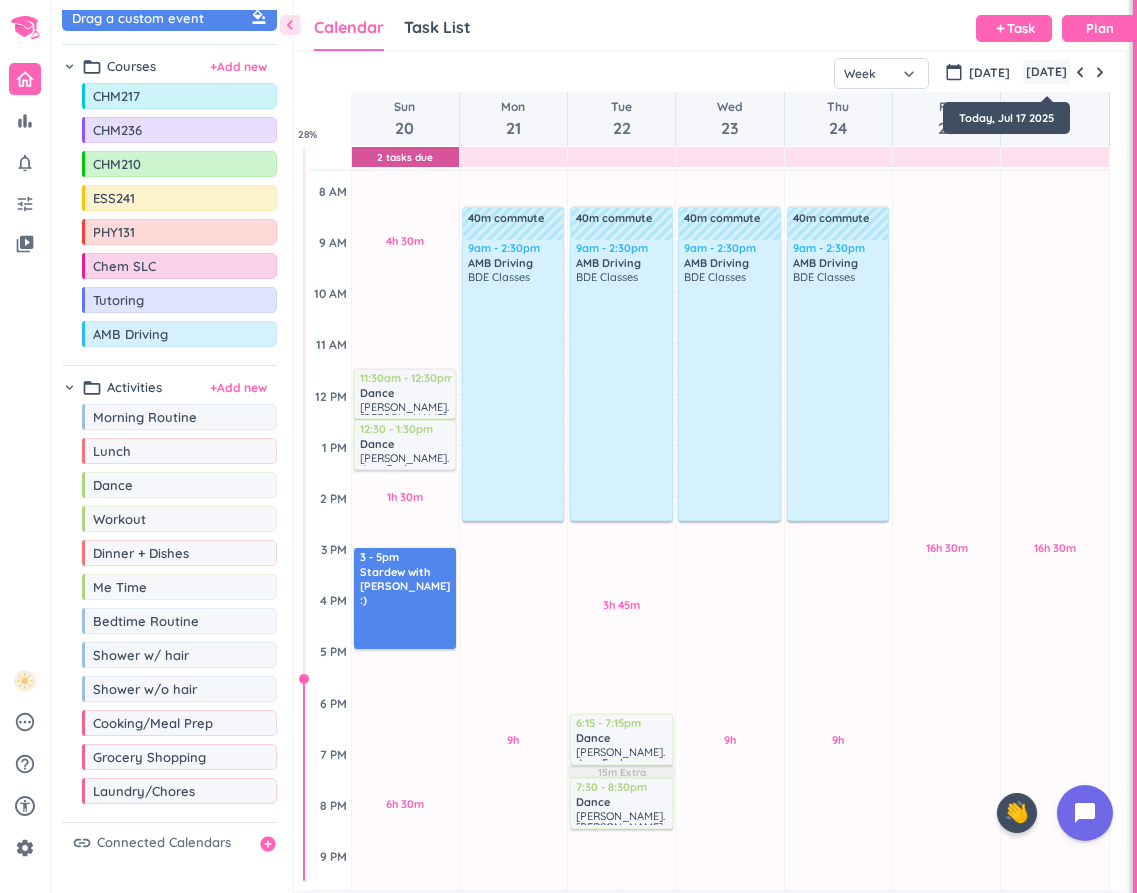 click at bounding box center (1080, 72) 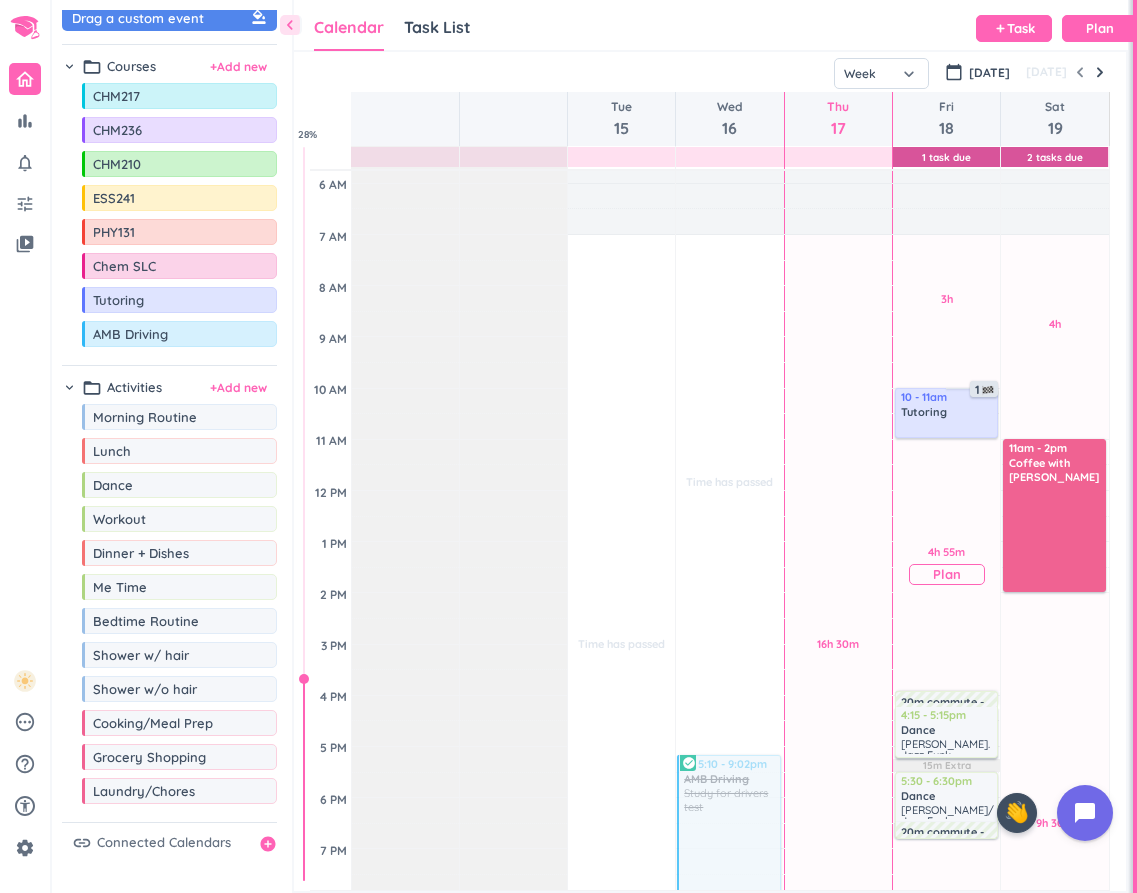 scroll, scrollTop: 100, scrollLeft: 0, axis: vertical 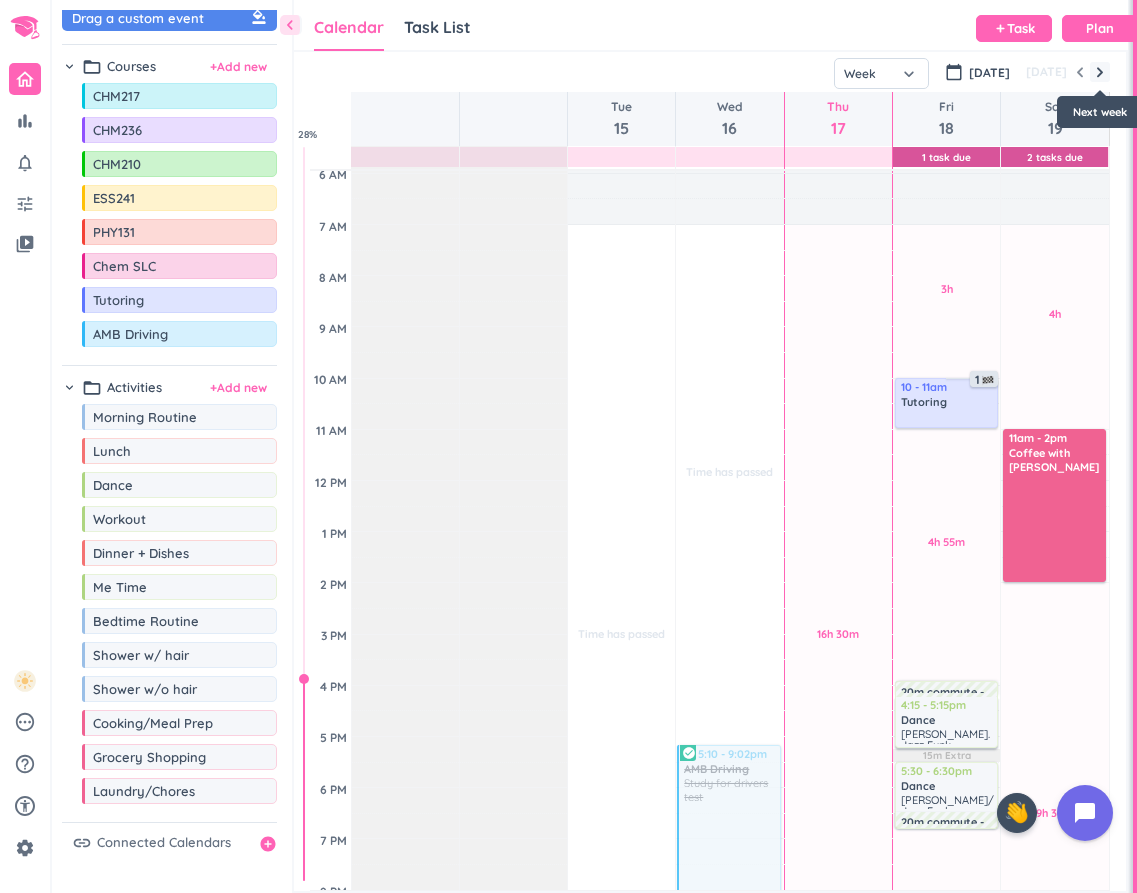 click at bounding box center (1100, 72) 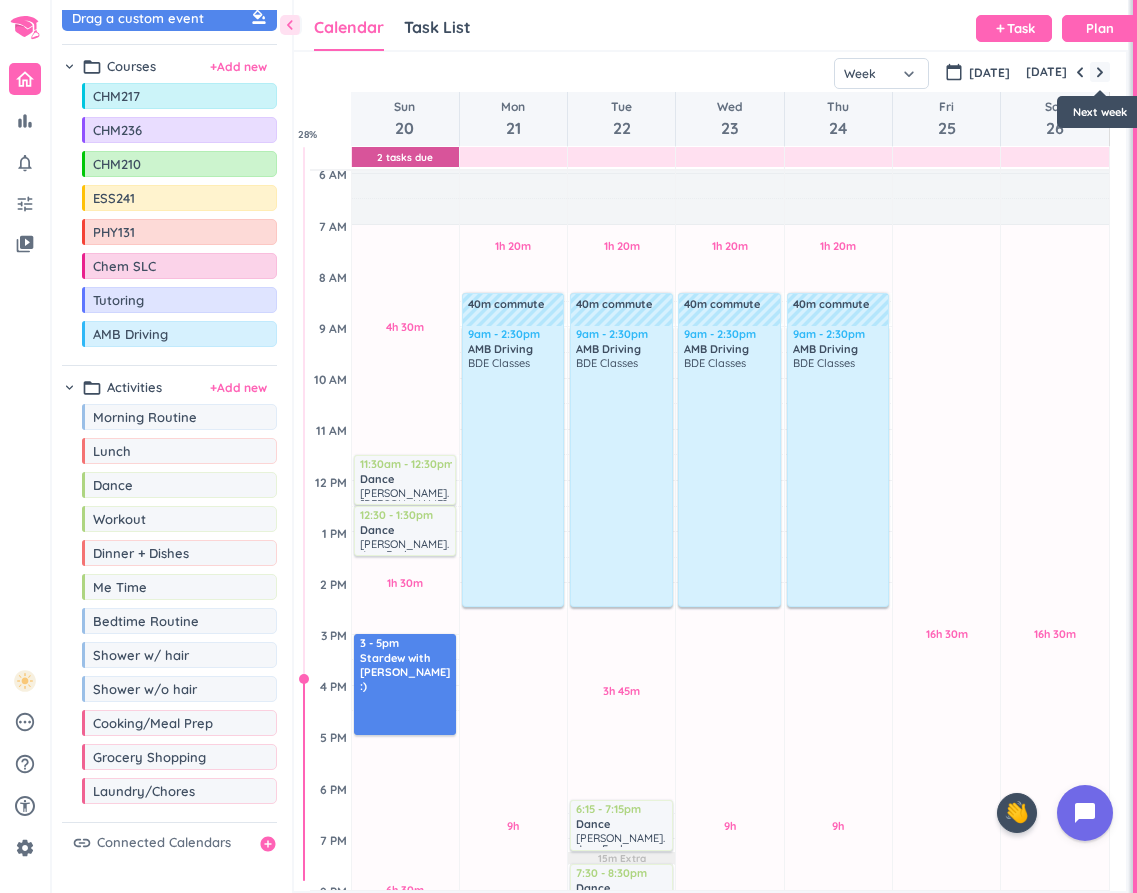 scroll, scrollTop: 0, scrollLeft: 0, axis: both 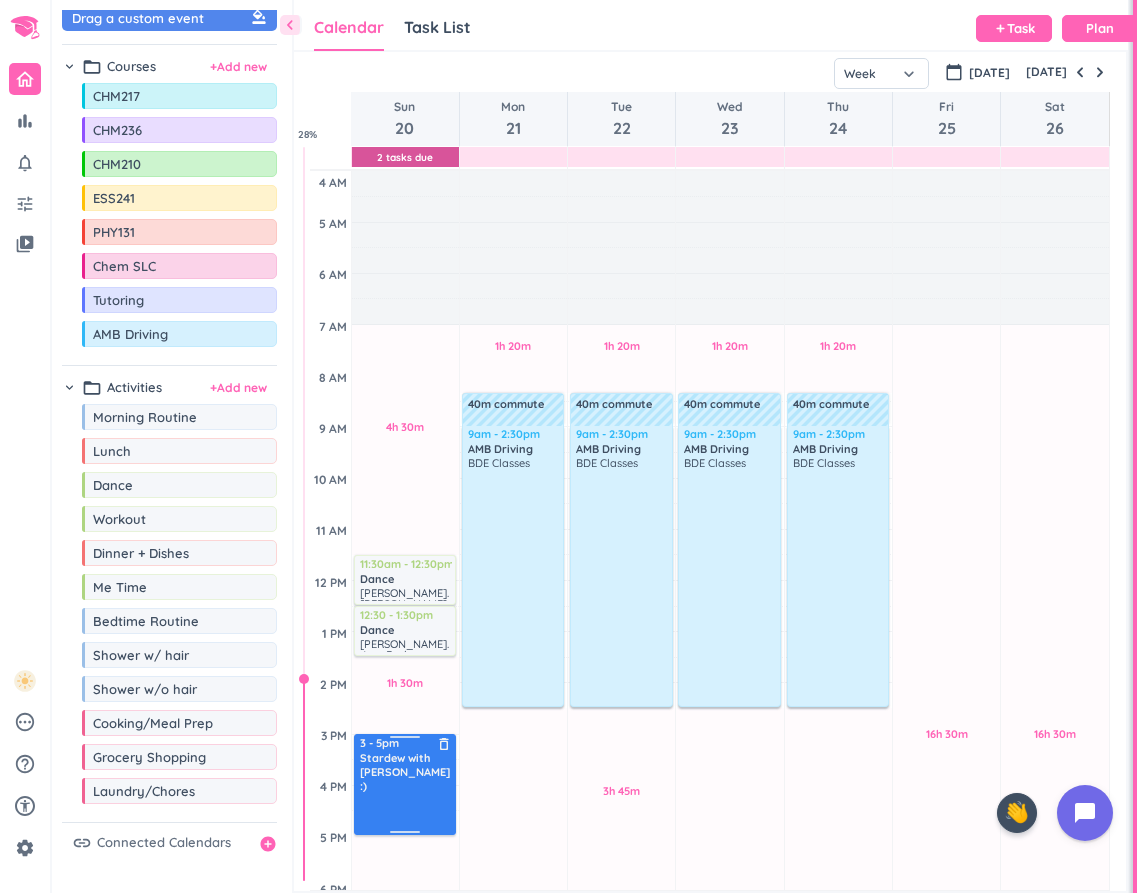 click on "3 - 5pm Stardew with [PERSON_NAME] :) delete_outline" at bounding box center (406, 783) 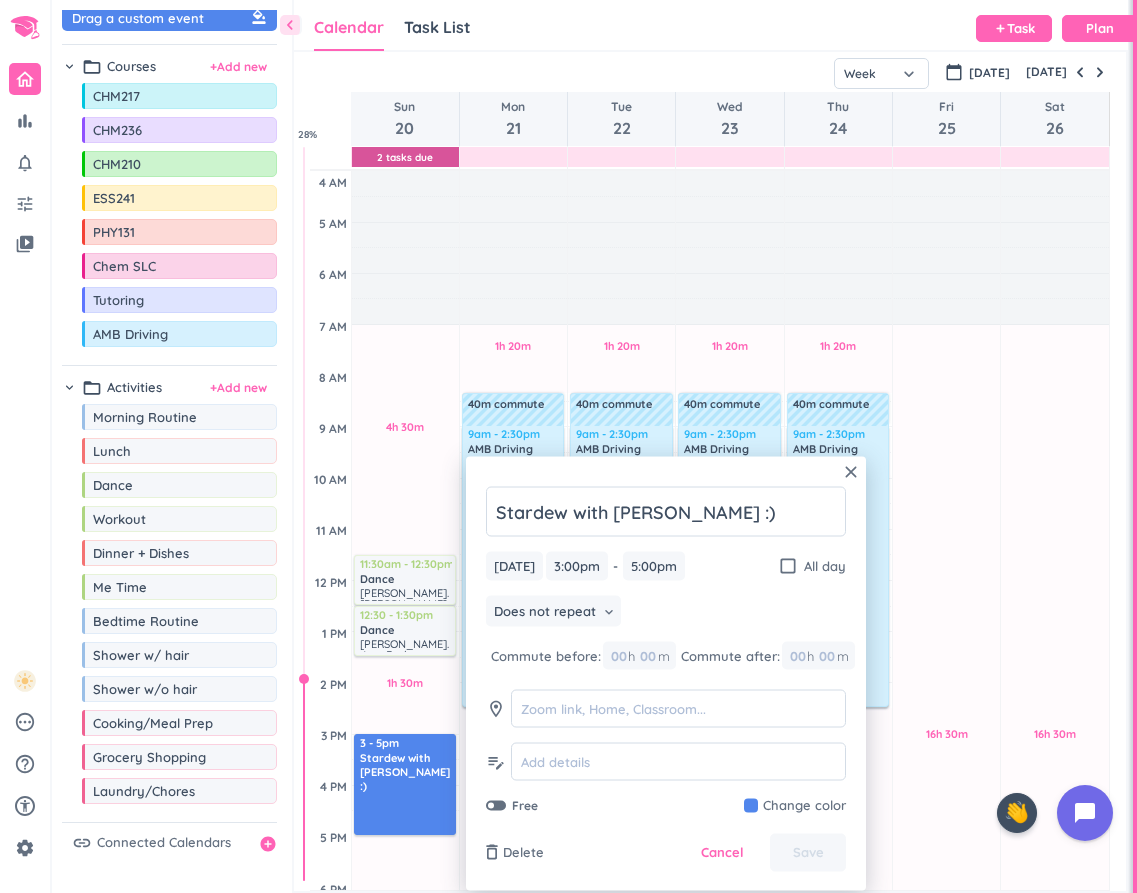 click at bounding box center [795, 806] 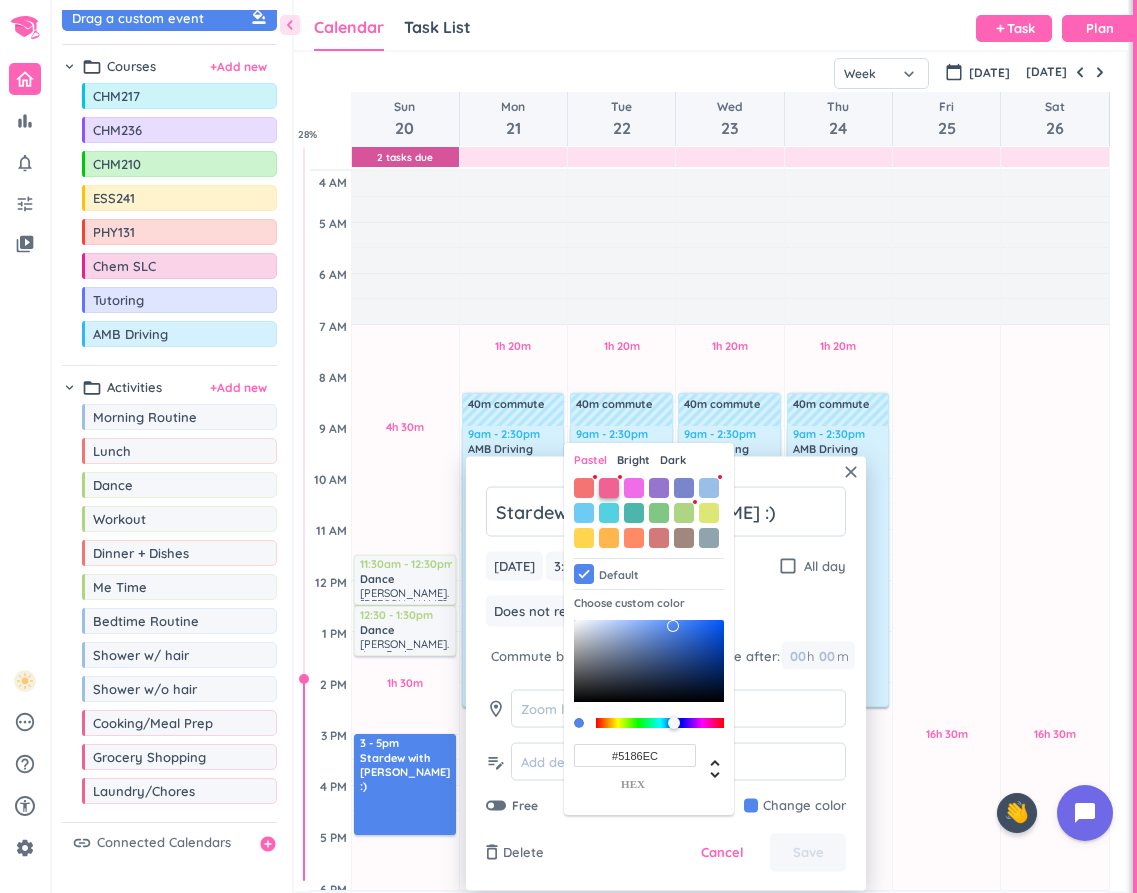 click at bounding box center [609, 488] 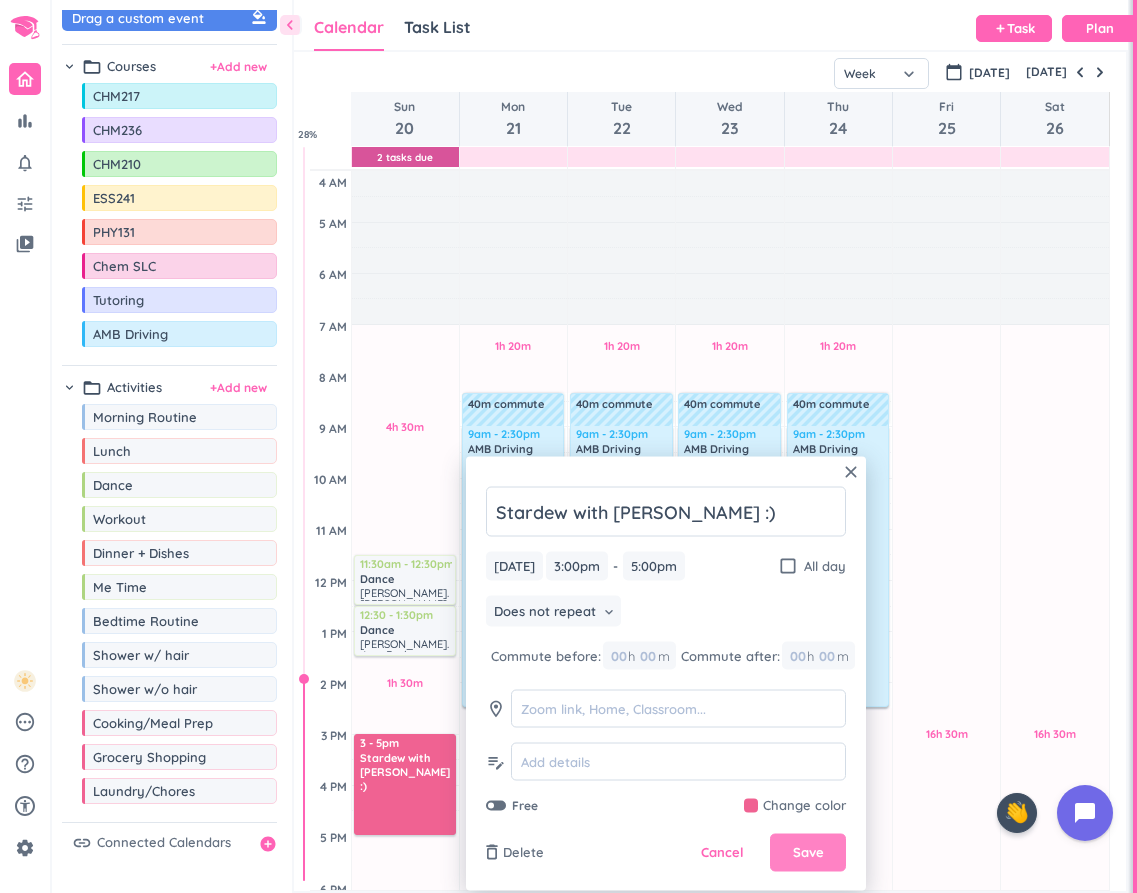 click on "Save" at bounding box center (808, 853) 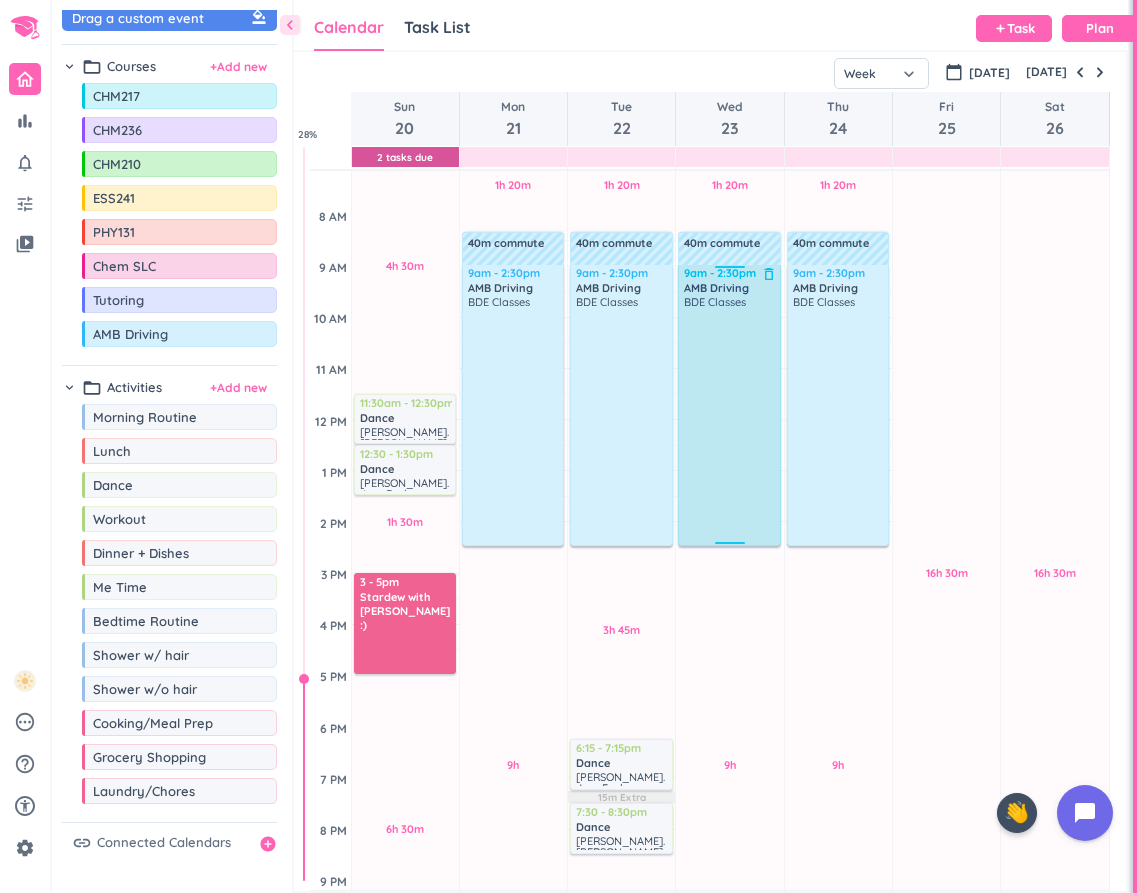 scroll, scrollTop: 181, scrollLeft: 0, axis: vertical 